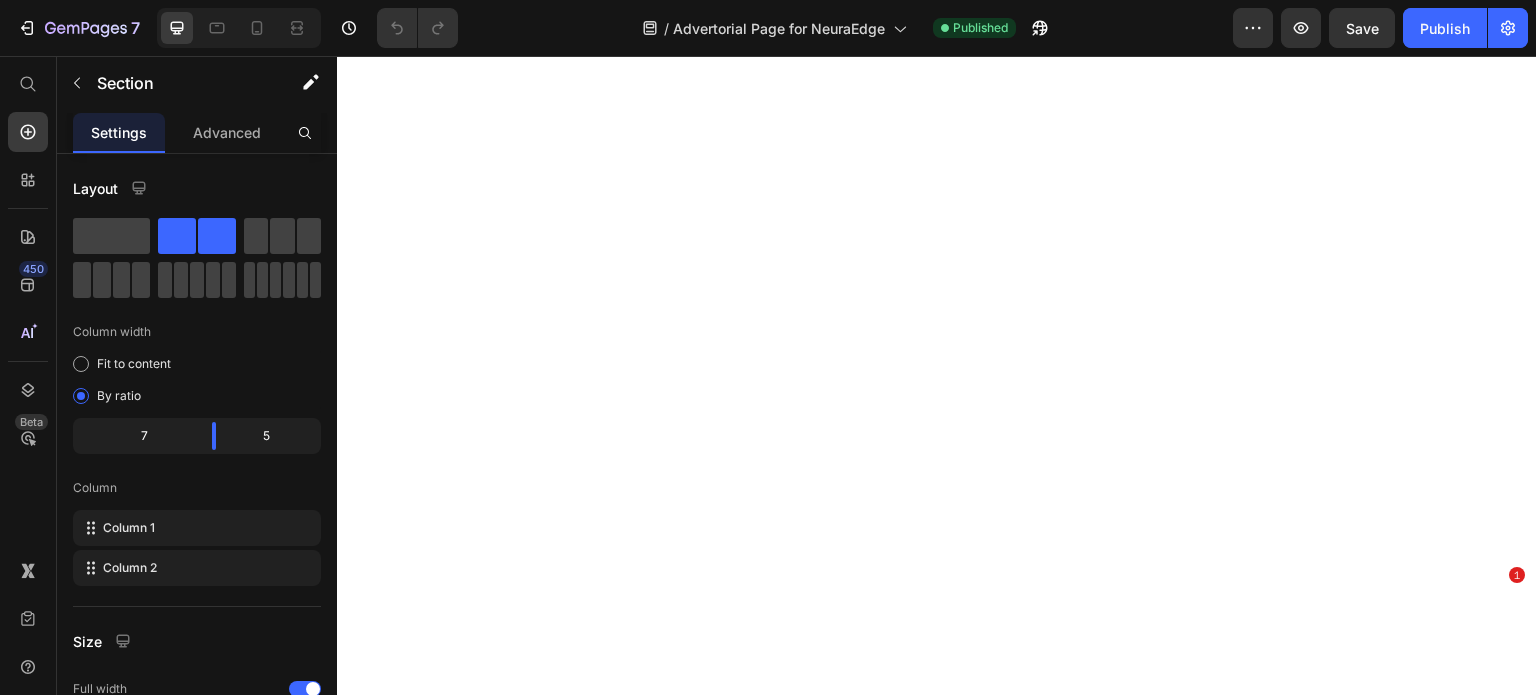 scroll, scrollTop: 0, scrollLeft: 0, axis: both 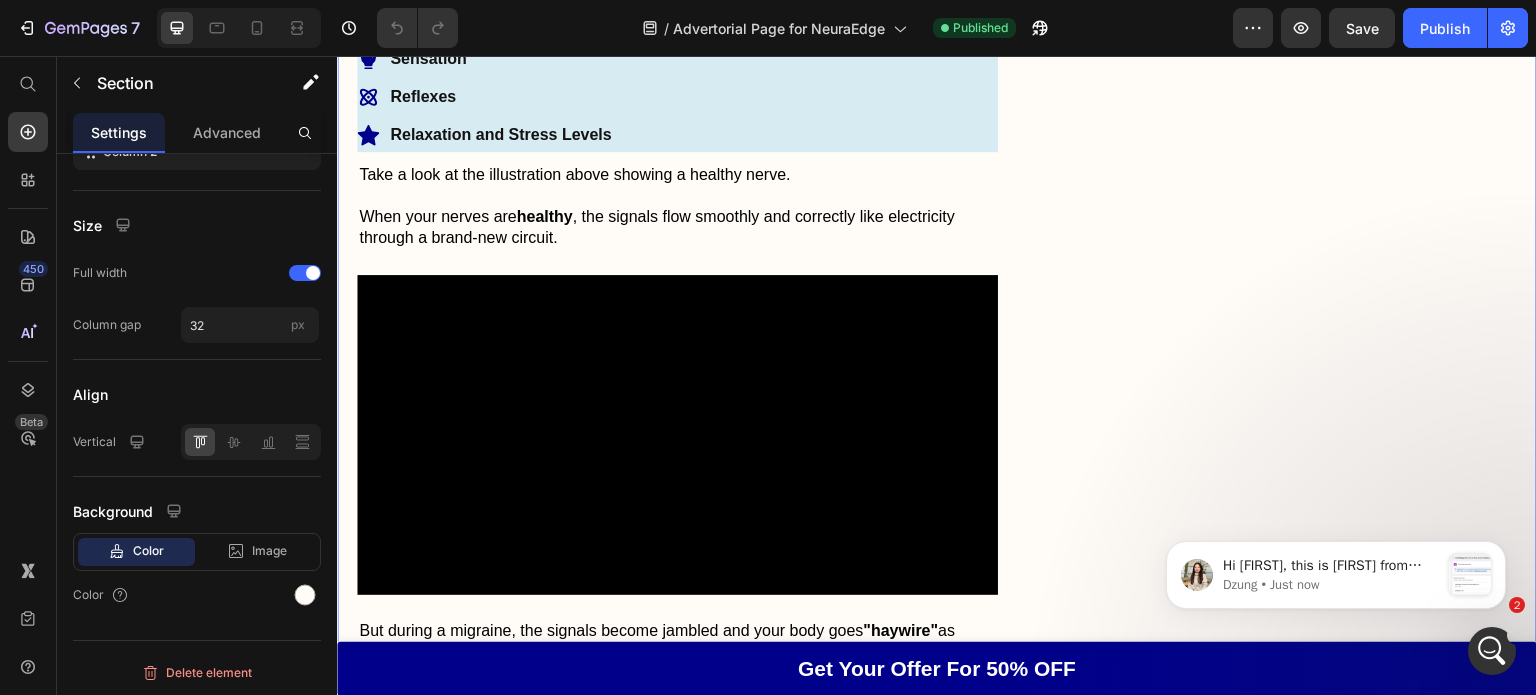click 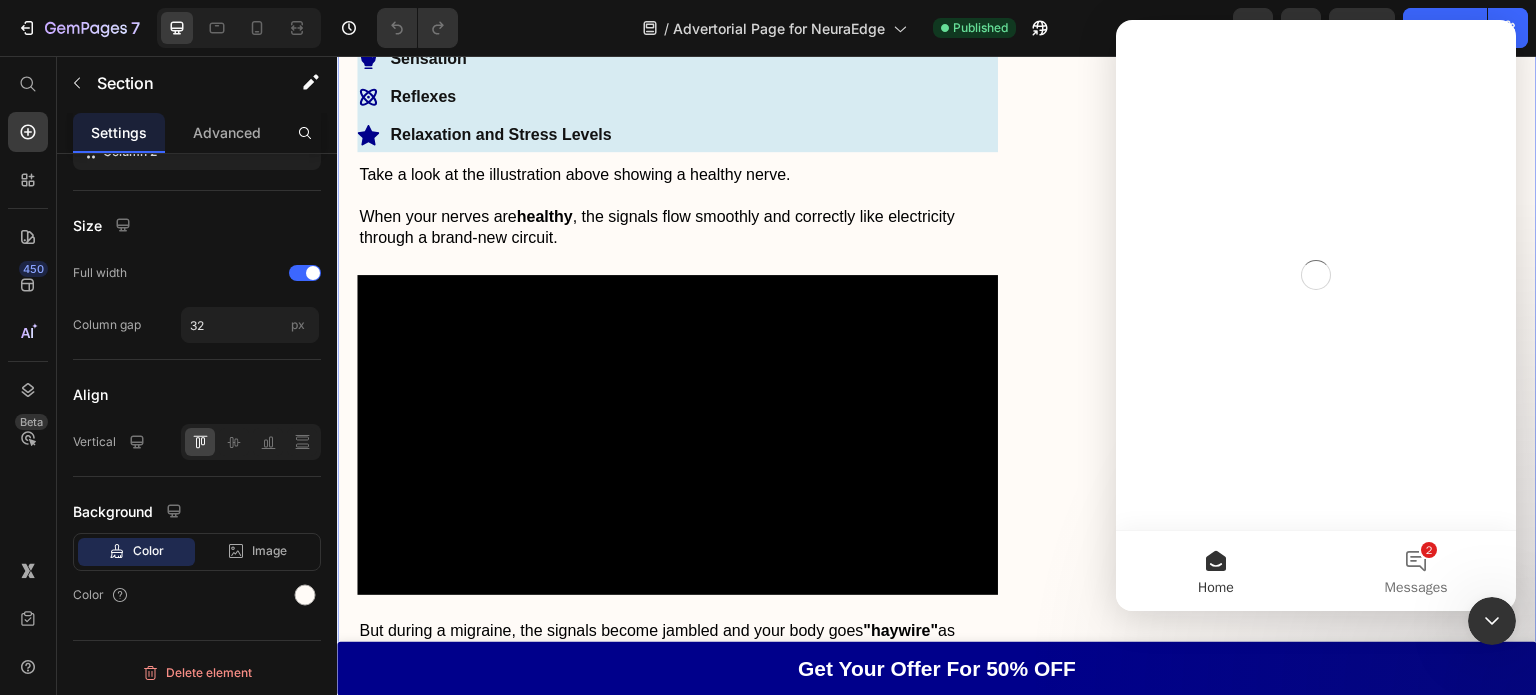 scroll, scrollTop: 0, scrollLeft: 0, axis: both 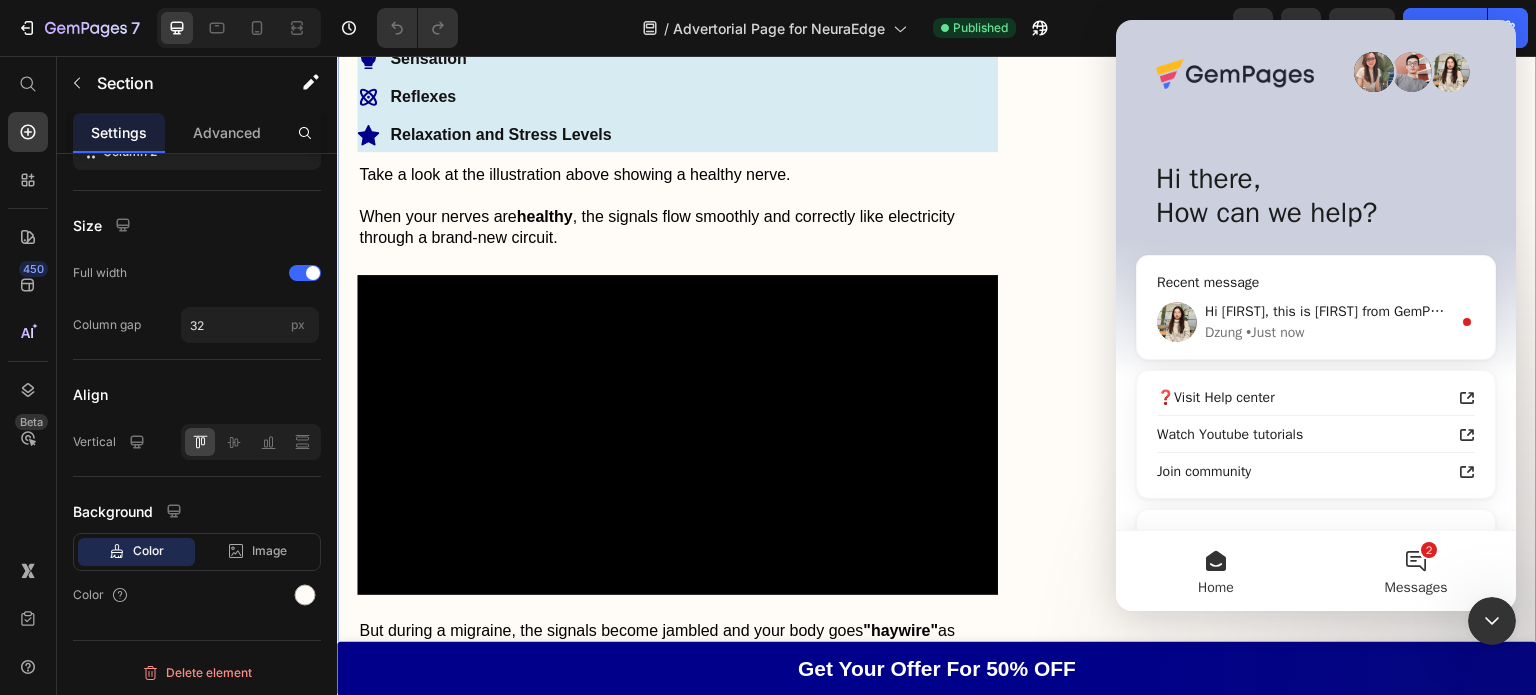 click on "2 Messages" at bounding box center (1416, 571) 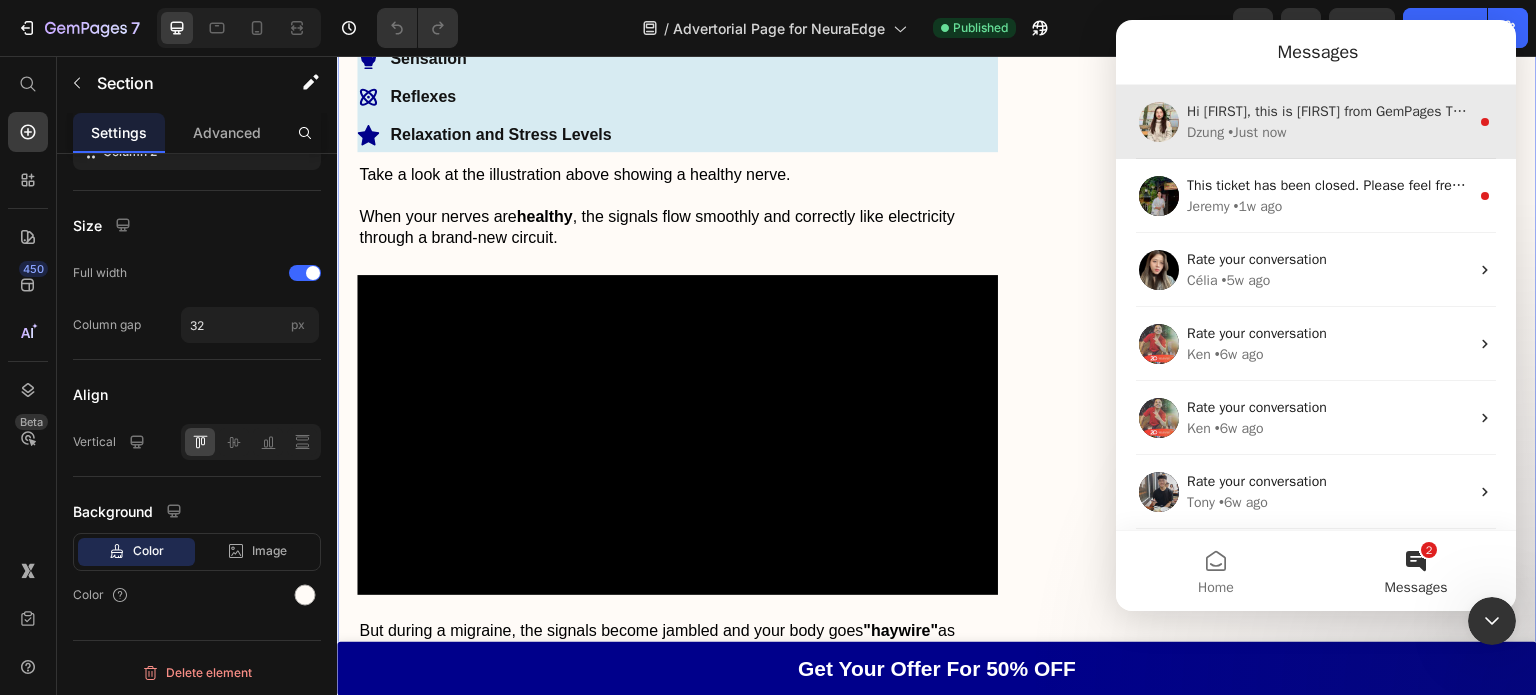 click on "Hi Ahina, this is Dzung from GemPages Team here to continue this support session as Ann is not available at the moment. Thank you for your patience.   Thanks so much for the code. I have sent our request. ﻿Please help us accept it. ﻿You can find our request under Shopify admin > Setting > Users: Since collaborator access is a feature of Shopify, we will not receive any notification on our end. As so, once approved, kindly notify us so that we will know and proceed with the investigation right away.  ﻿Thank you in advance! Dzung •  Just now" at bounding box center (1316, 122) 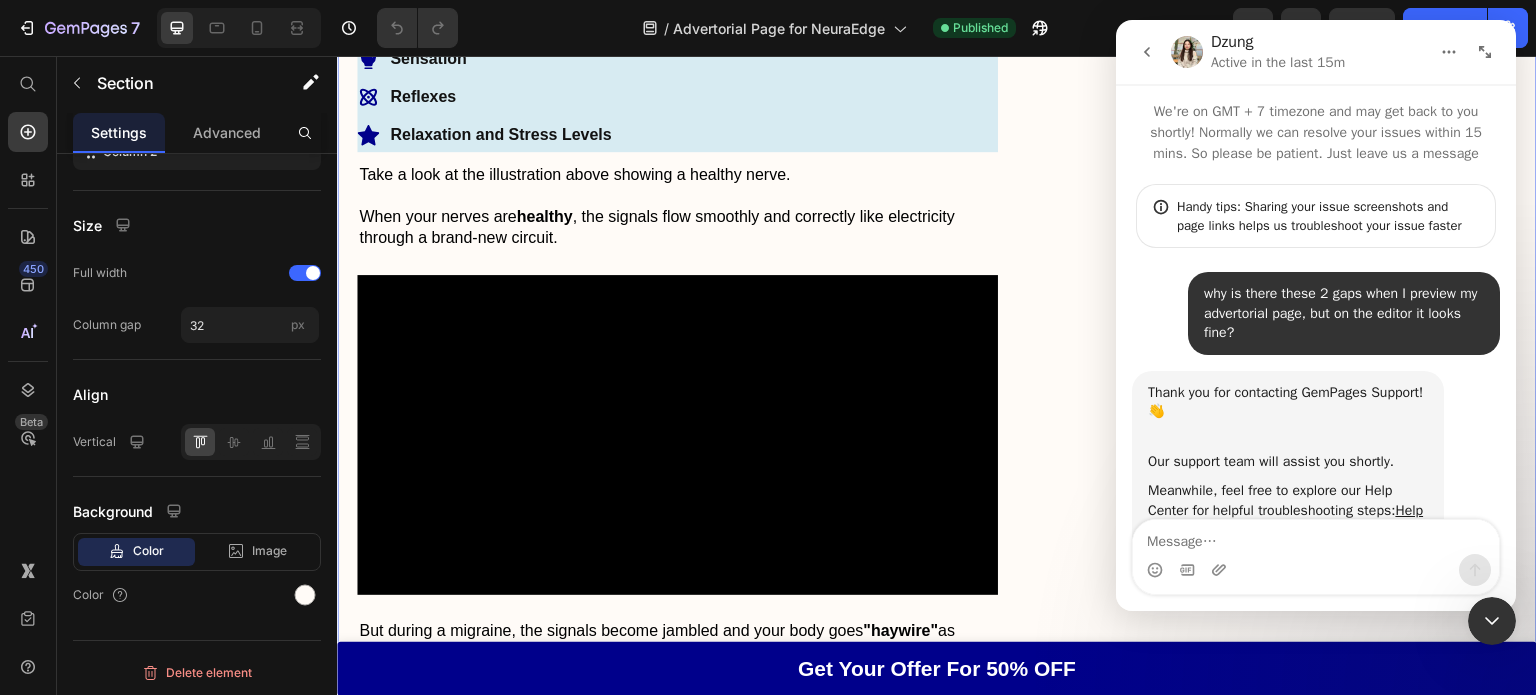scroll, scrollTop: 3, scrollLeft: 0, axis: vertical 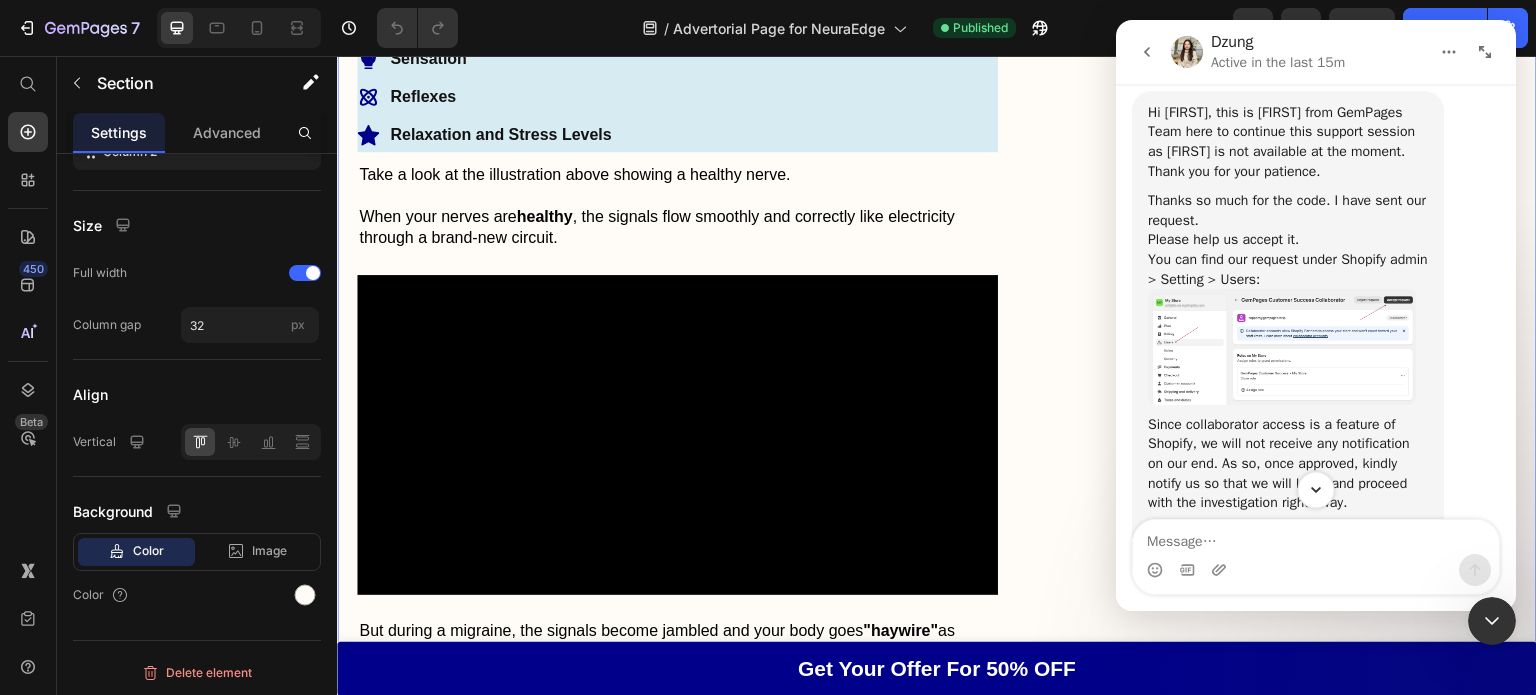 click at bounding box center (1315, 489) 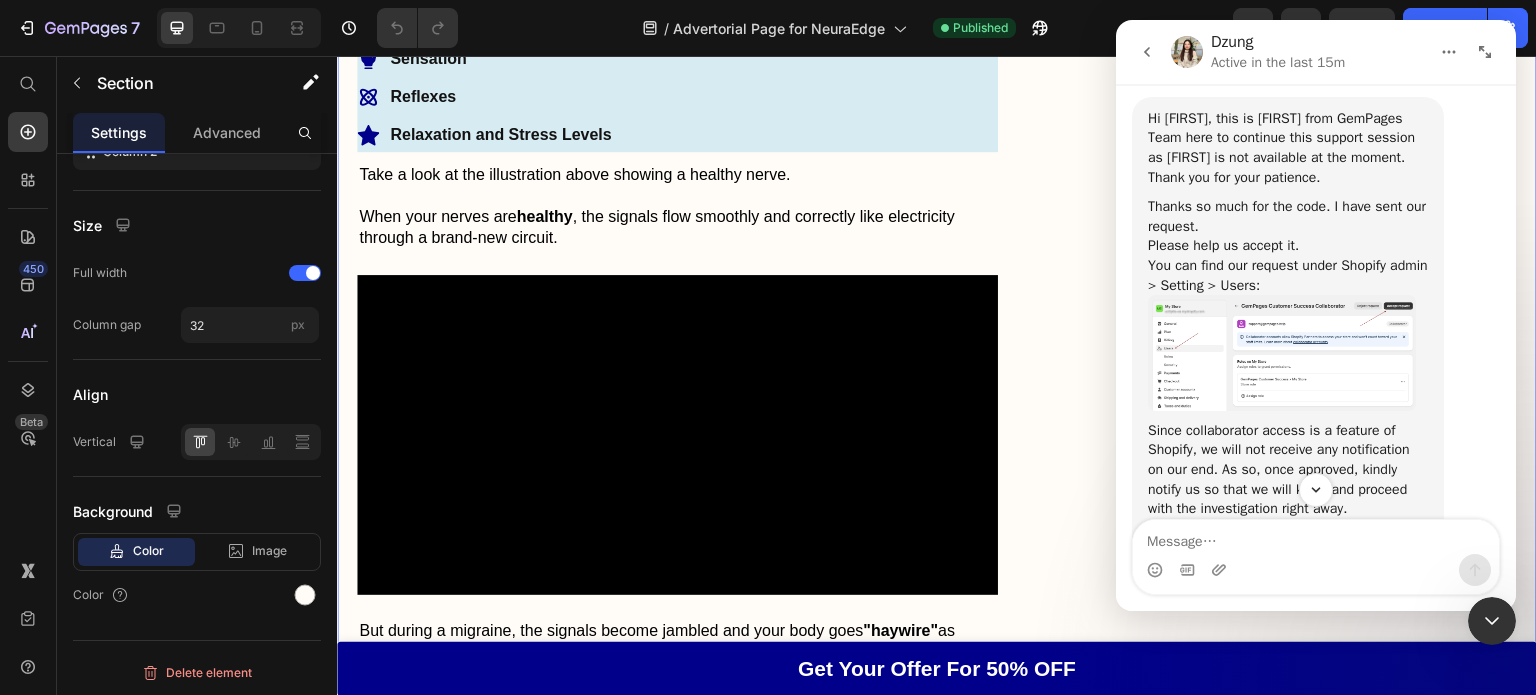 scroll, scrollTop: 1892, scrollLeft: 0, axis: vertical 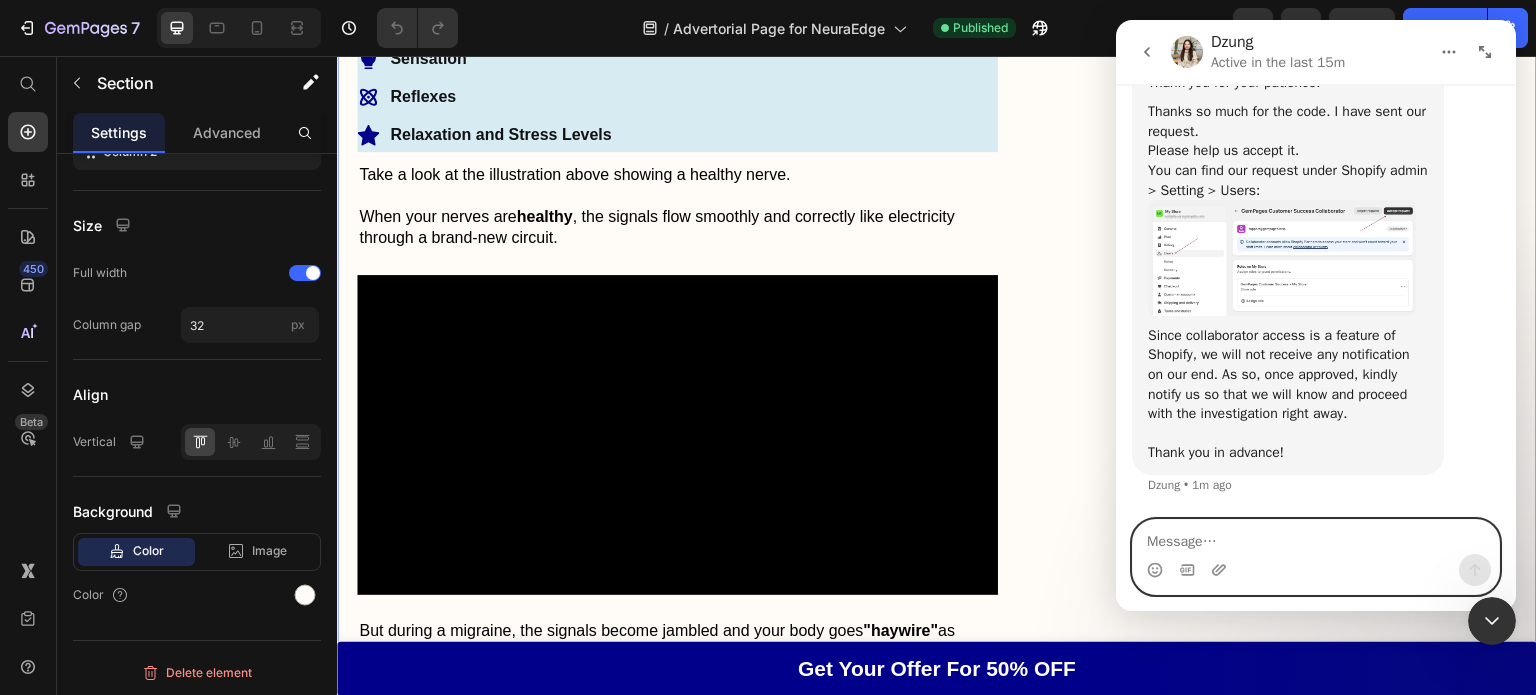 click at bounding box center (1316, 537) 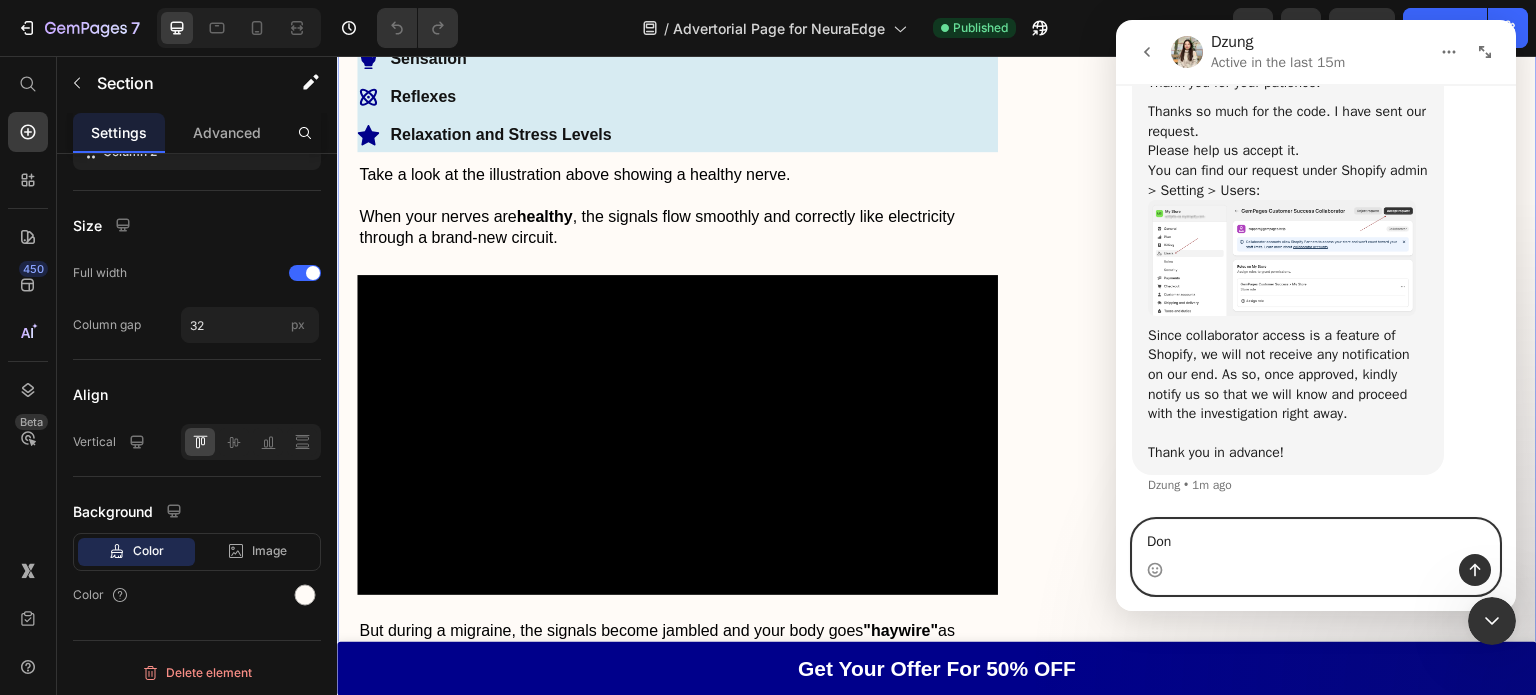 type on "Done" 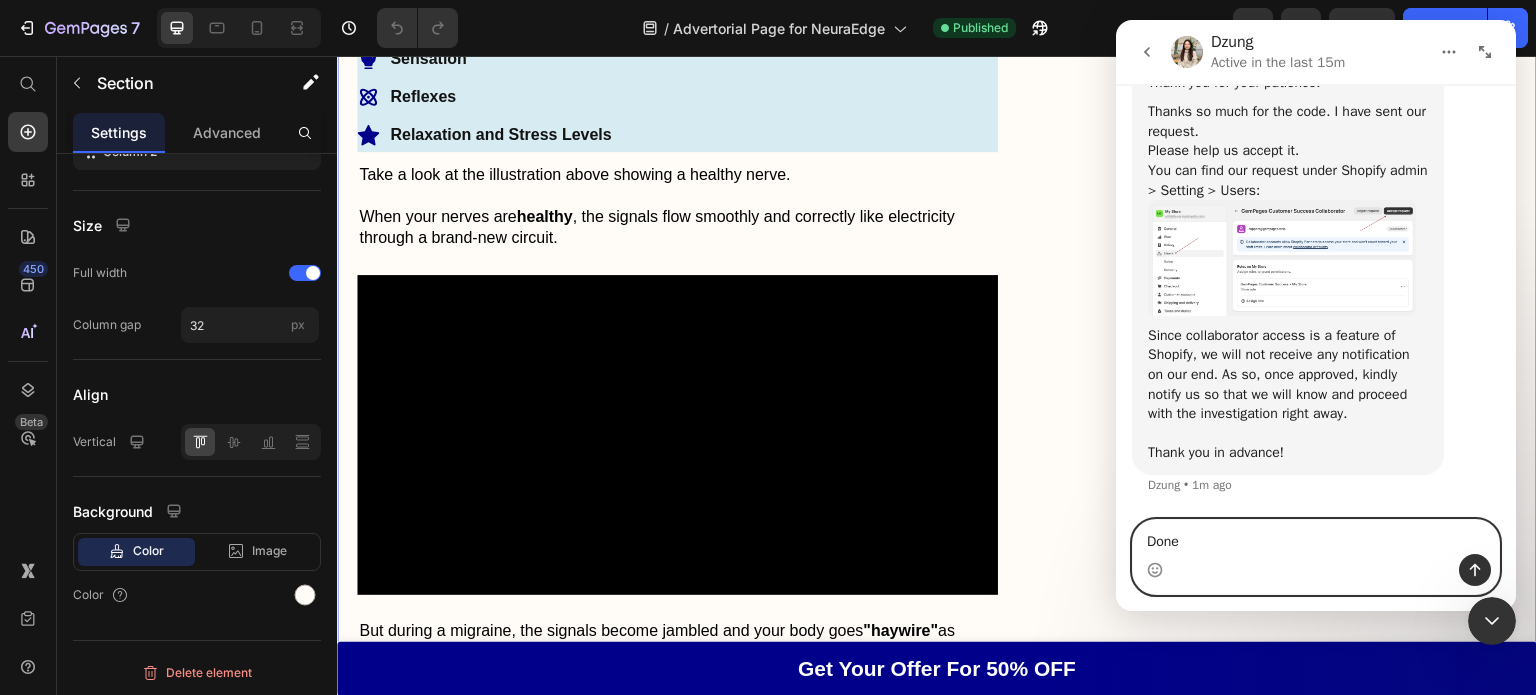type 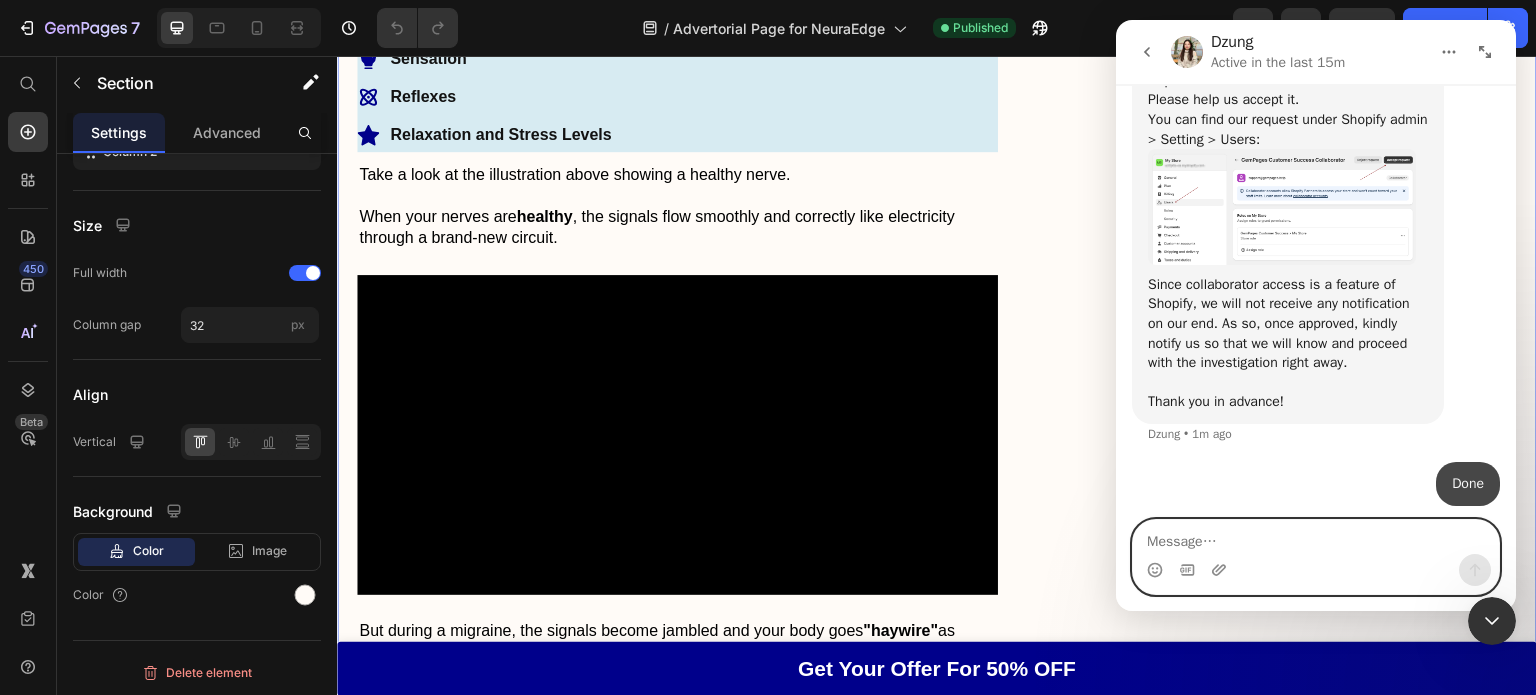scroll, scrollTop: 2, scrollLeft: 0, axis: vertical 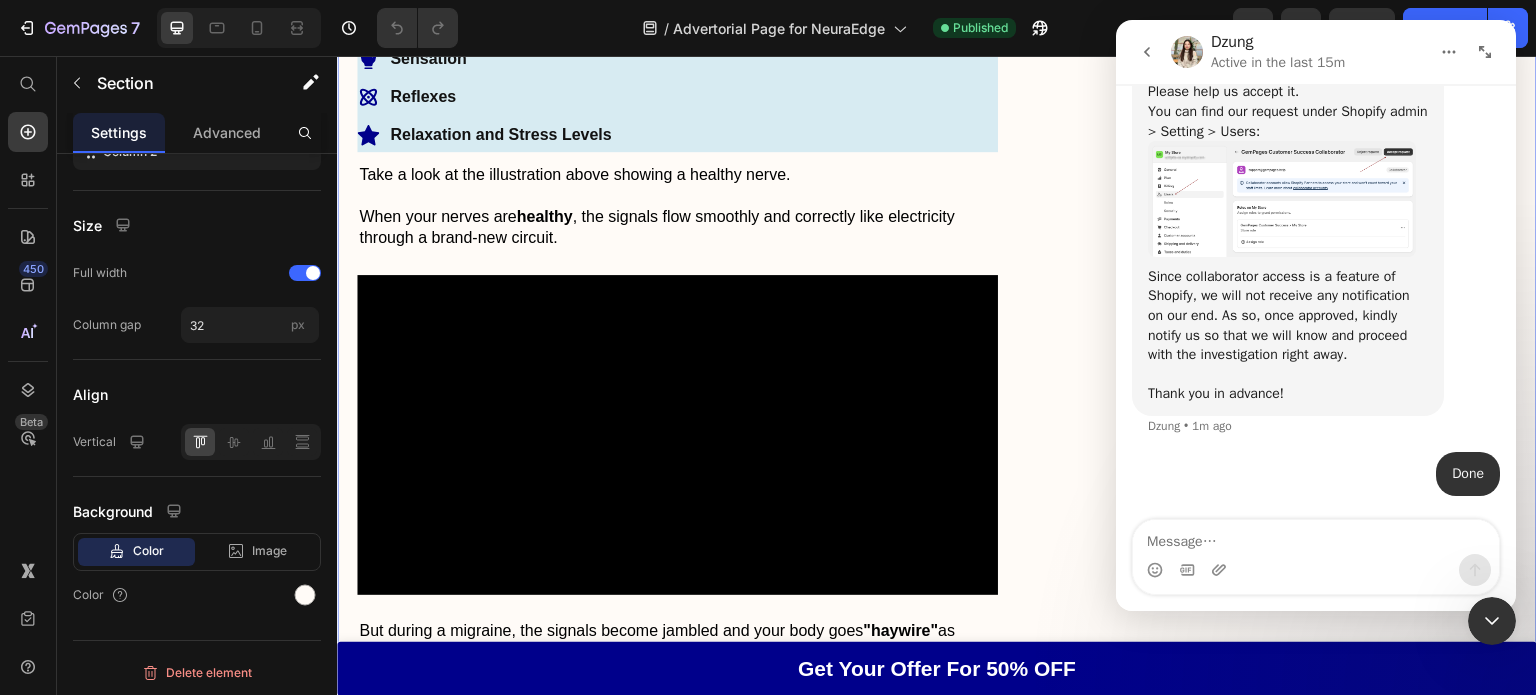 click 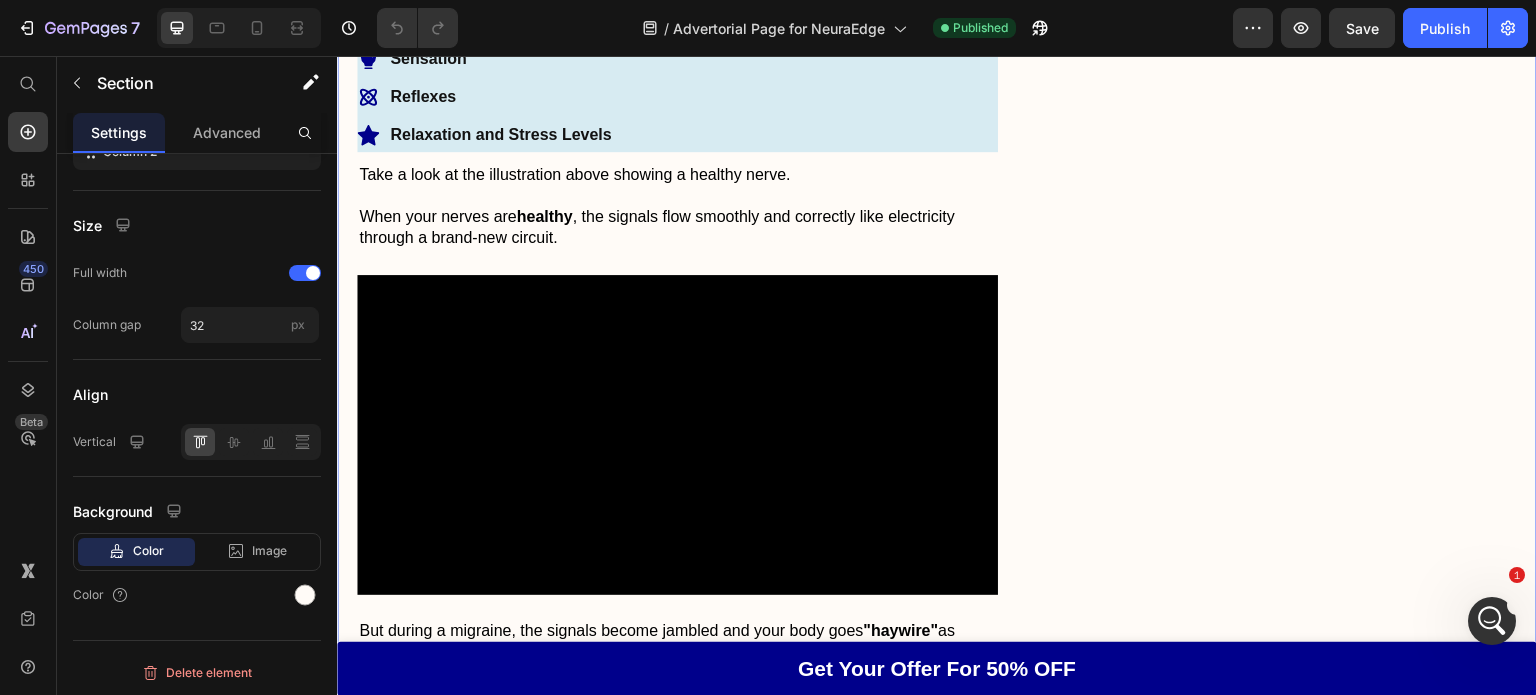 scroll, scrollTop: 0, scrollLeft: 0, axis: both 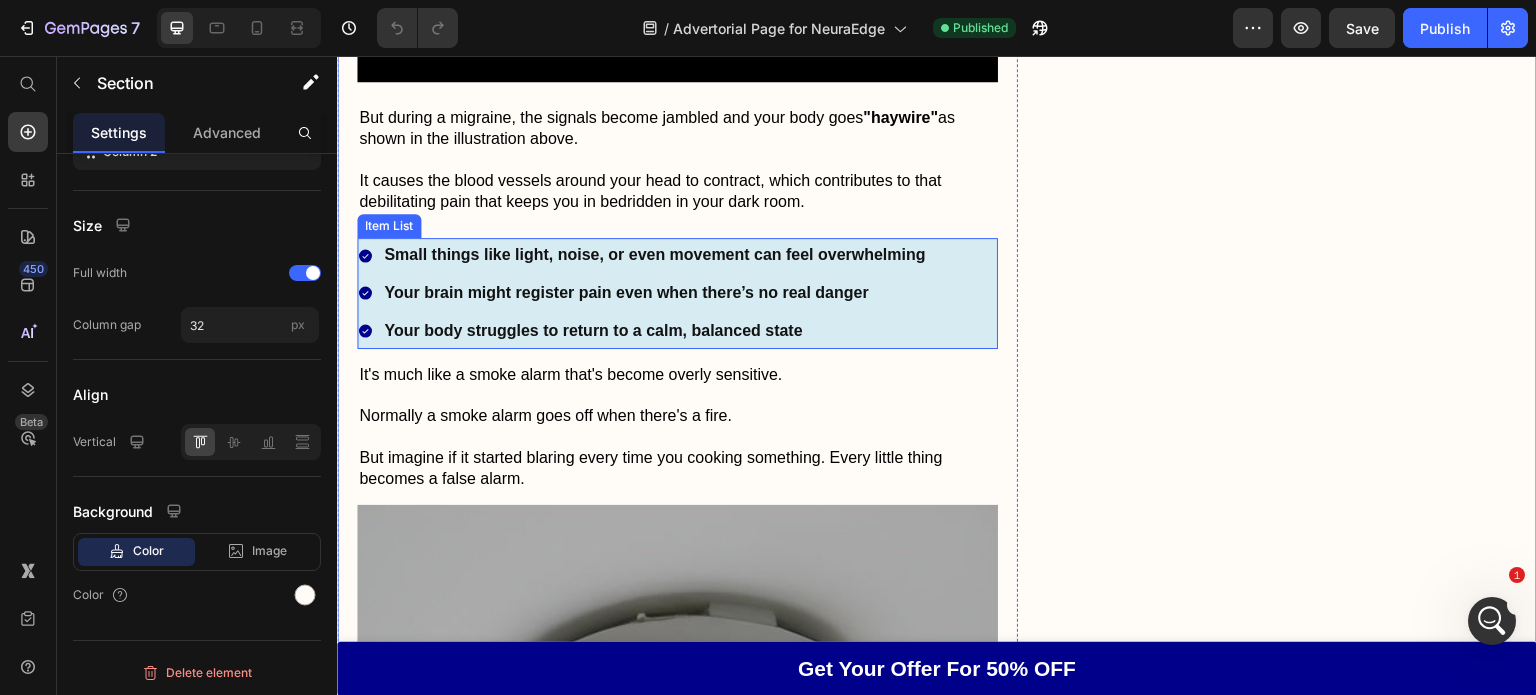 click on "Small things like light, noise, or even movement can feel overwhelming" at bounding box center [654, 255] 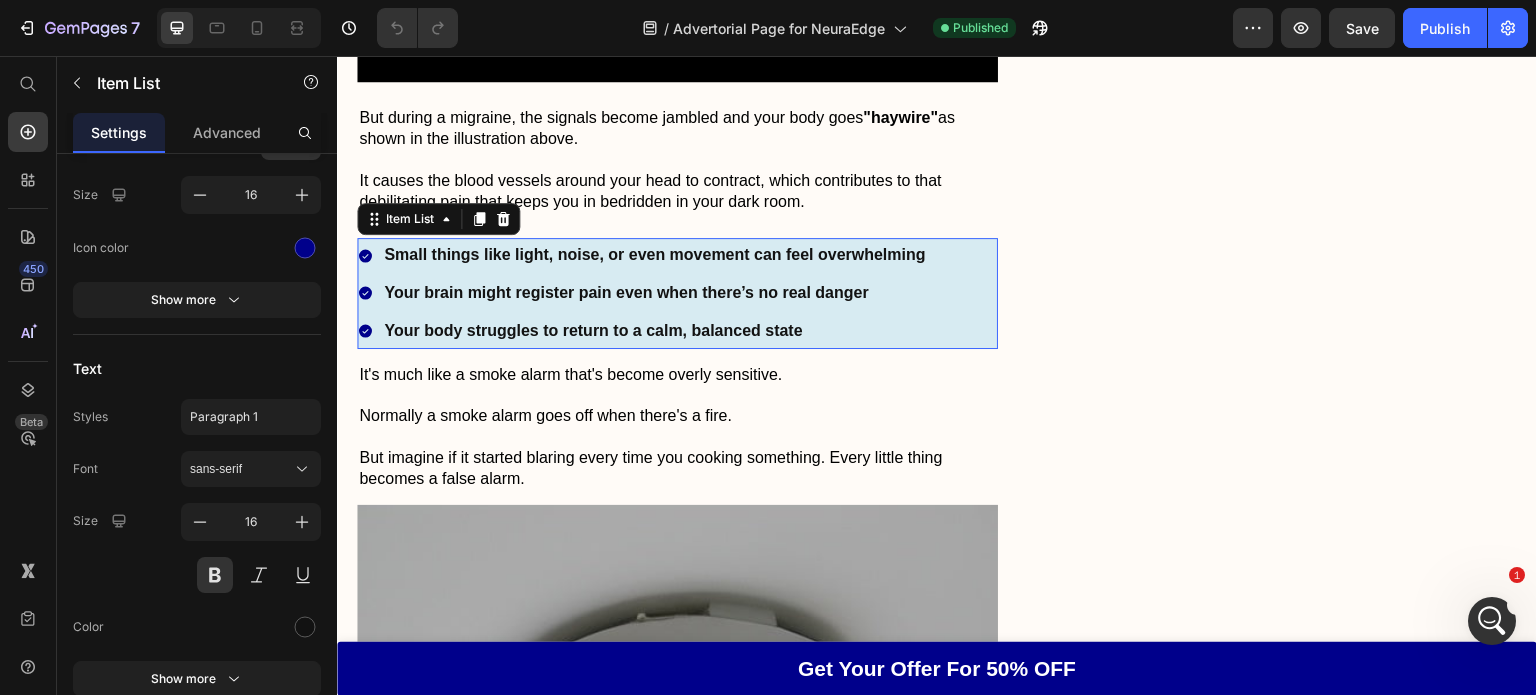 scroll, scrollTop: 0, scrollLeft: 0, axis: both 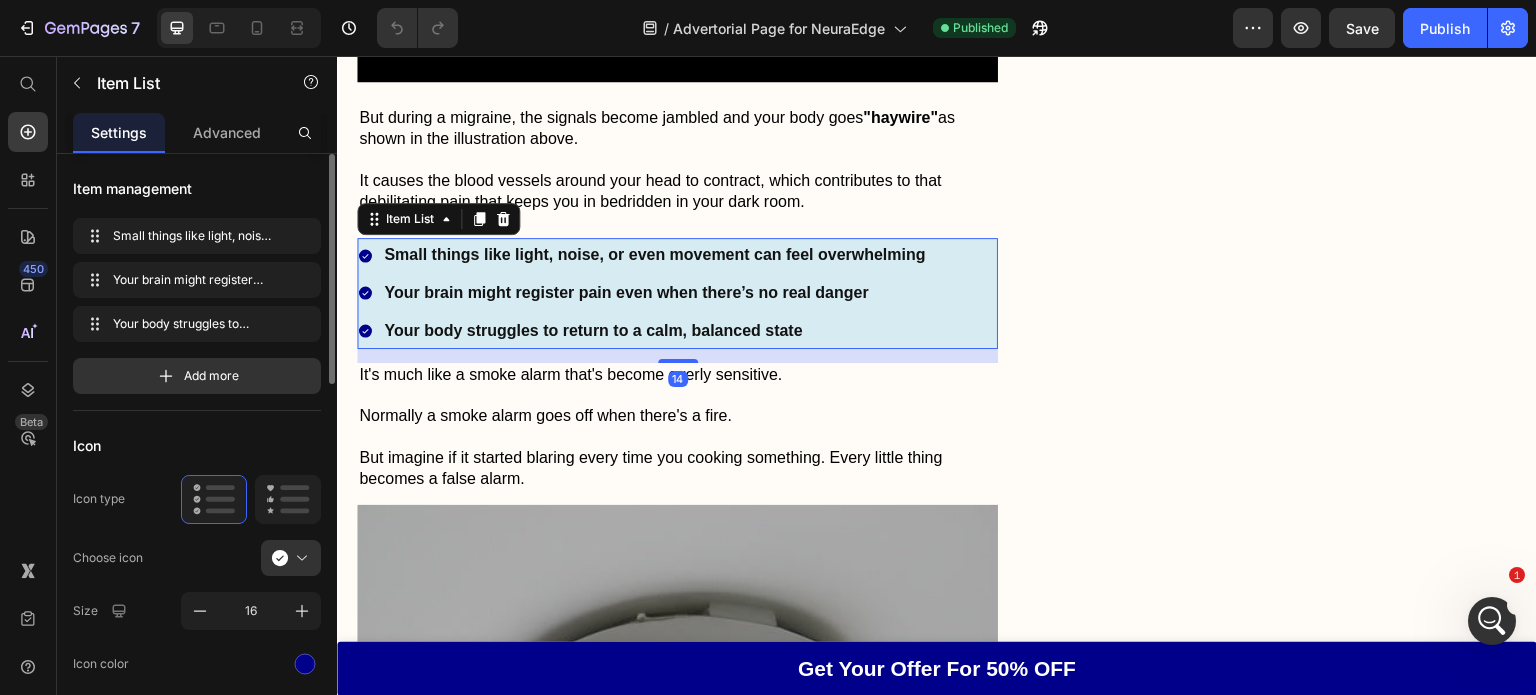 click on "Small things like light, noise, or even movement can feel overwhelming" at bounding box center (654, 255) 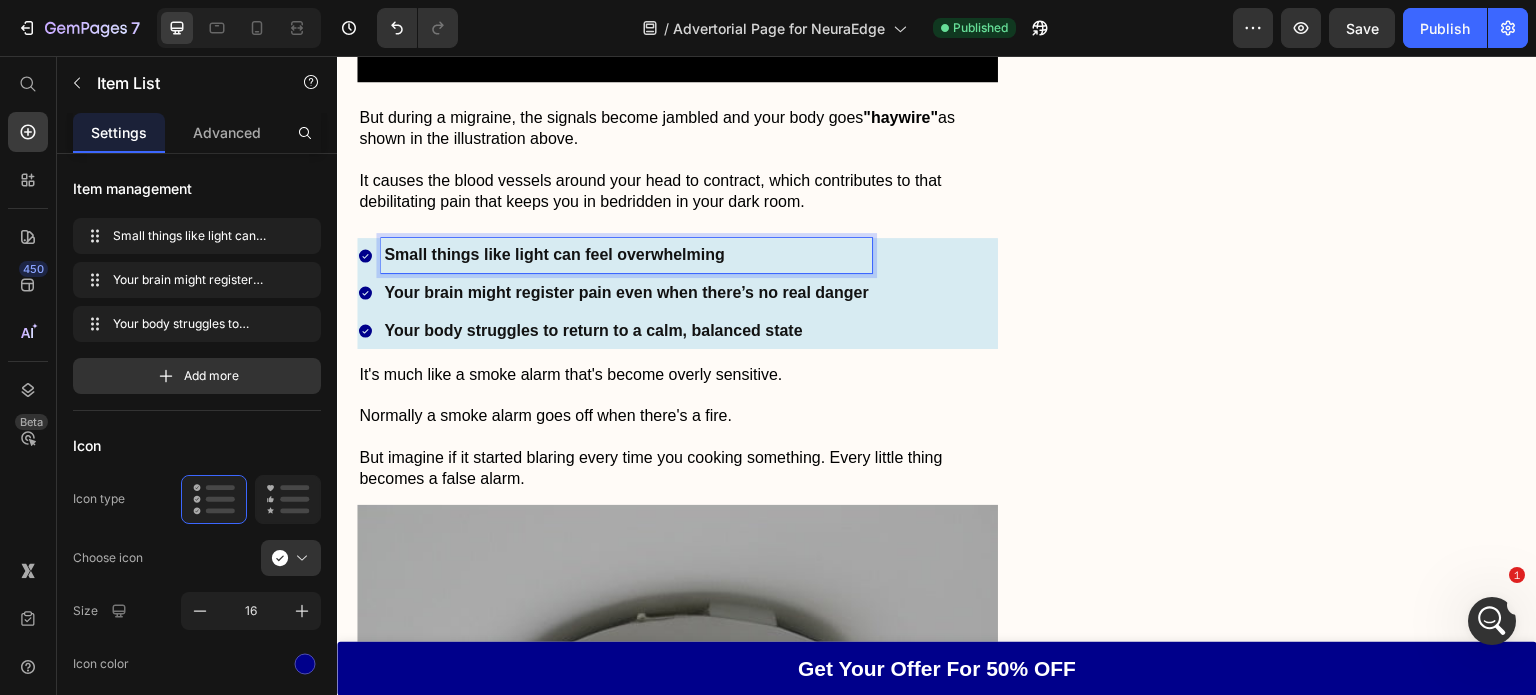 click on "Small things like light can feel overwhelming" at bounding box center [626, 255] 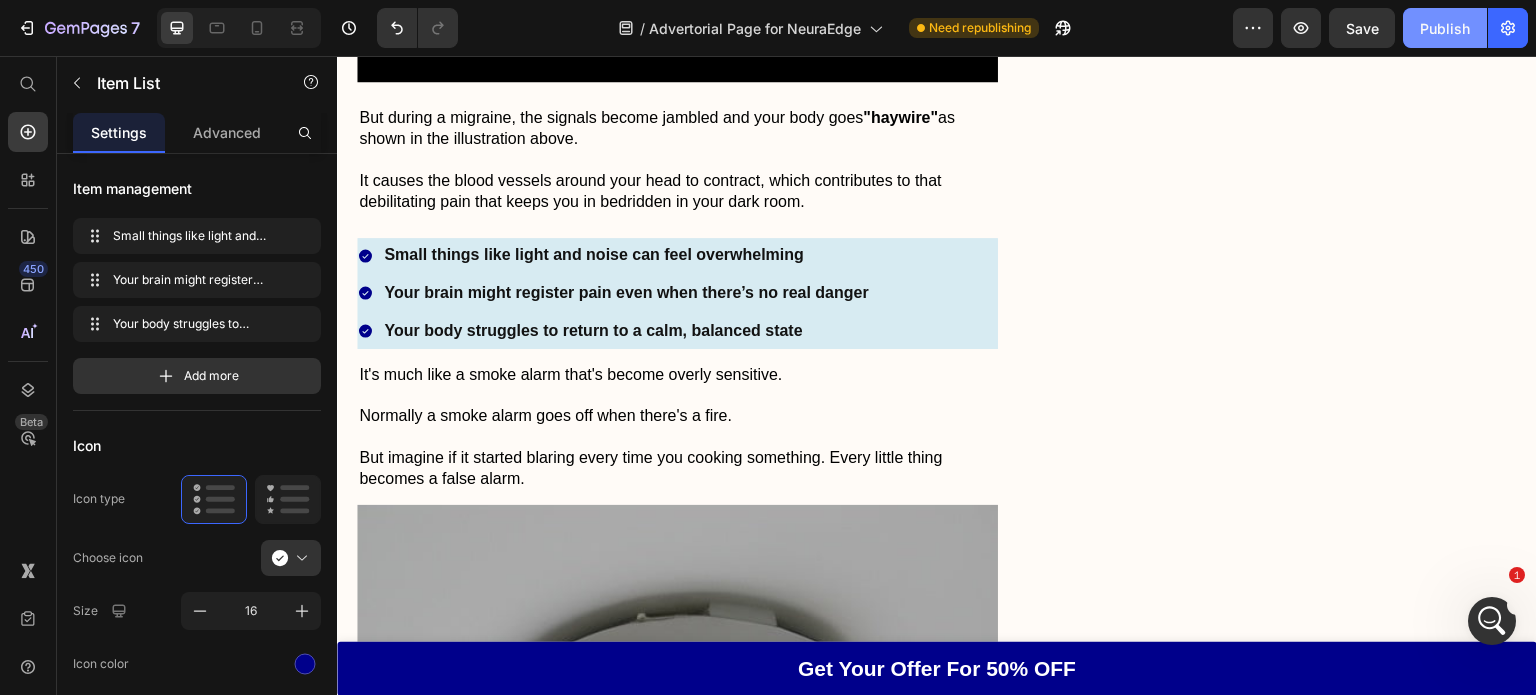 drag, startPoint x: 1446, startPoint y: 18, endPoint x: 929, endPoint y: 84, distance: 521.19574 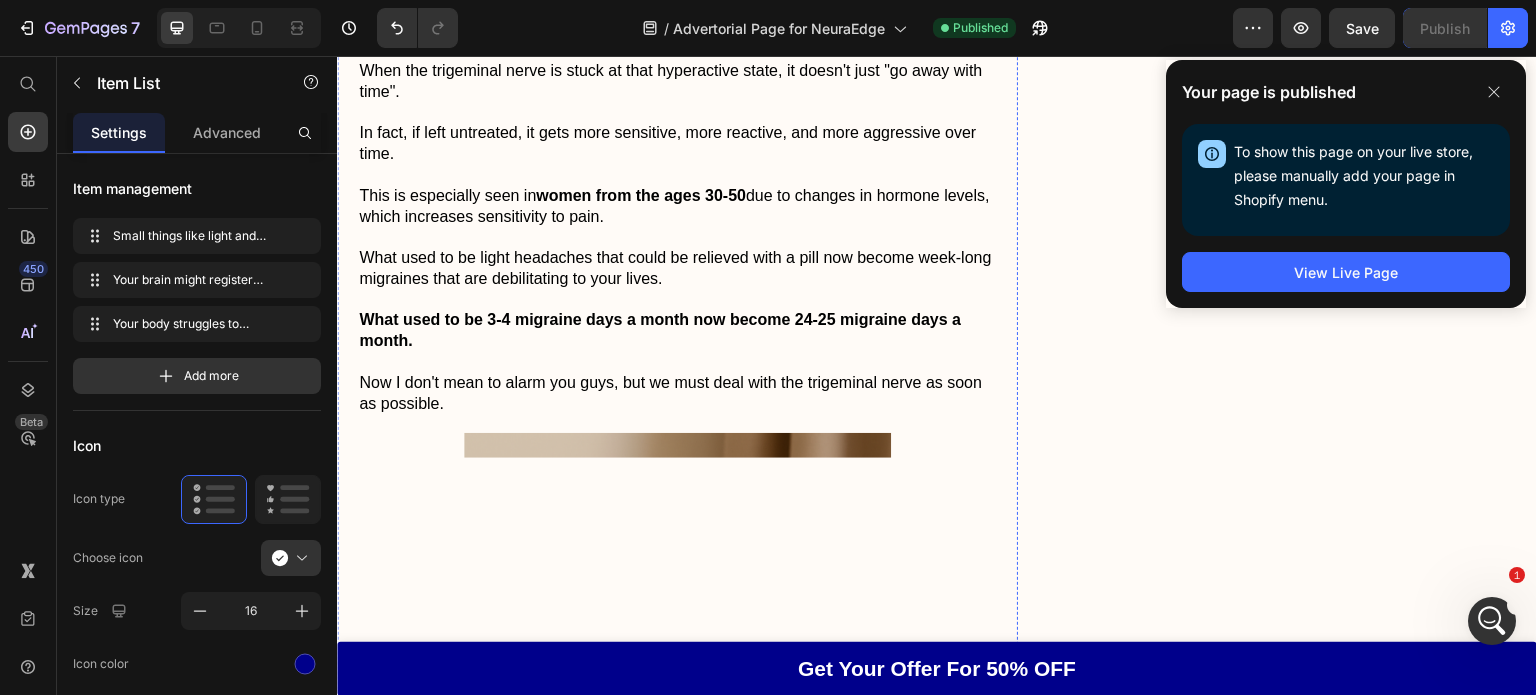 scroll, scrollTop: 5584, scrollLeft: 0, axis: vertical 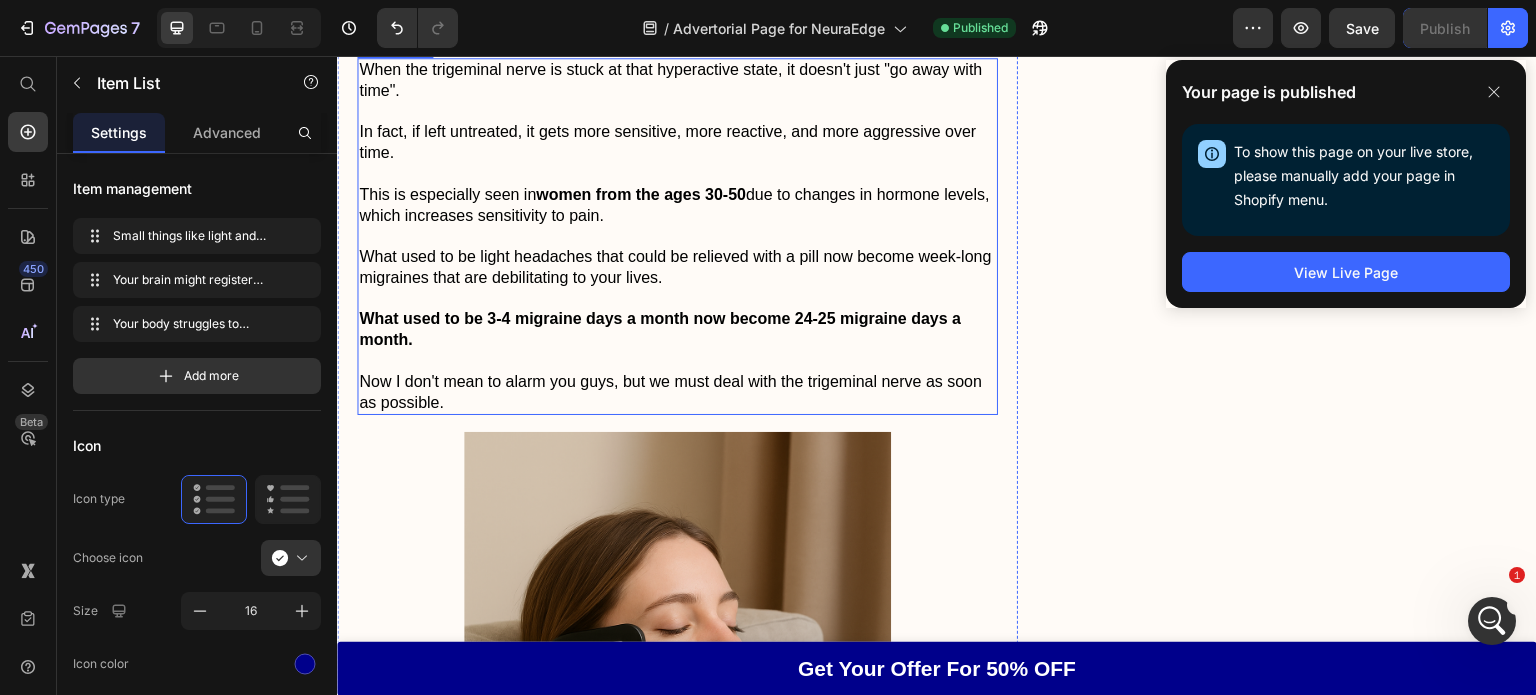click on "What used to be light headaches that could be relieved with a pill now become week-long migraines that are debilitating to your lives." at bounding box center (677, 268) 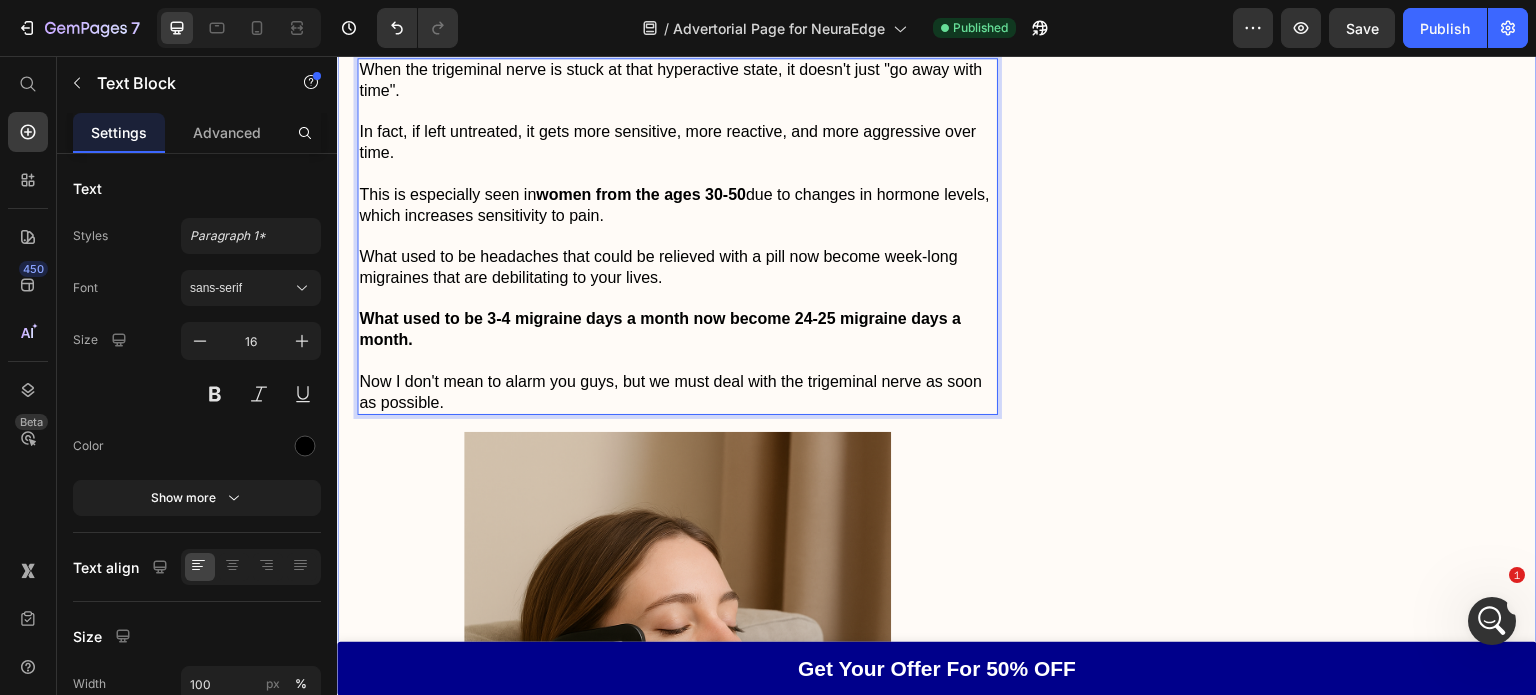 click on "Don't Let Migraines Hold You Back Heading Image Reduces the frequency and severity of migraines Comfortable and easy to use Drug-free without any unwanted side effects Item List Feature Heading Effectiveness Text Block Icon Icon Icon Icon
Icon Icon List 5.0 Text Block Row Comfort Text Block Icon Icon Icon Icon
Icon Icon List 5.0 Text Block Row Price Text Block Icon Icon Icon Icon
Icon Icon List 4.9 Text Block Row Quality Text Block Icon Icon Icon Icon
Icon Icon List 5.0 Text Block Row
Grab Your Offer For 50% Off NOW Button Row" at bounding box center (1293, 292) 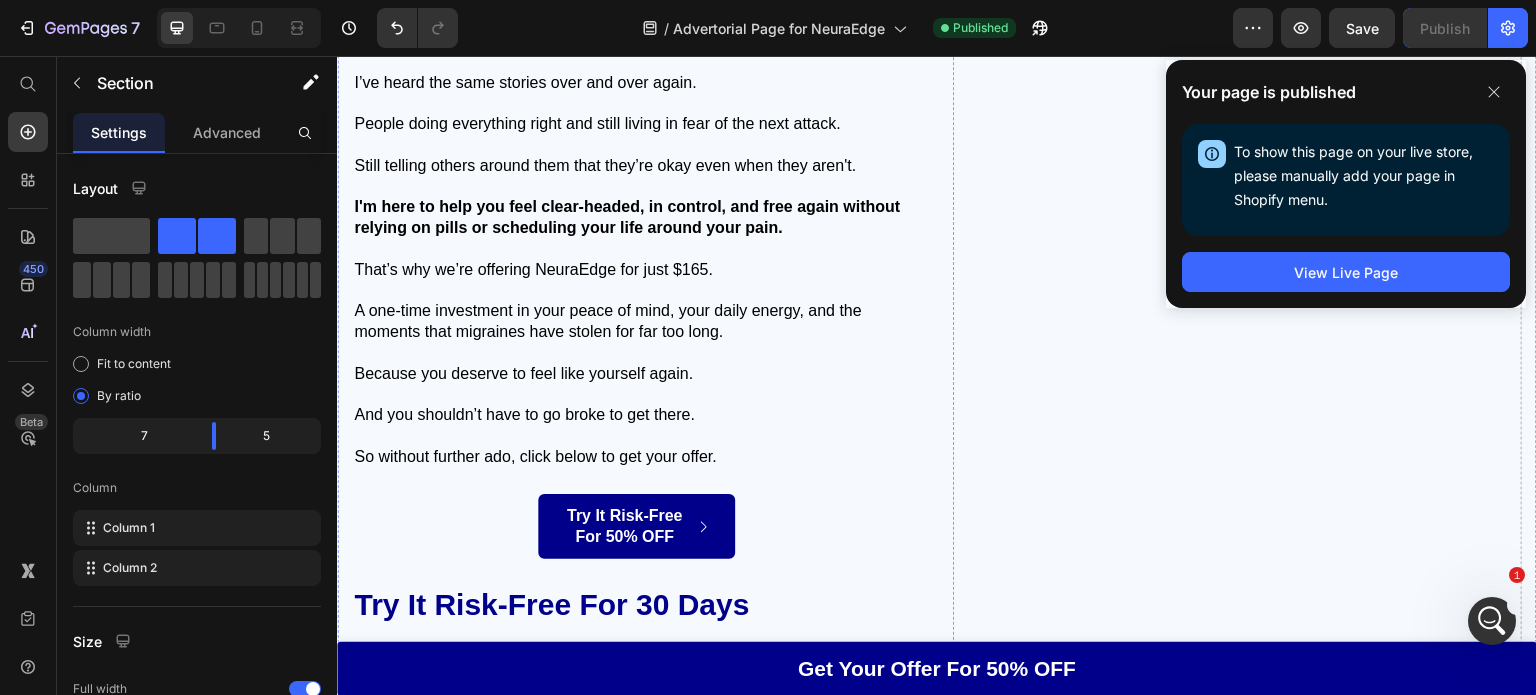 scroll, scrollTop: 20846, scrollLeft: 0, axis: vertical 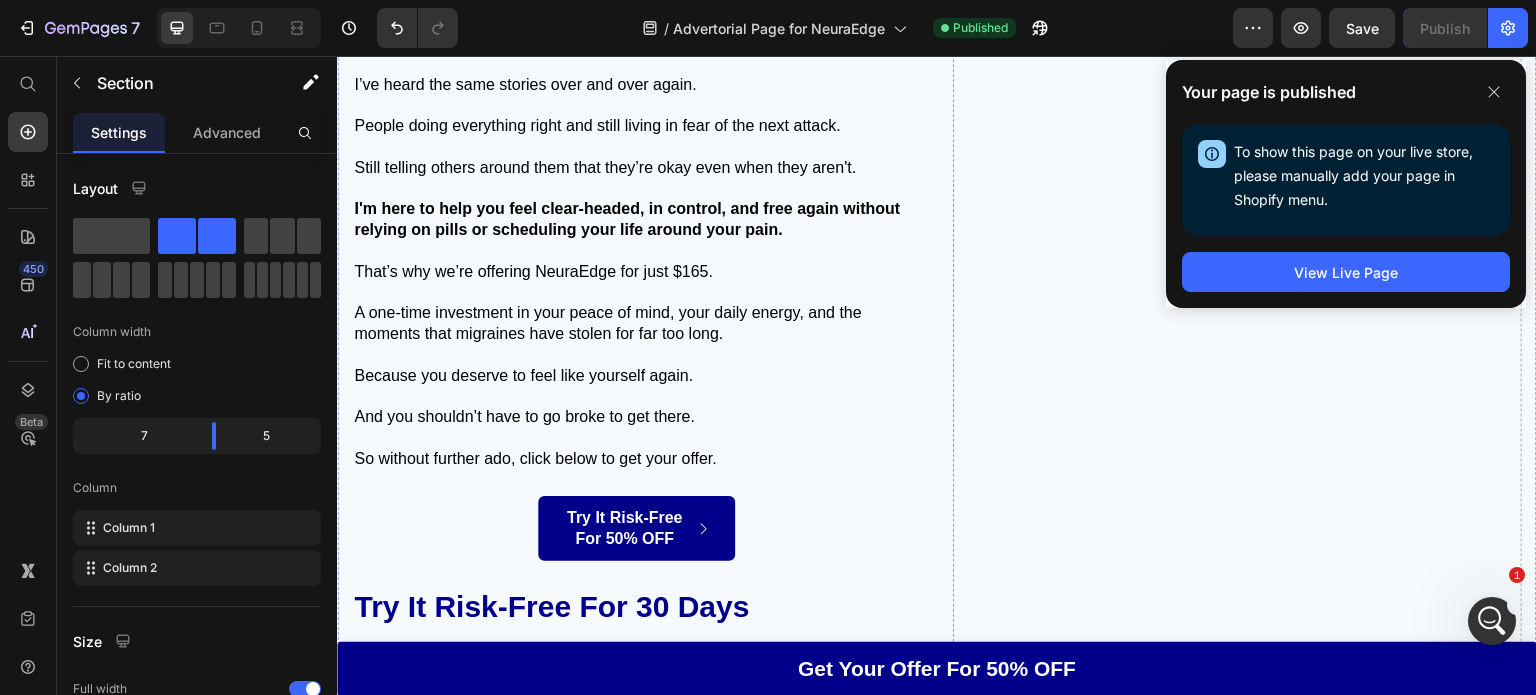 click at bounding box center [636, -381] 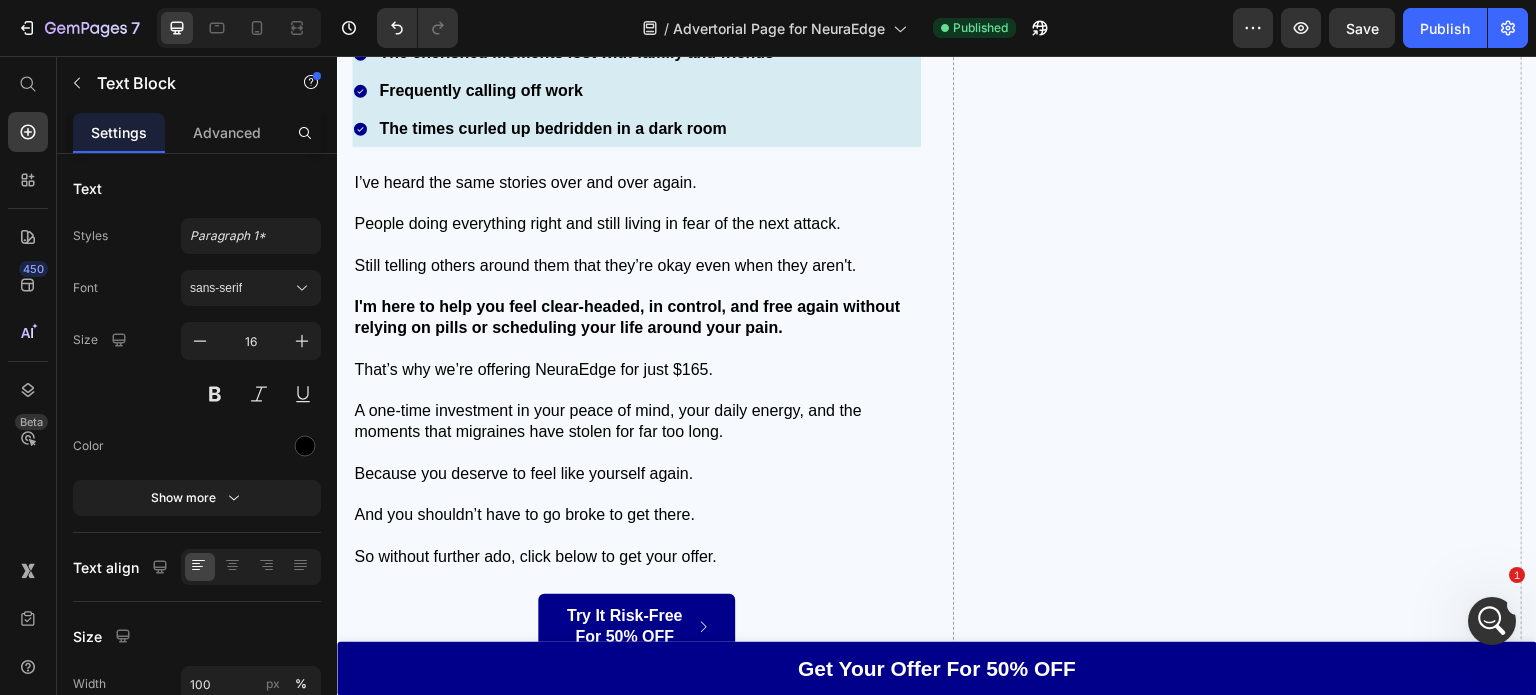 scroll, scrollTop: 20748, scrollLeft: 0, axis: vertical 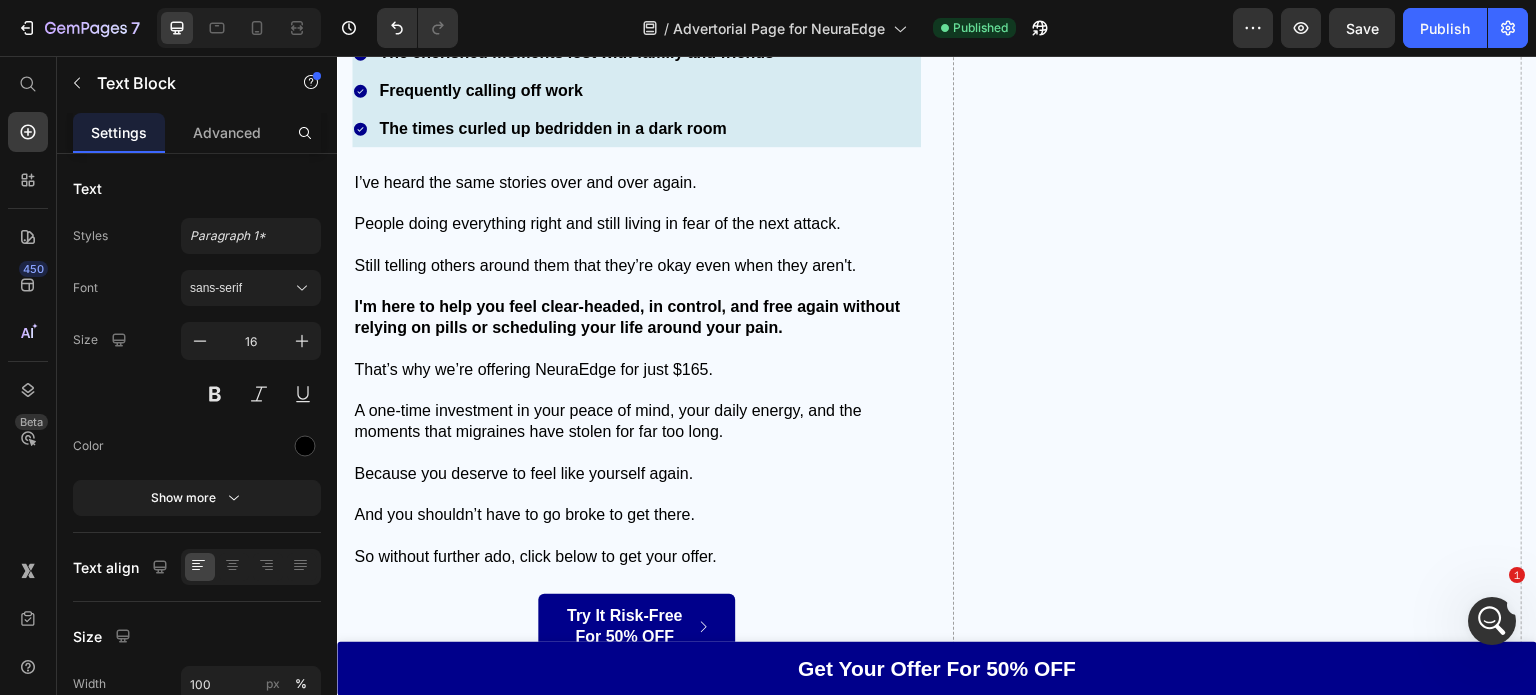 click on "If you use it for one year, it's only $0.65 cents per therapy which would cost hundreds." at bounding box center [636, -314] 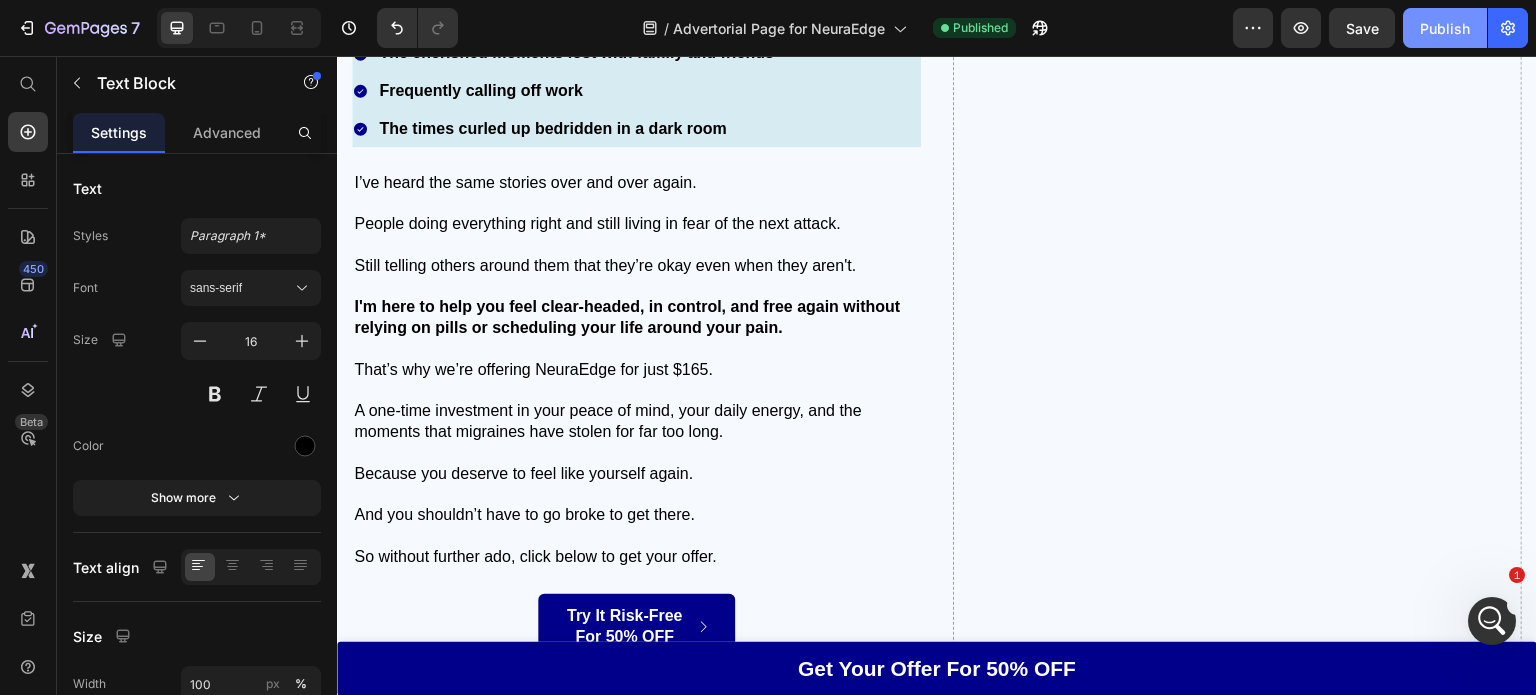 drag, startPoint x: 1432, startPoint y: 19, endPoint x: 1123, endPoint y: 448, distance: 528.6984 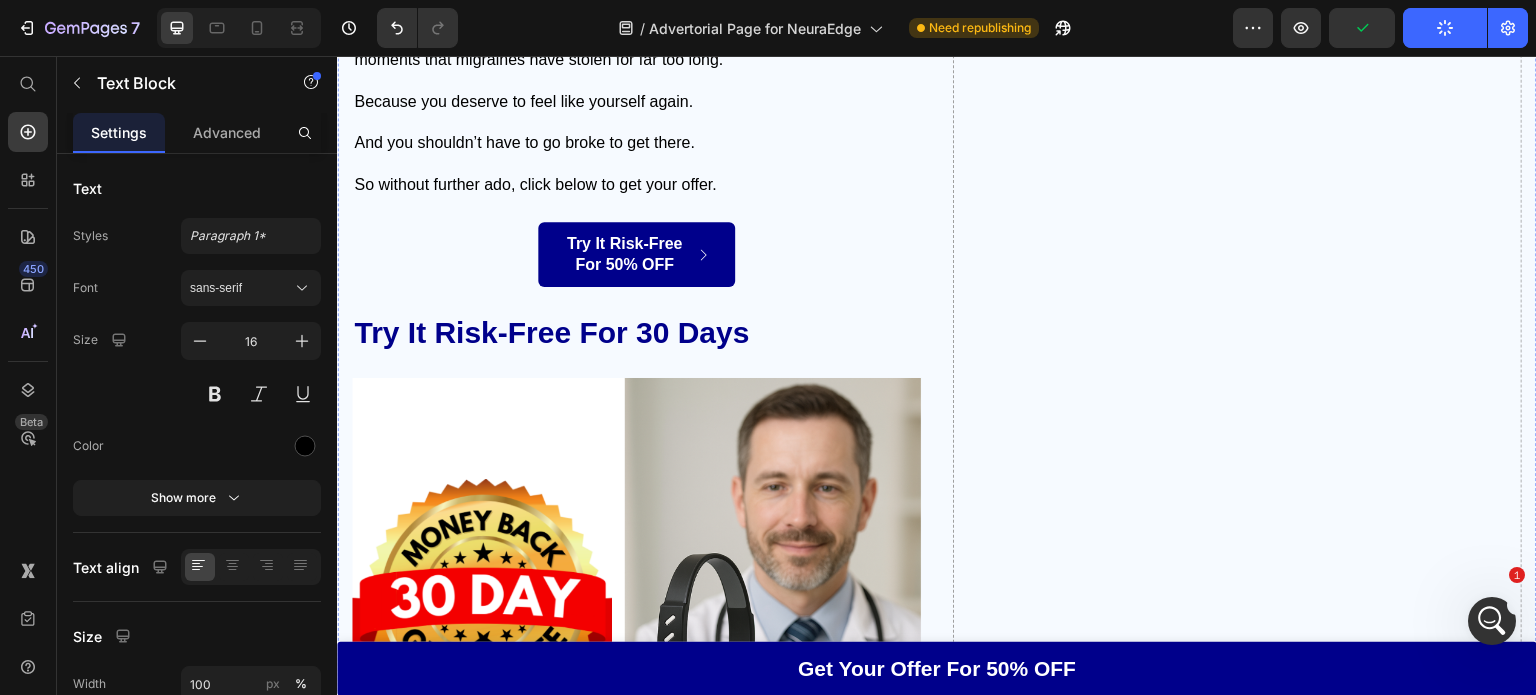 scroll, scrollTop: 21119, scrollLeft: 0, axis: vertical 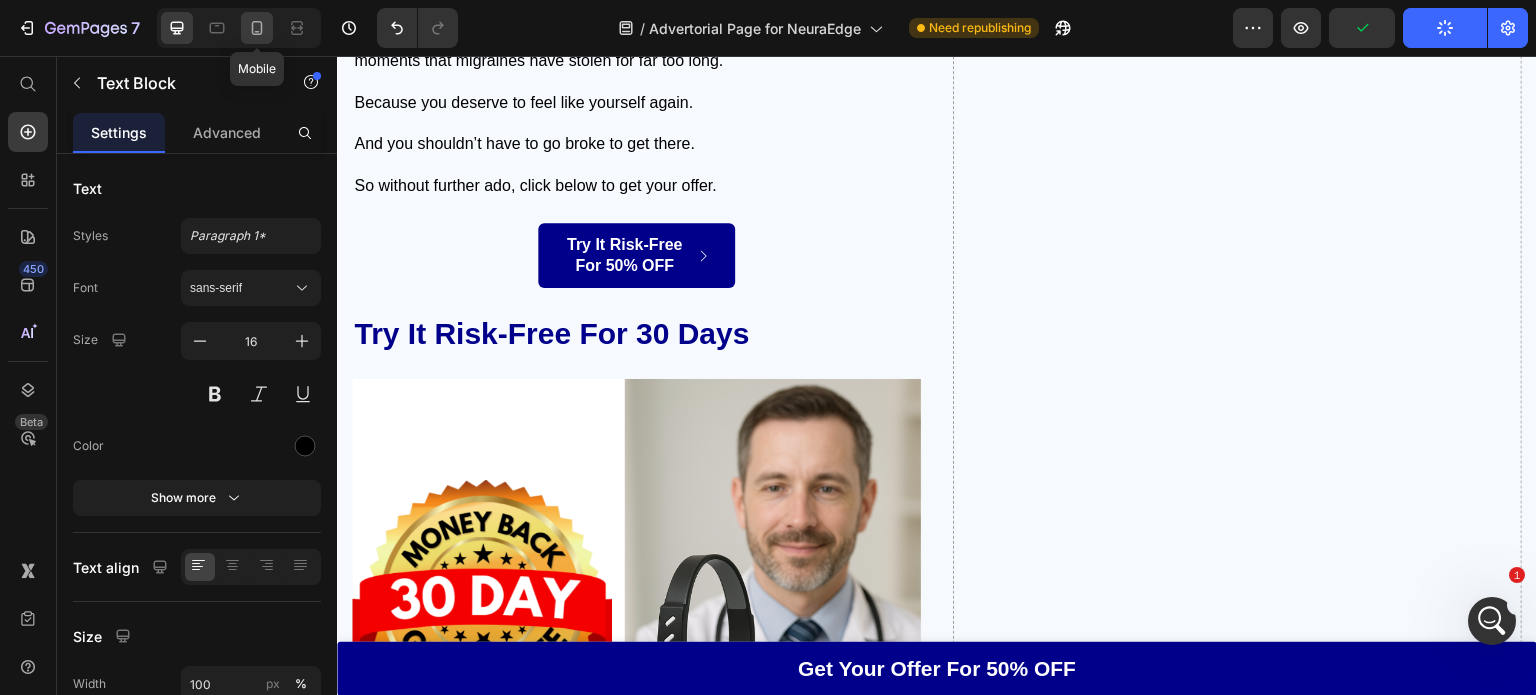 click 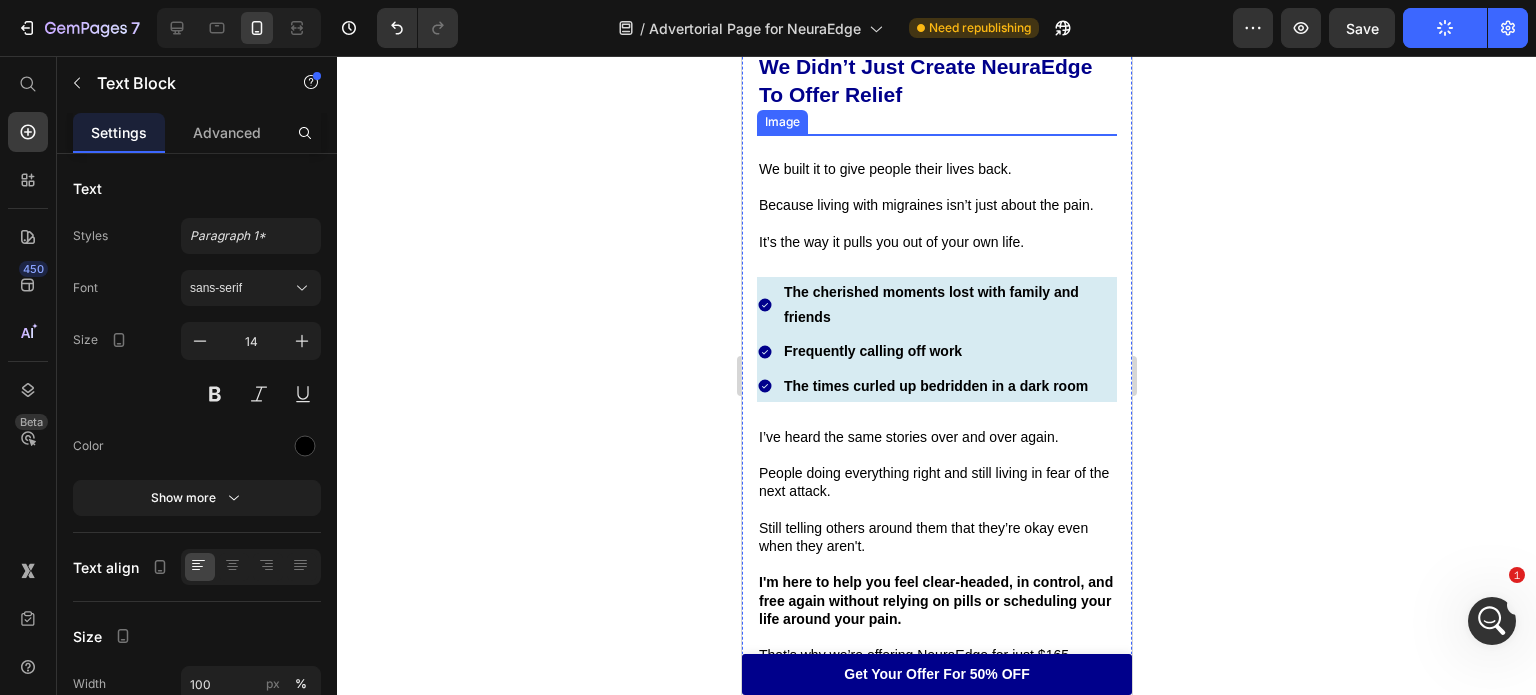 scroll, scrollTop: 19528, scrollLeft: 0, axis: vertical 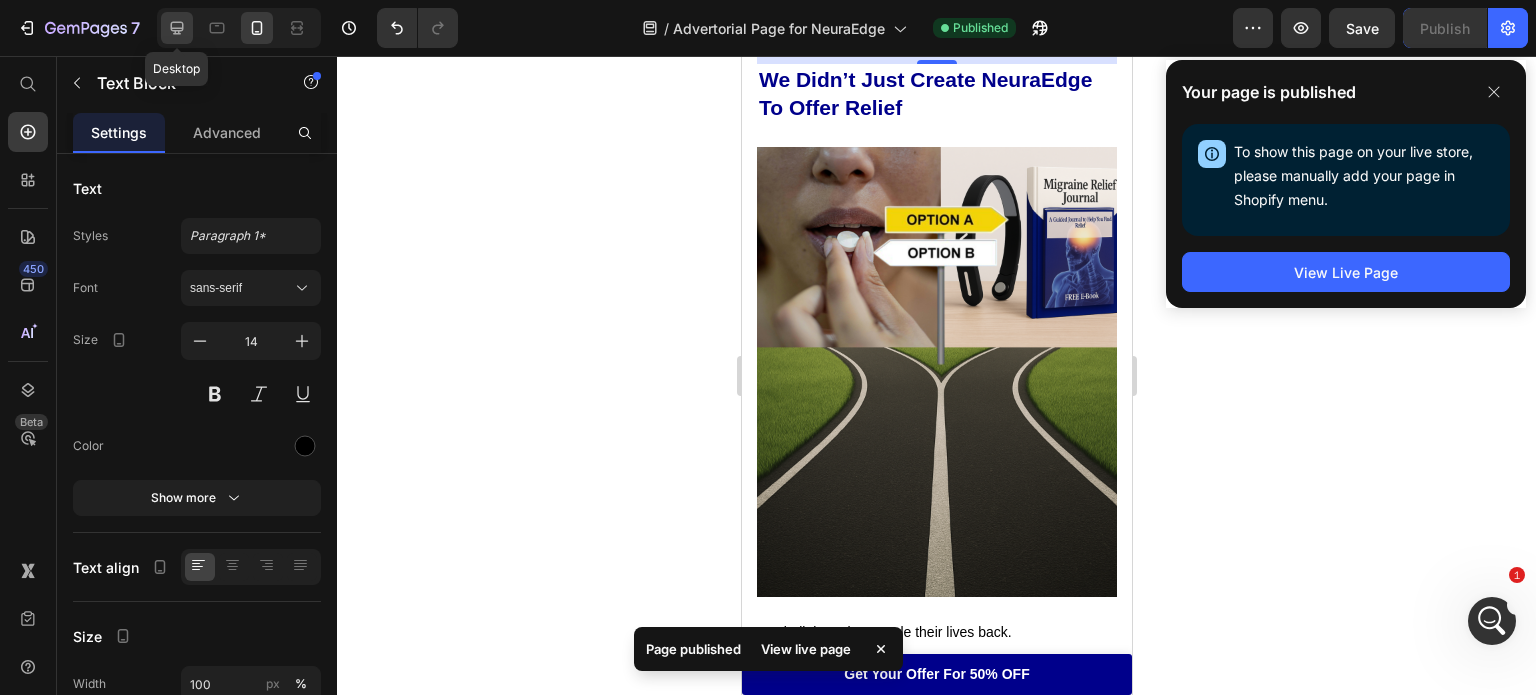 click 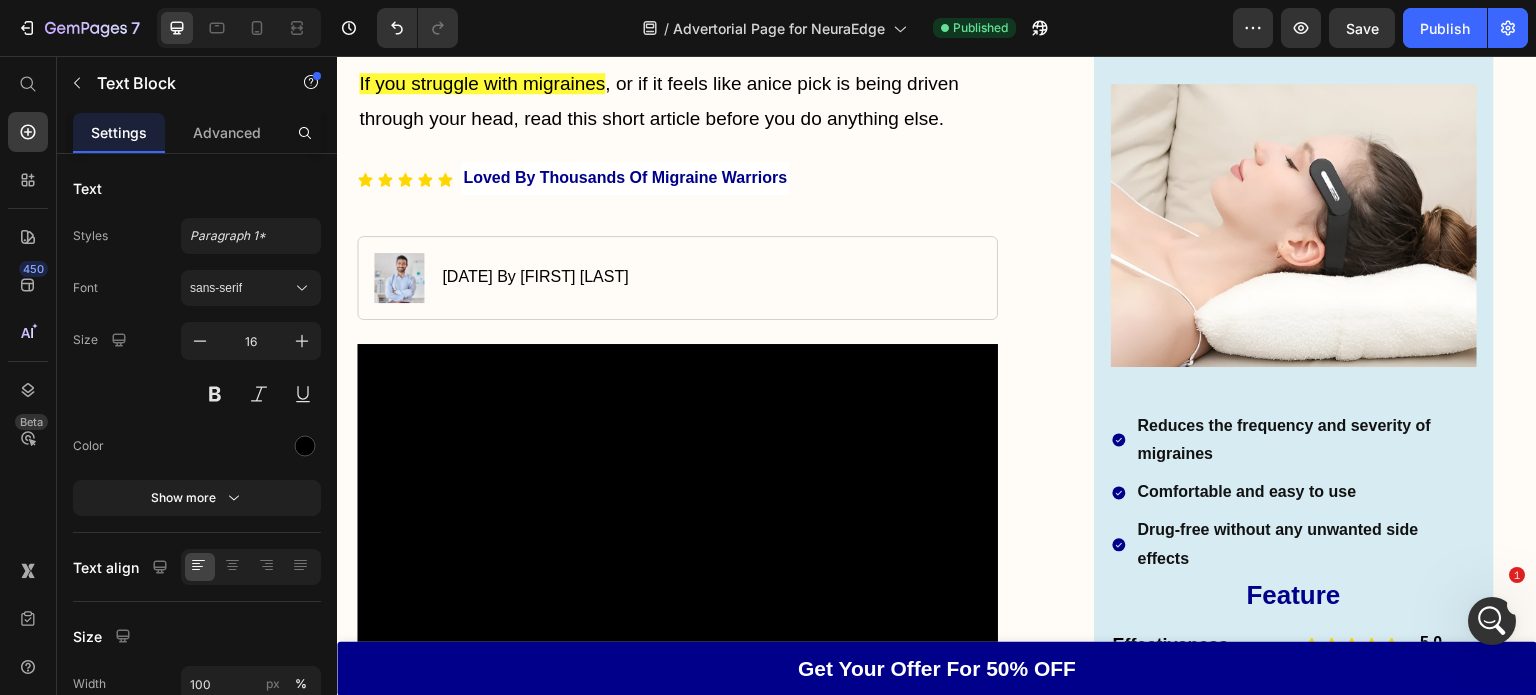 scroll, scrollTop: 0, scrollLeft: 0, axis: both 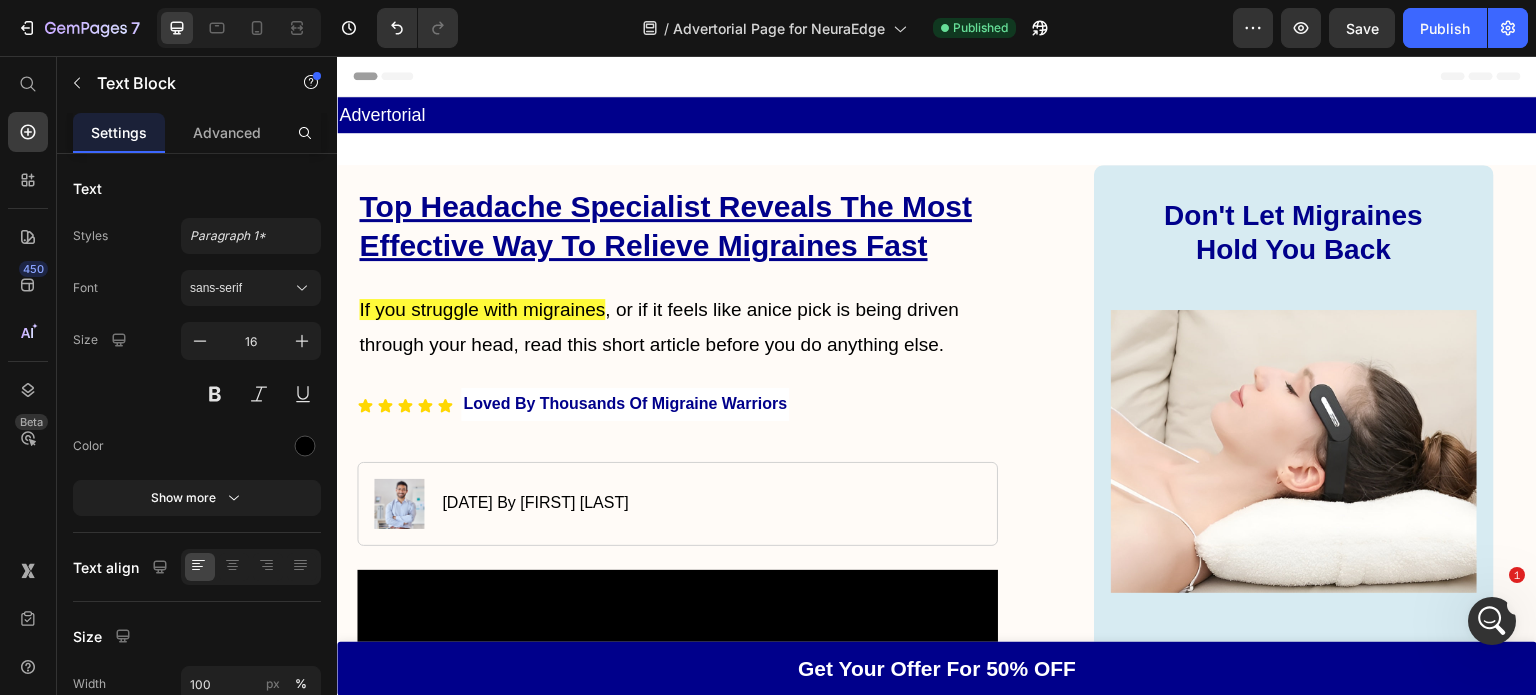 click at bounding box center (1492, 621) 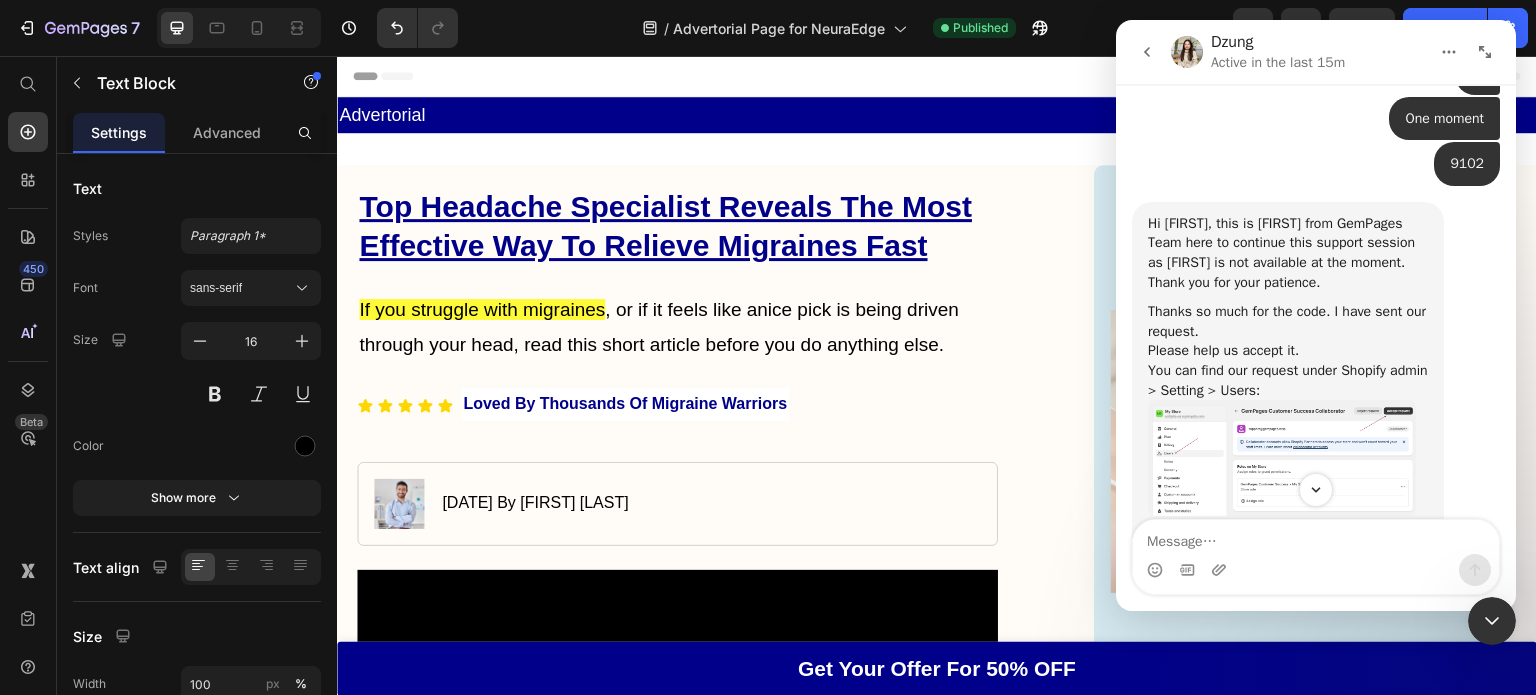 scroll, scrollTop: 1919, scrollLeft: 0, axis: vertical 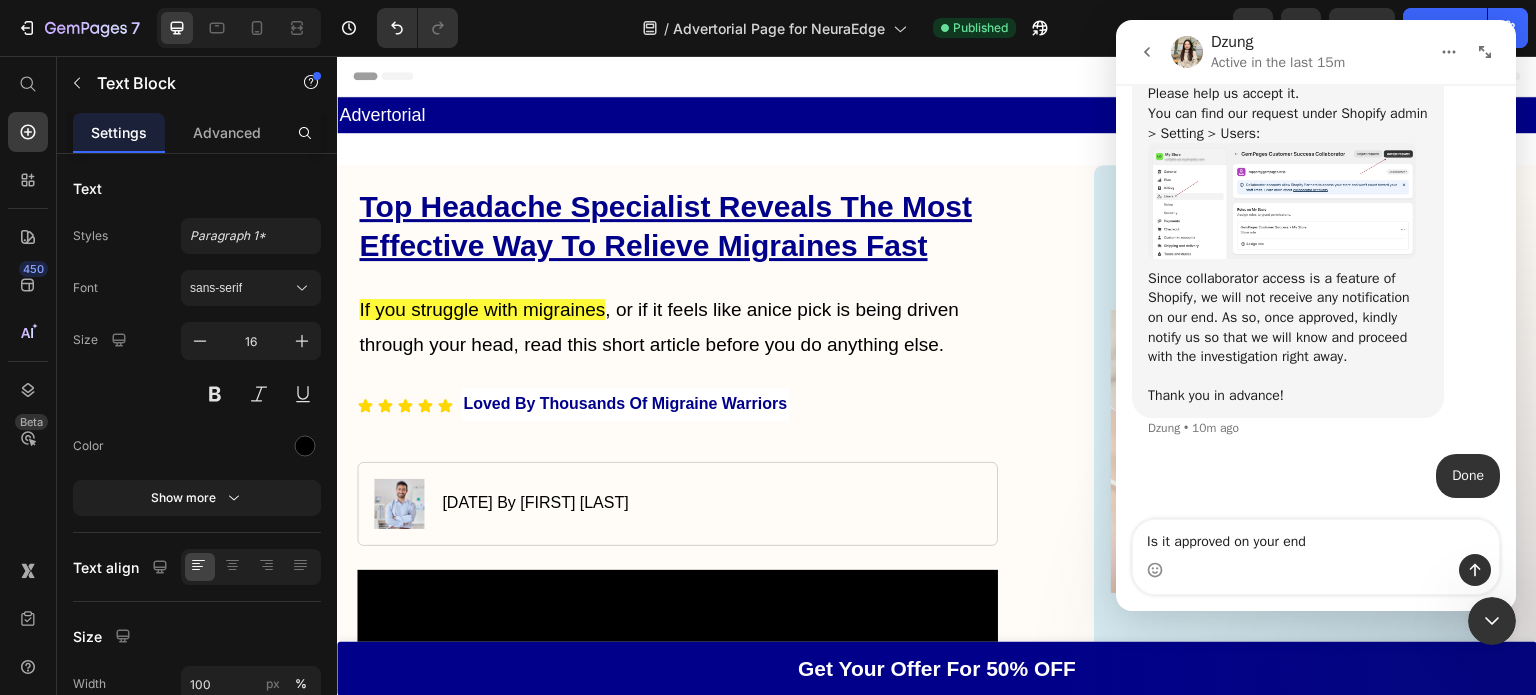type on "Is it approved on your end?" 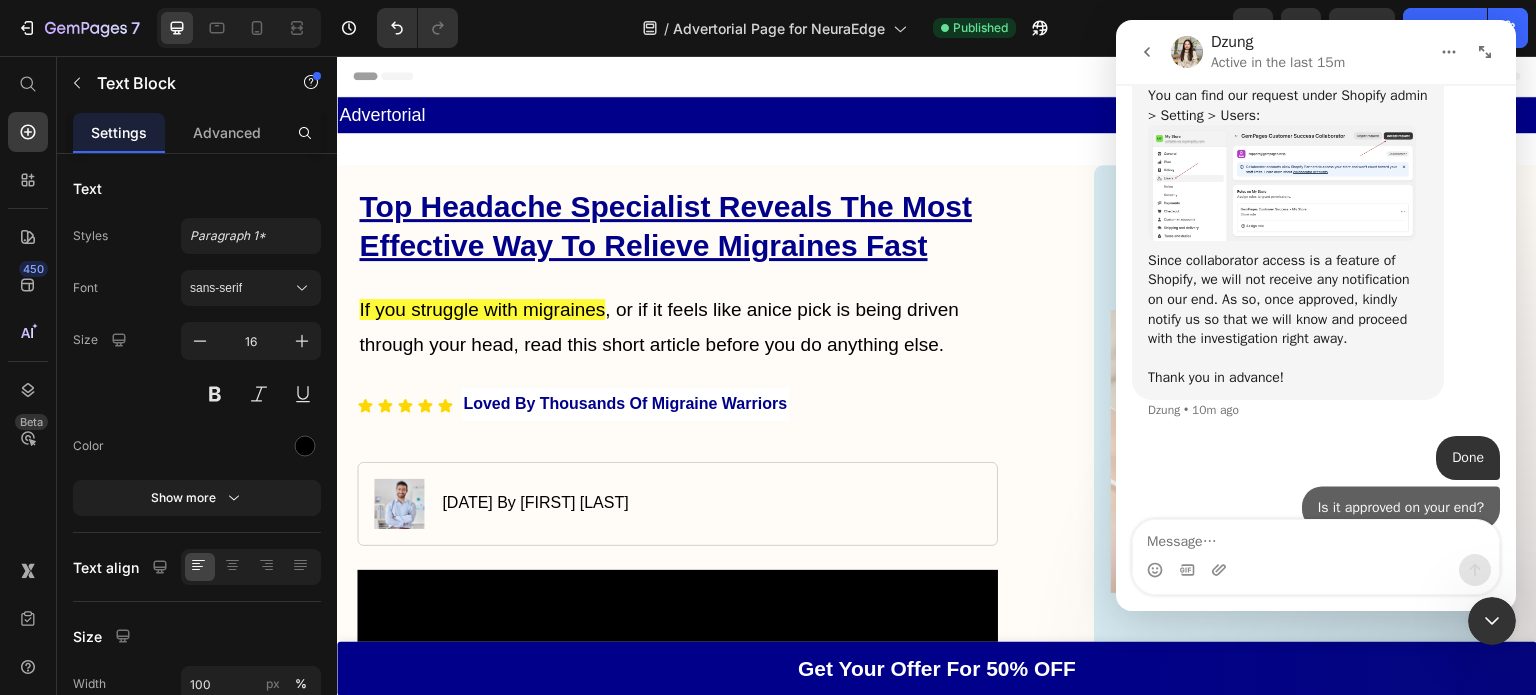 scroll, scrollTop: 1964, scrollLeft: 0, axis: vertical 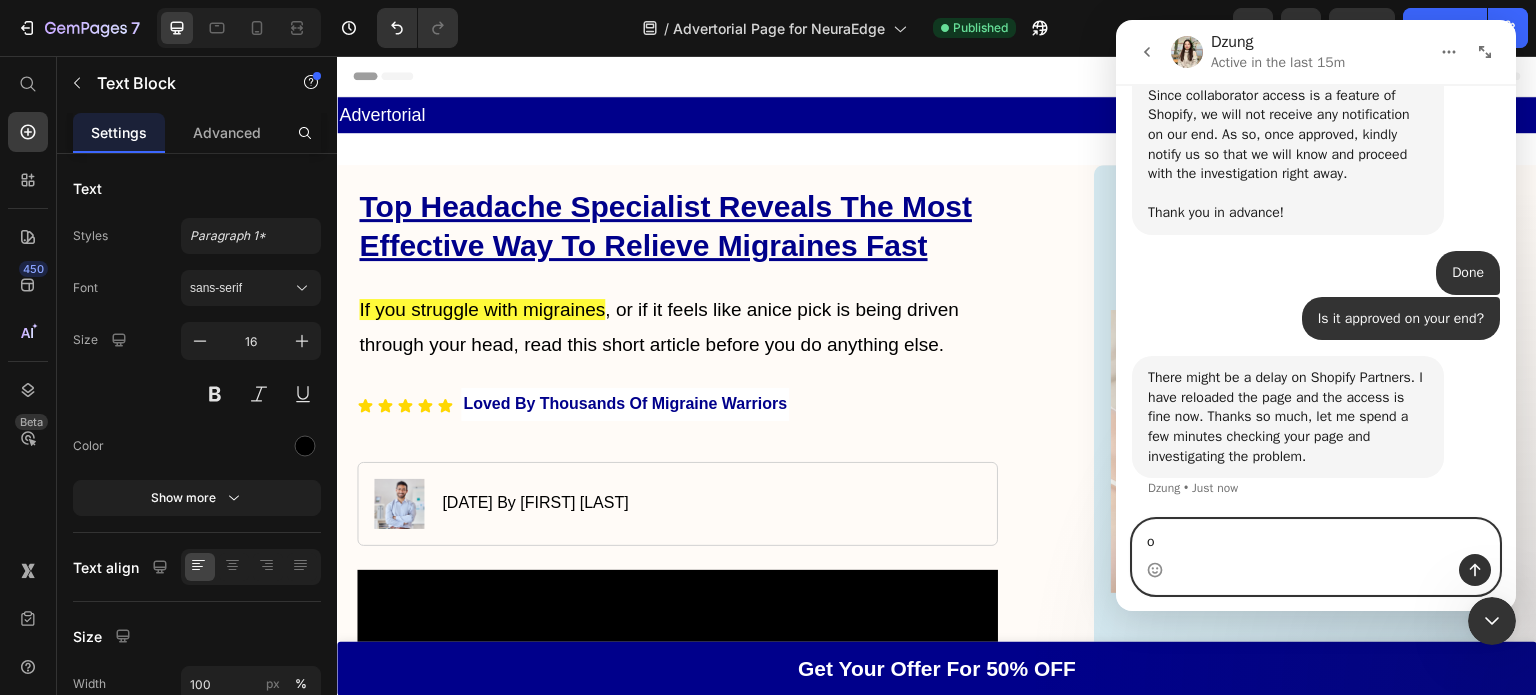 type on "ok" 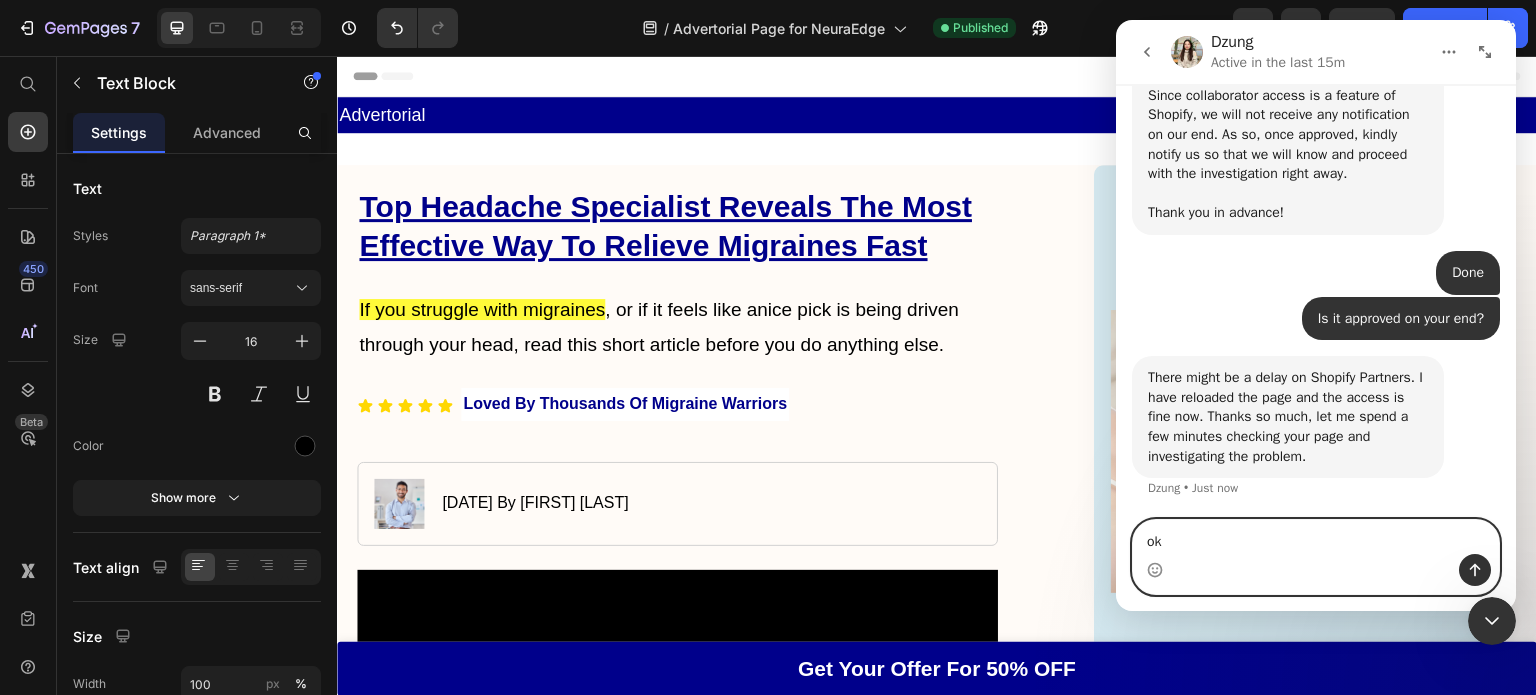 type 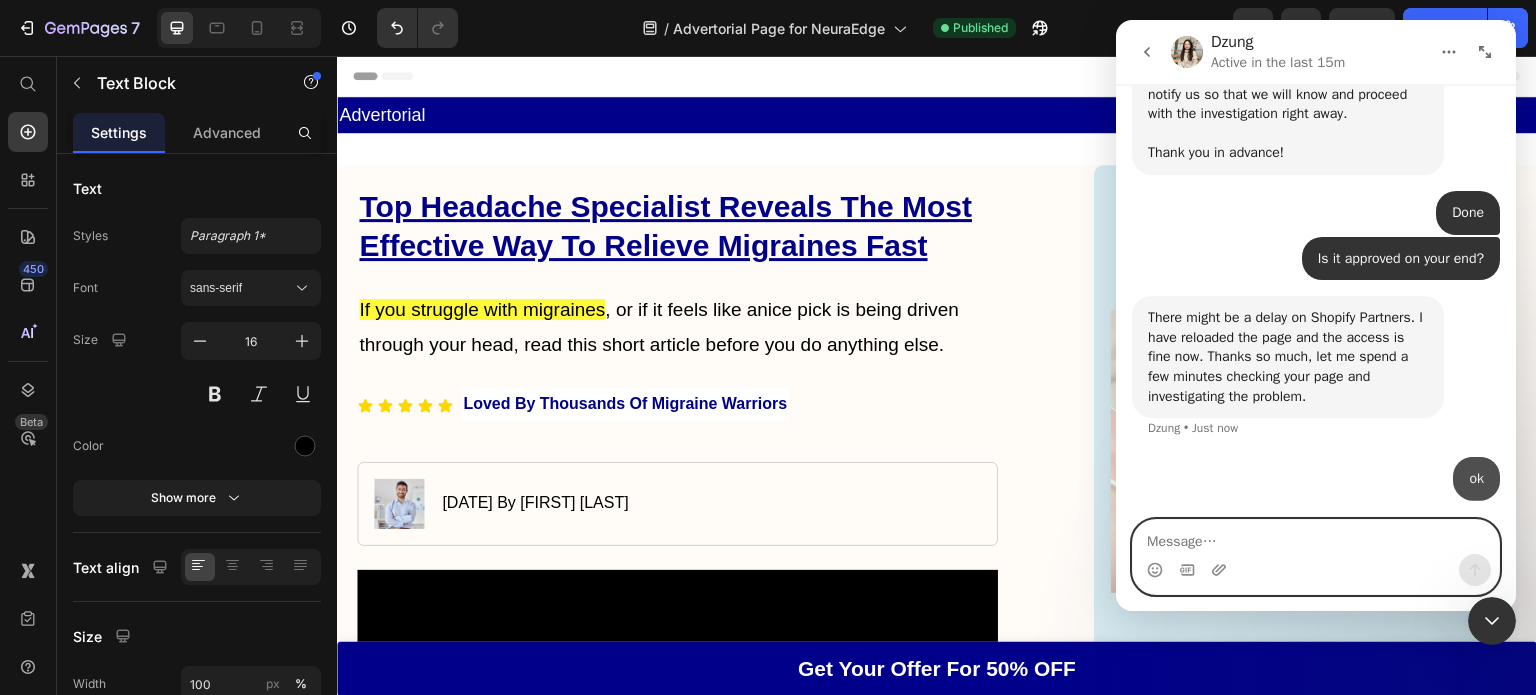 scroll, scrollTop: 2162, scrollLeft: 0, axis: vertical 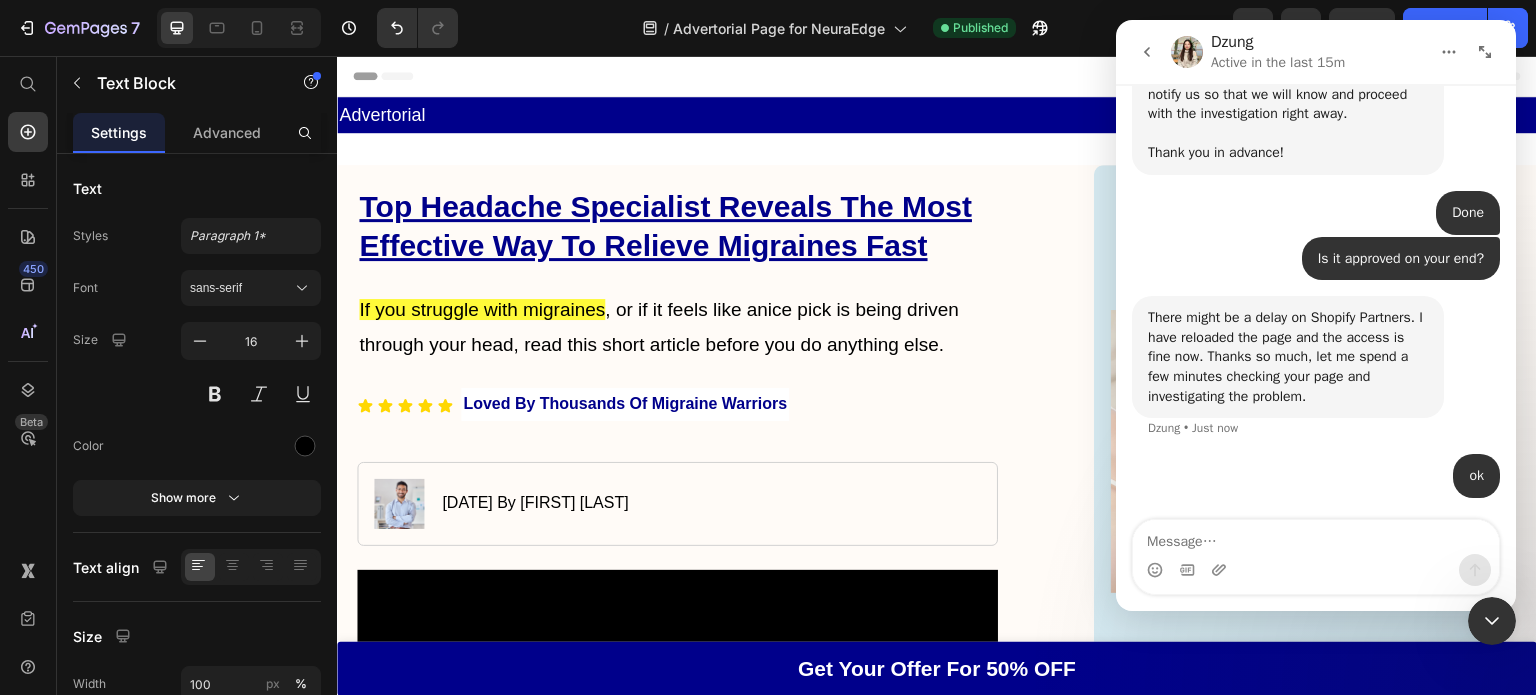click 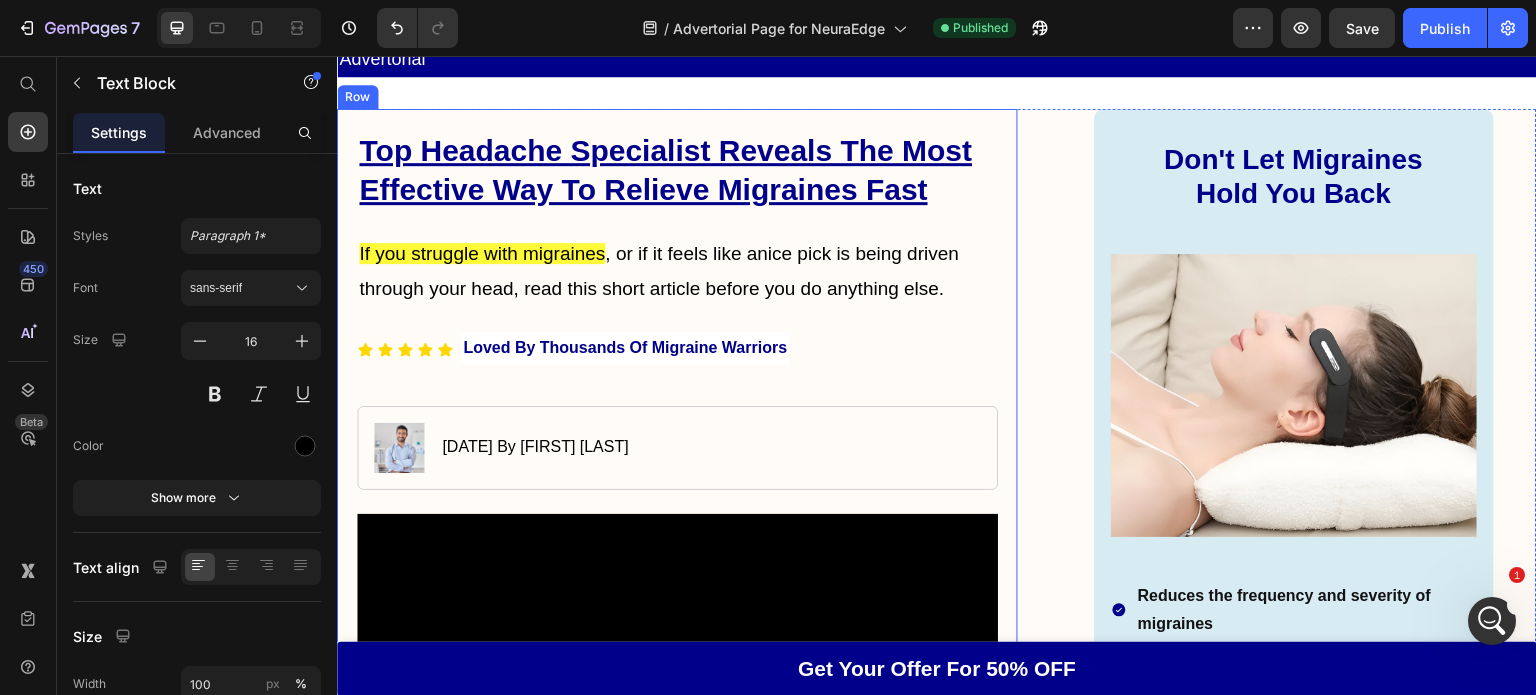 scroll, scrollTop: 58, scrollLeft: 0, axis: vertical 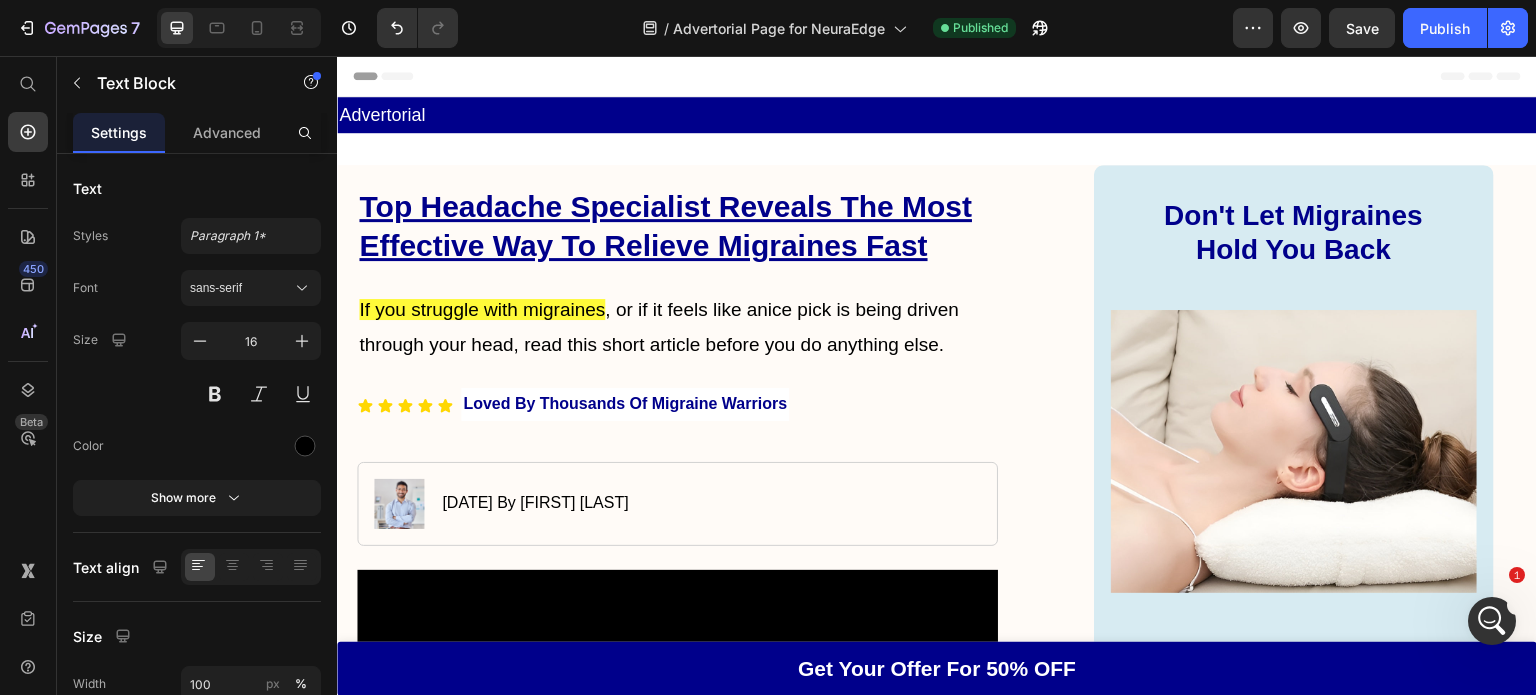 click 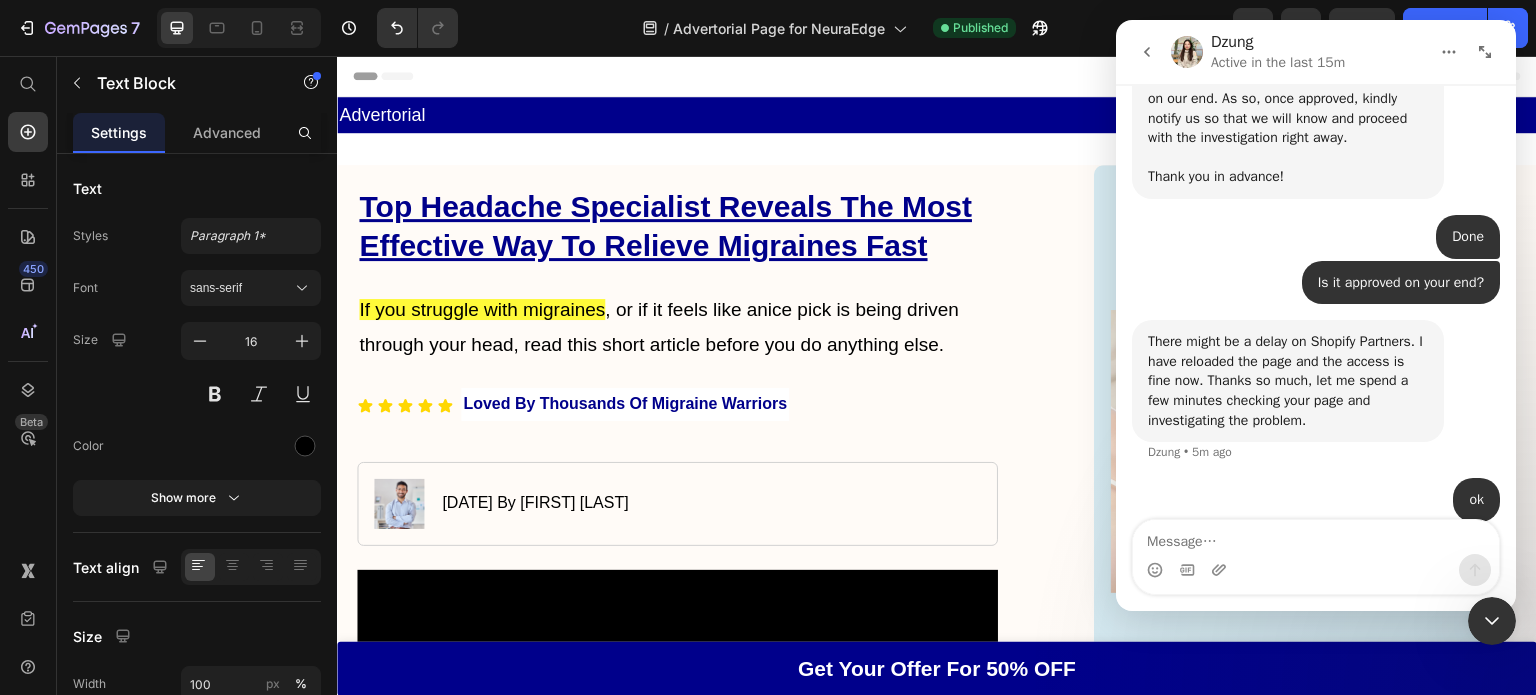 scroll, scrollTop: 2162, scrollLeft: 0, axis: vertical 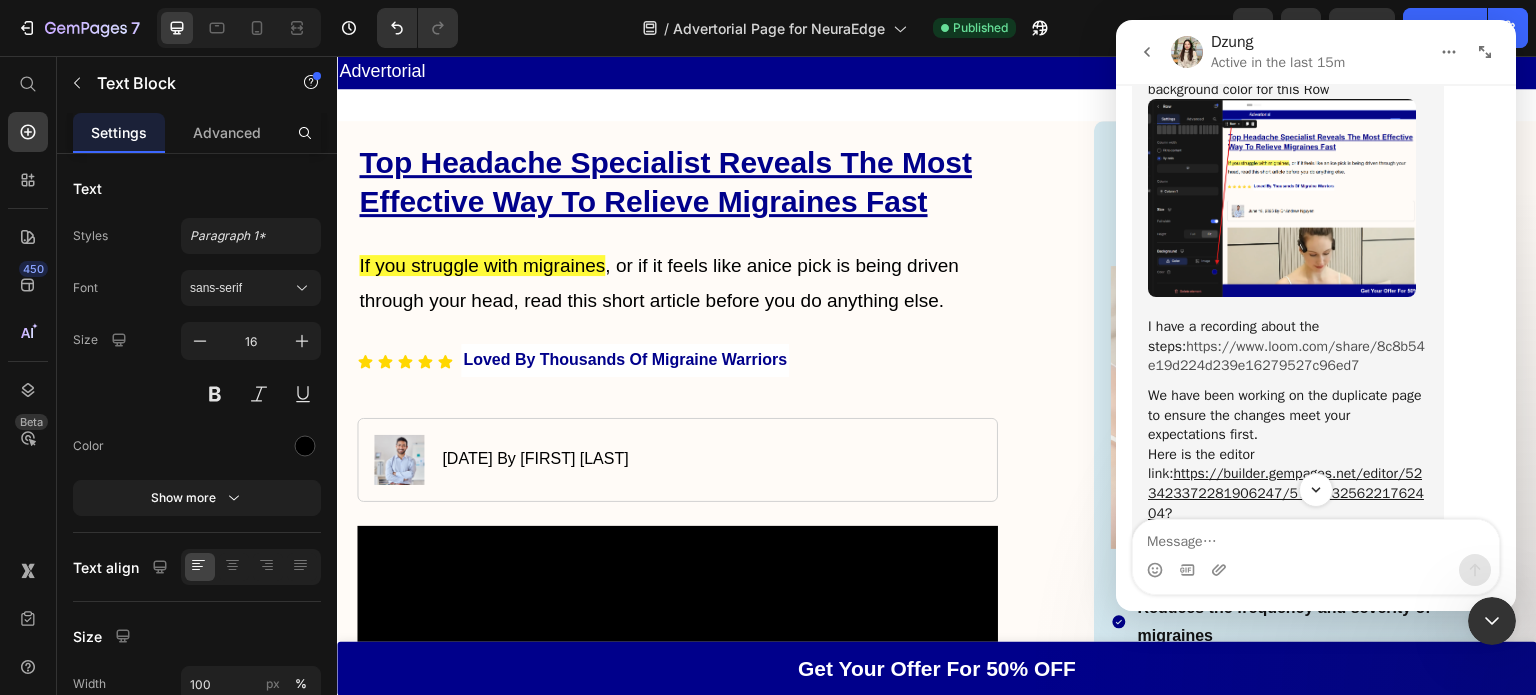 click on "https://www.loom.com/share/8c8b54e19d224d239e16279527c96ed7" at bounding box center [1286, 356] 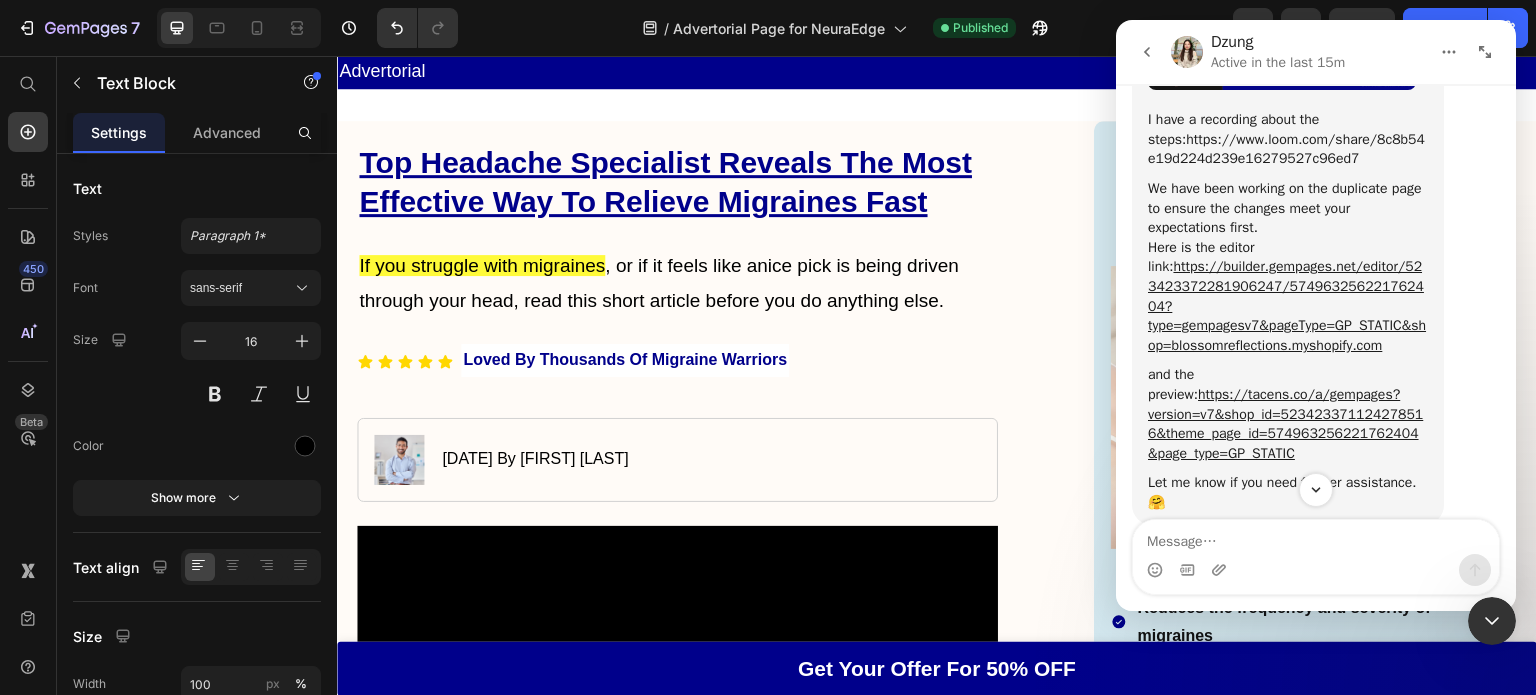 scroll, scrollTop: 2897, scrollLeft: 0, axis: vertical 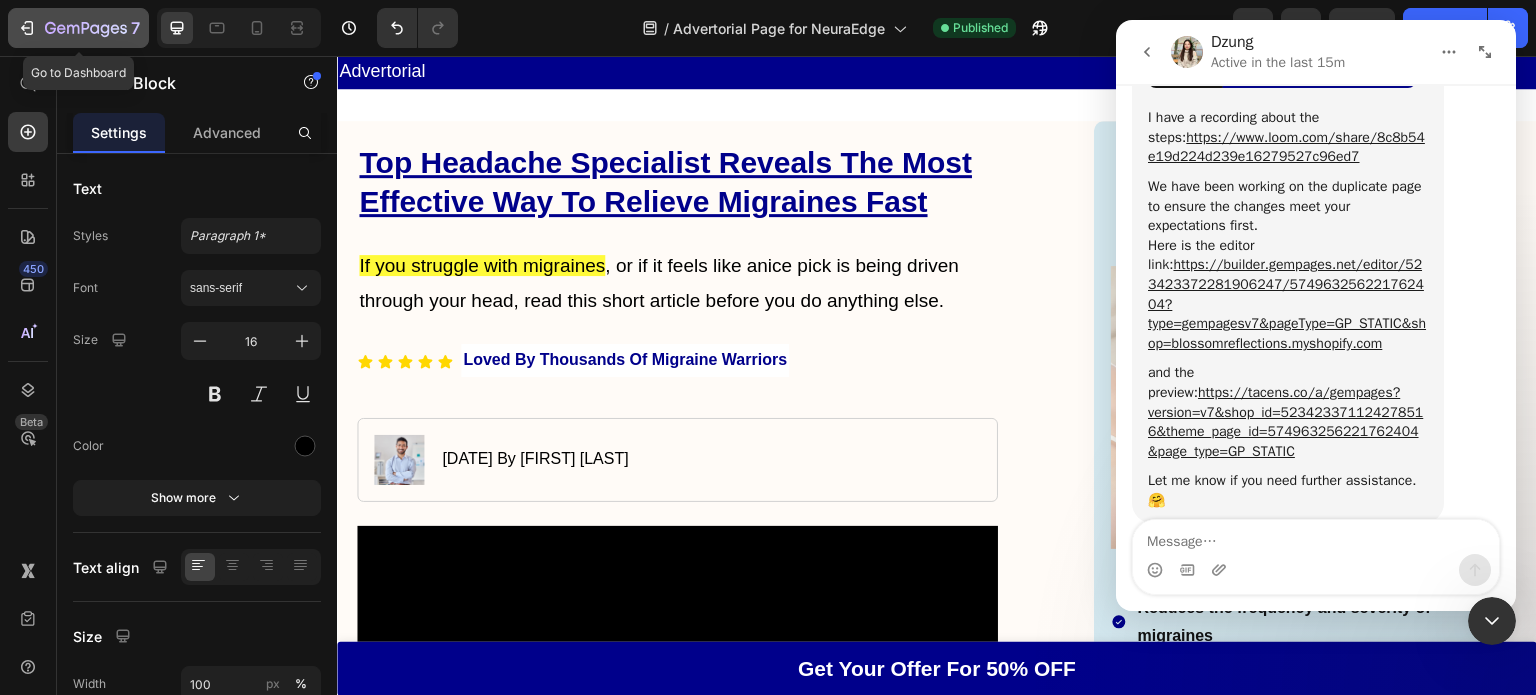 click 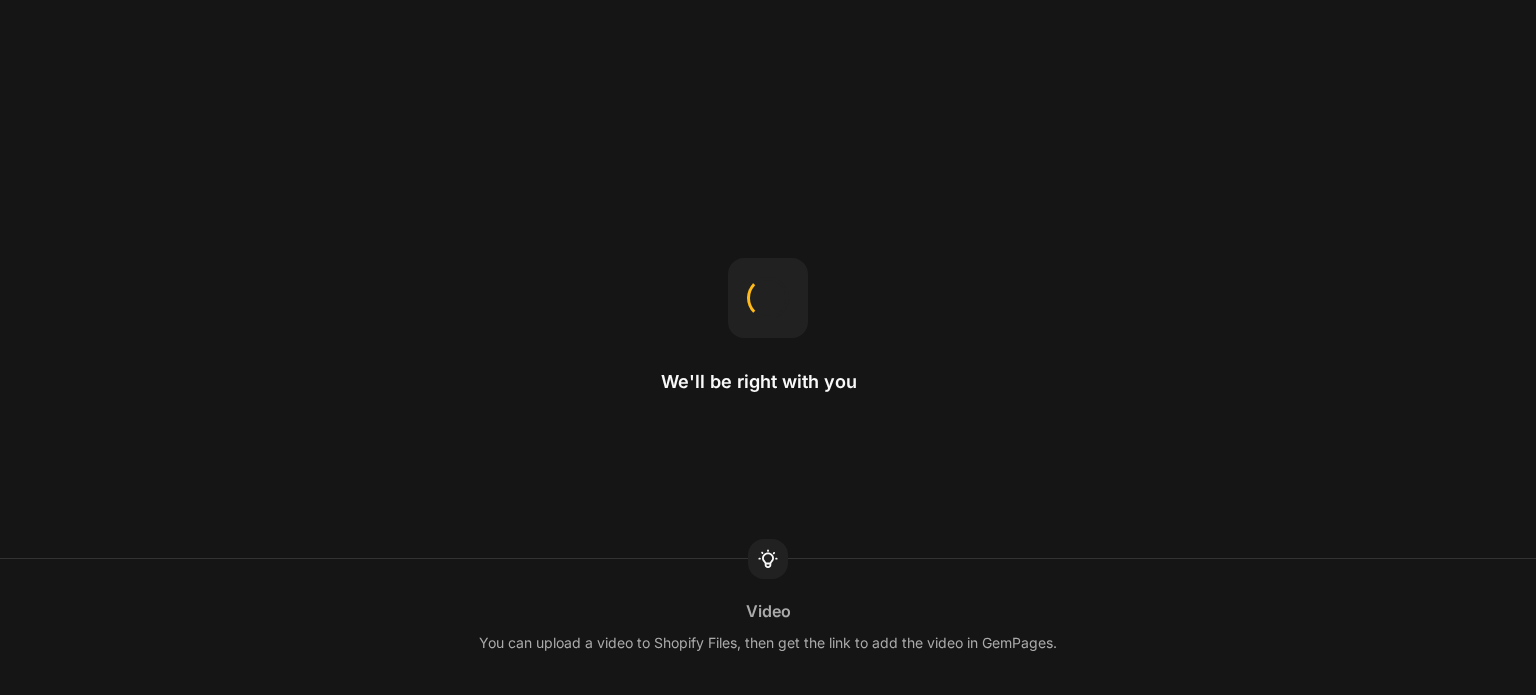 scroll, scrollTop: 0, scrollLeft: 0, axis: both 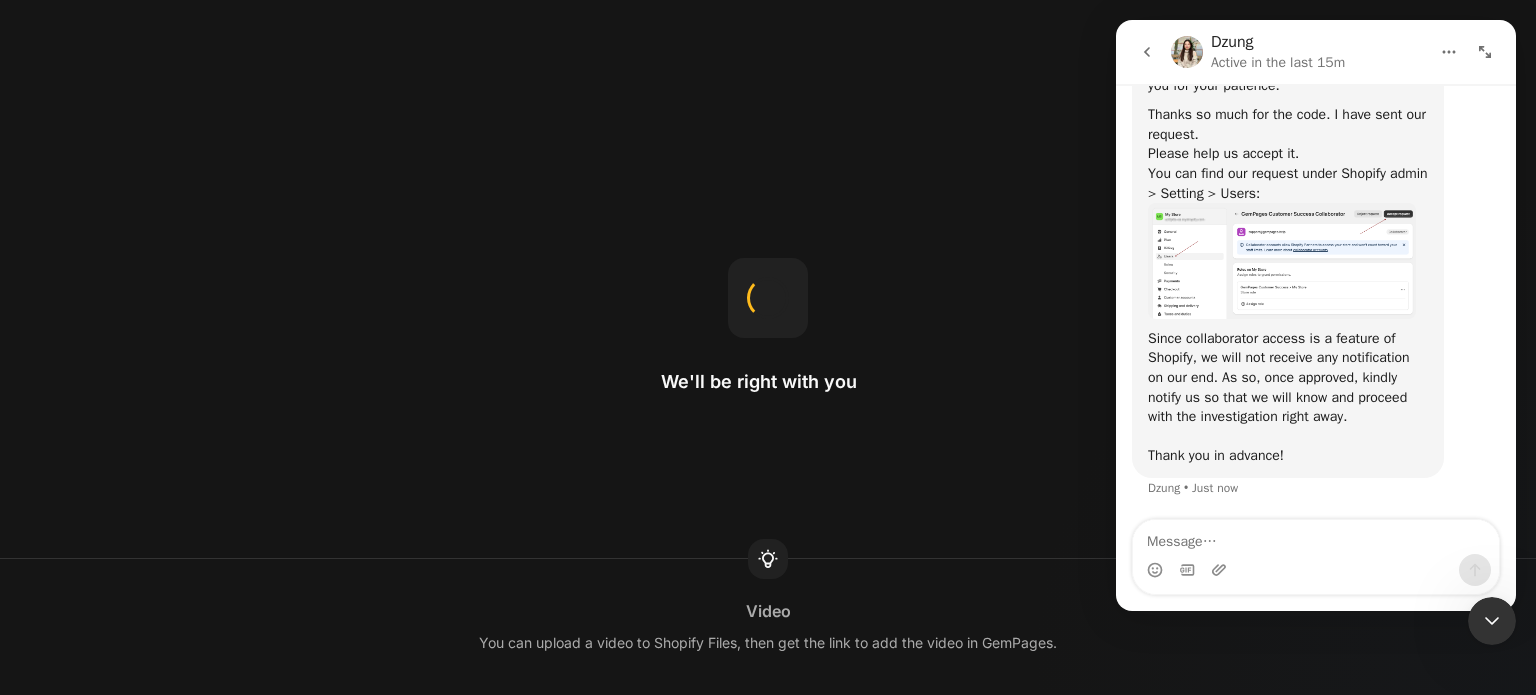 click 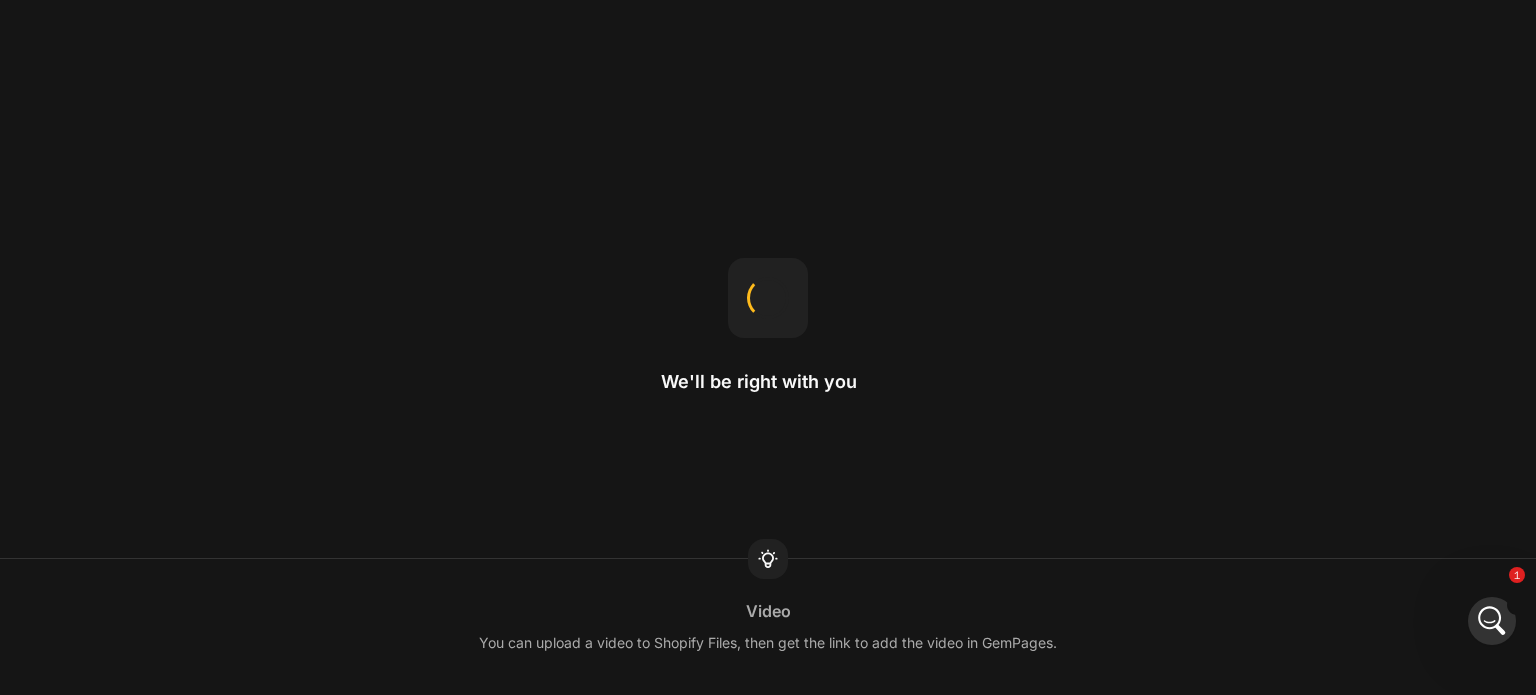 scroll, scrollTop: 0, scrollLeft: 0, axis: both 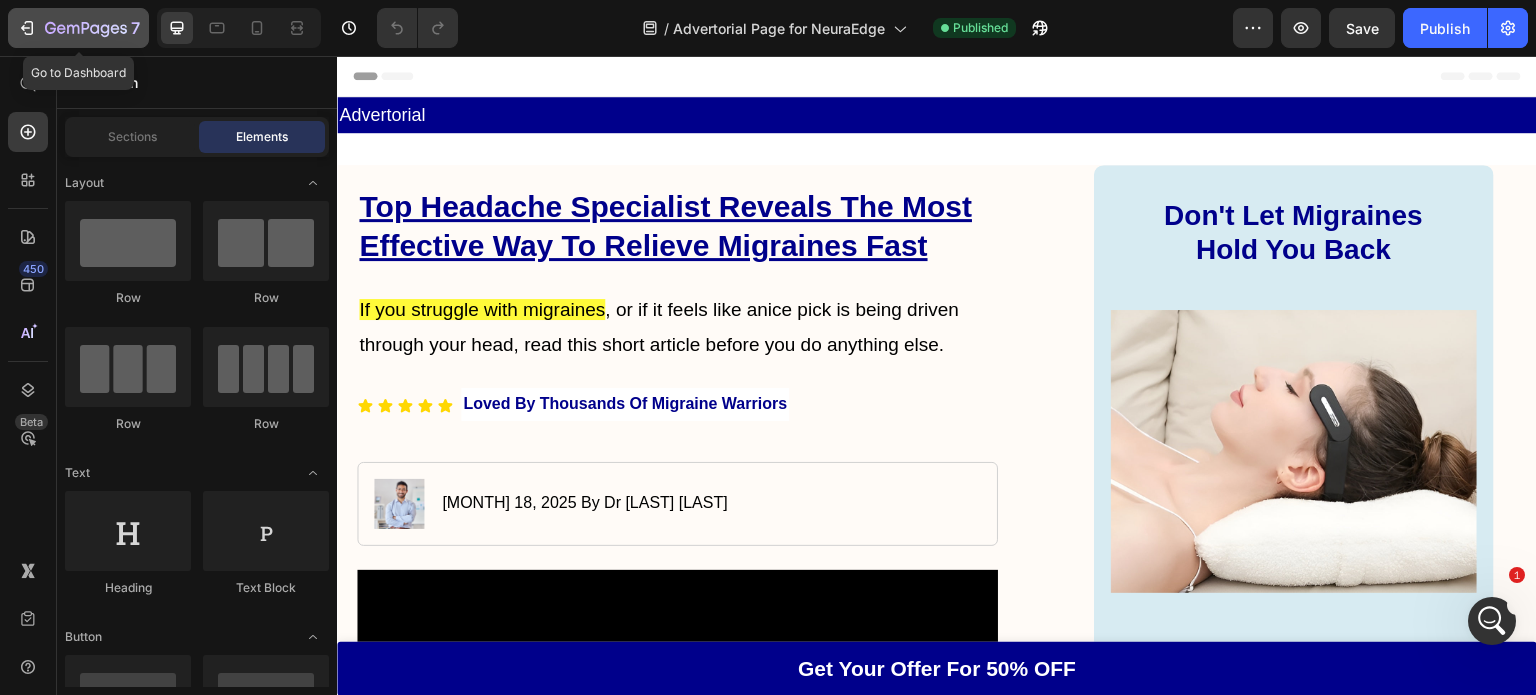click 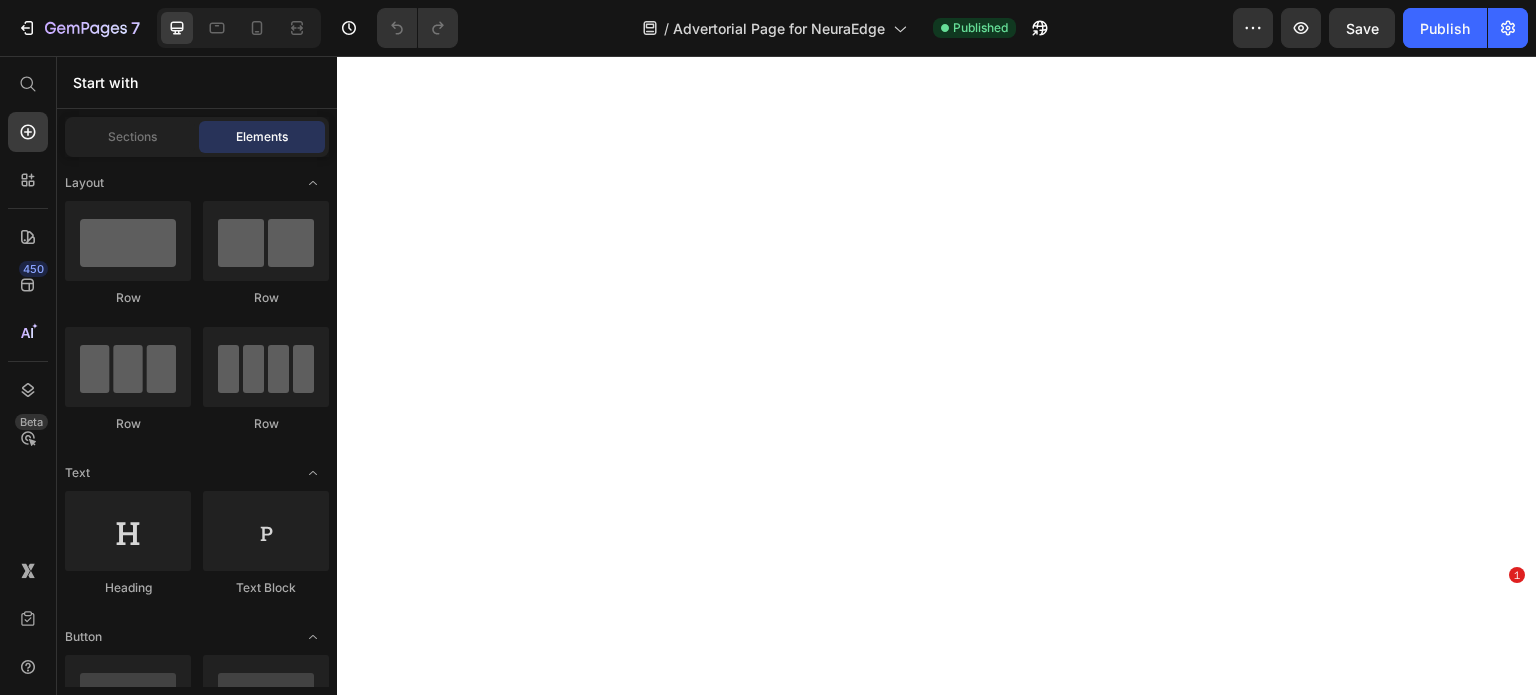scroll, scrollTop: 0, scrollLeft: 0, axis: both 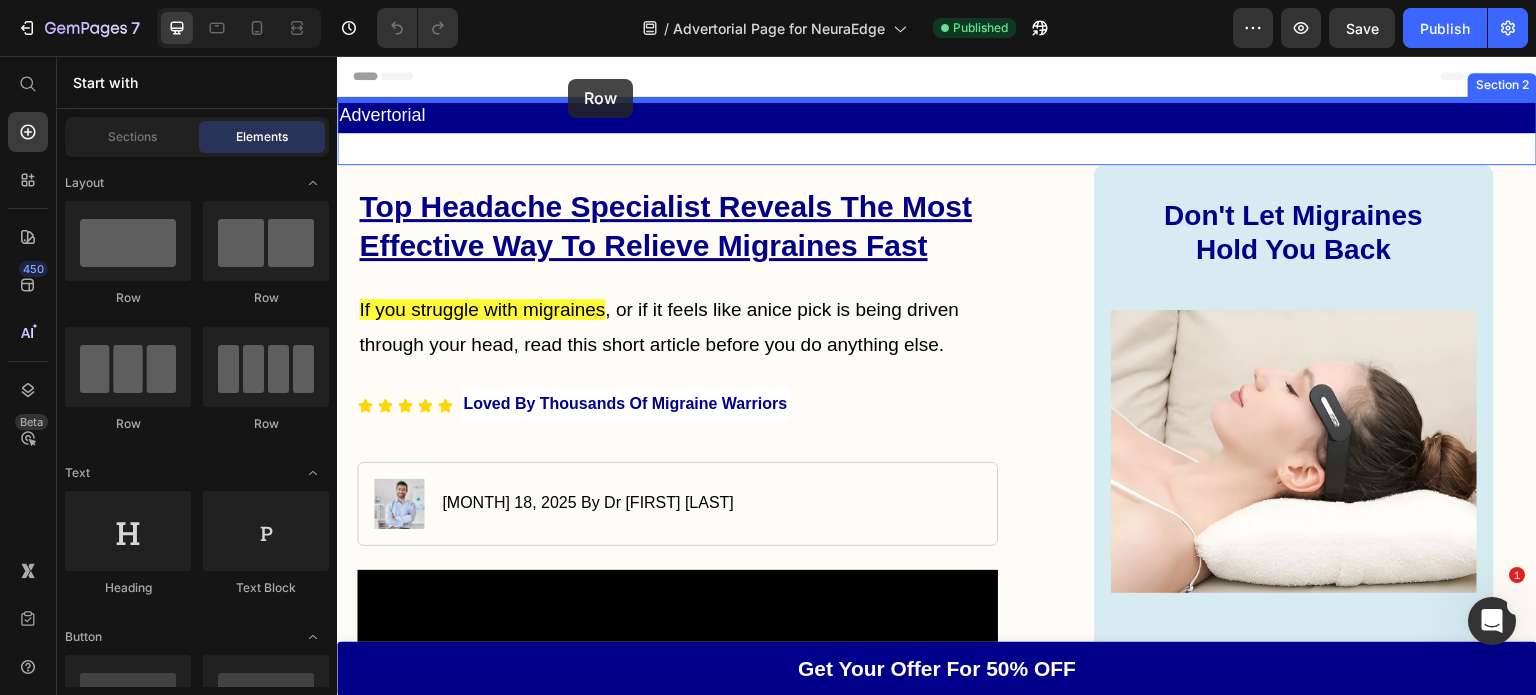 drag, startPoint x: 510, startPoint y: 312, endPoint x: 568, endPoint y: 79, distance: 240.1104 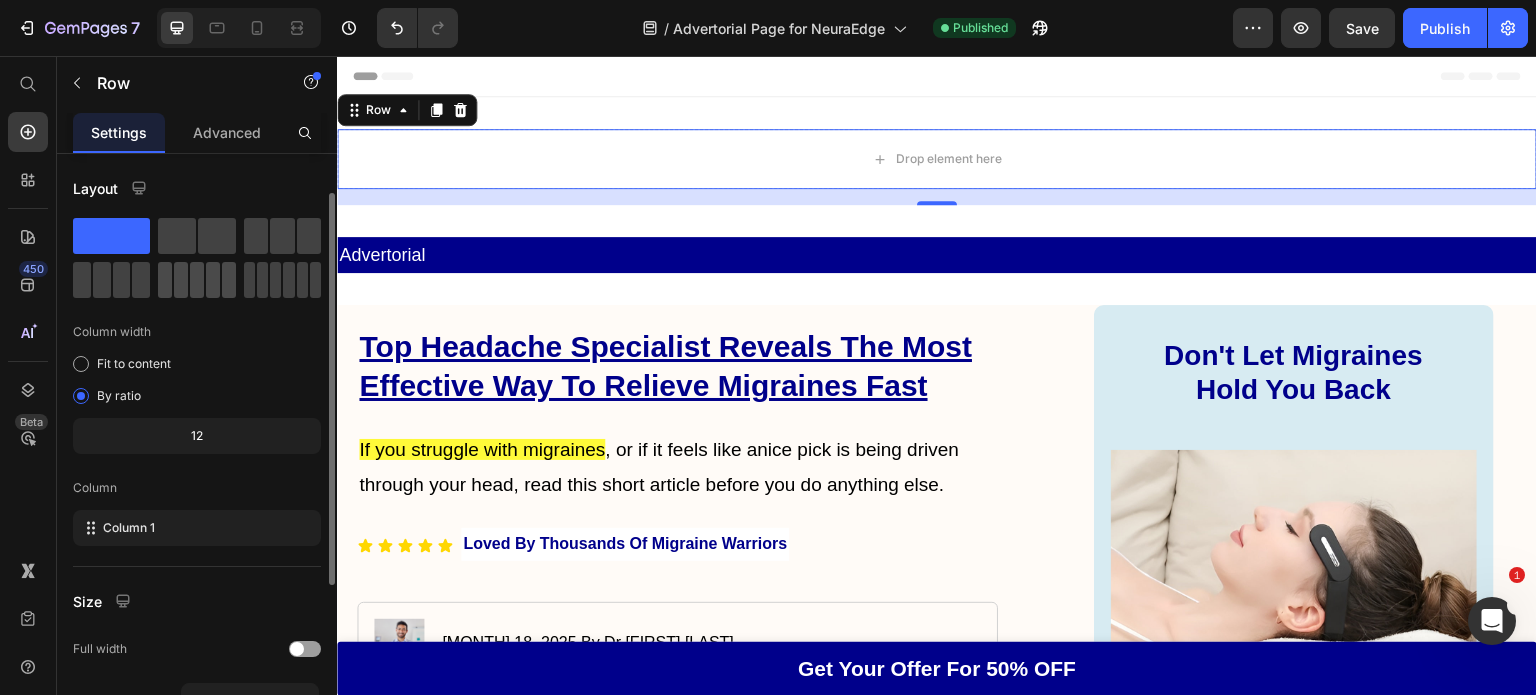 scroll, scrollTop: 312, scrollLeft: 0, axis: vertical 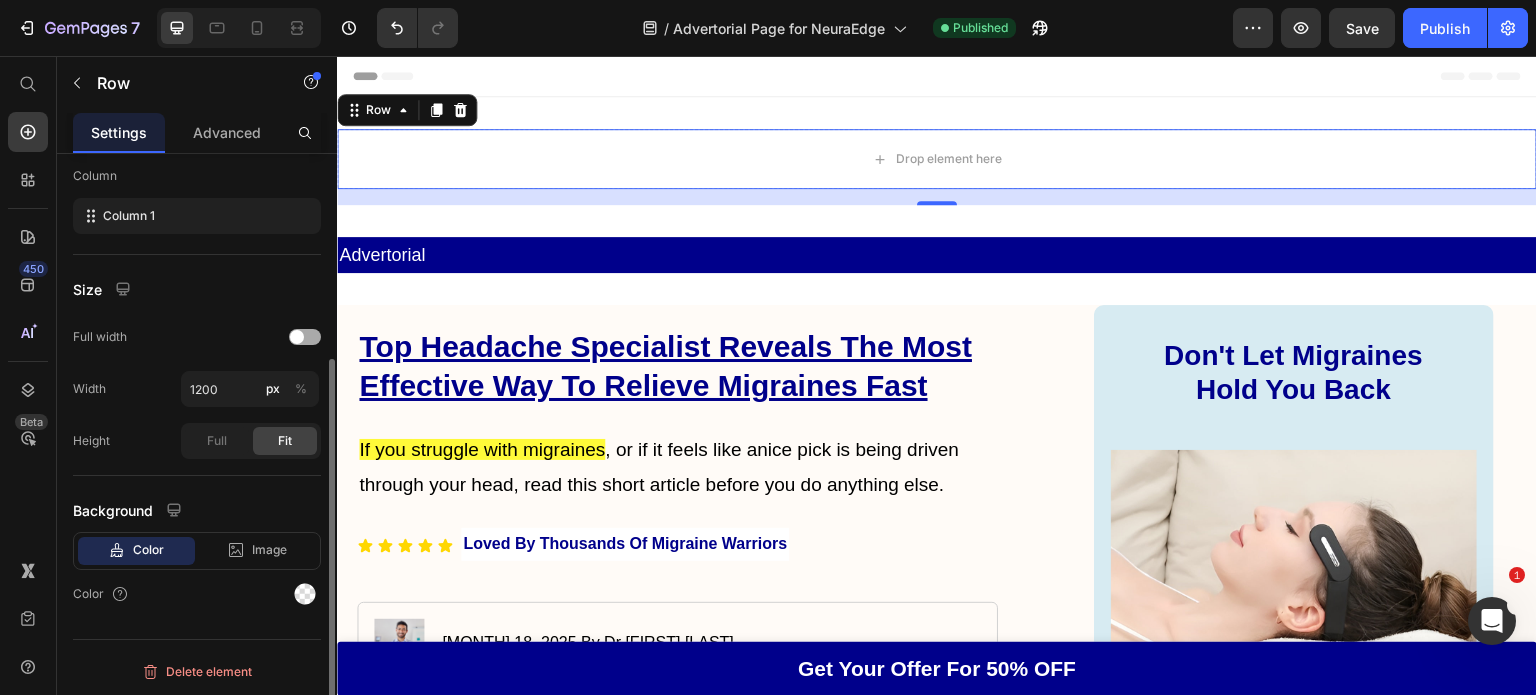 click at bounding box center [305, 337] 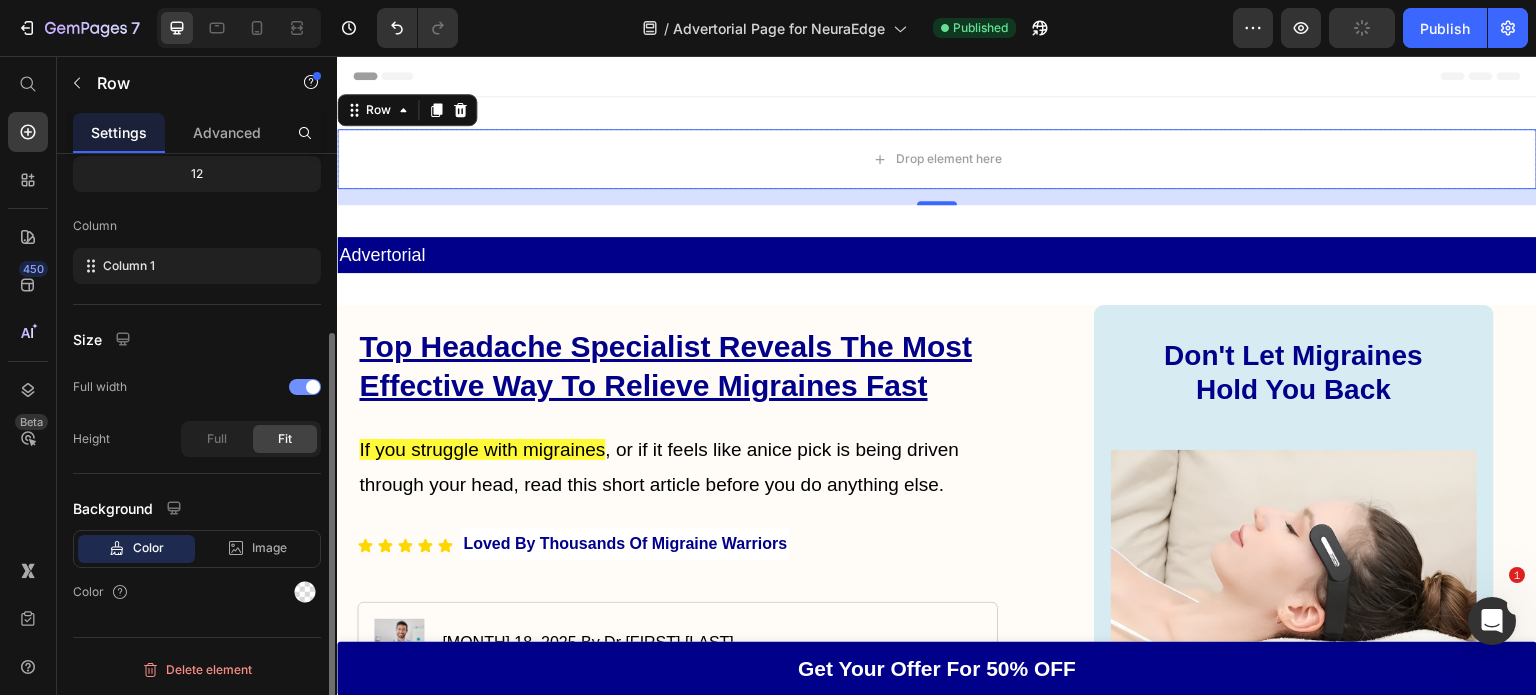 scroll, scrollTop: 260, scrollLeft: 0, axis: vertical 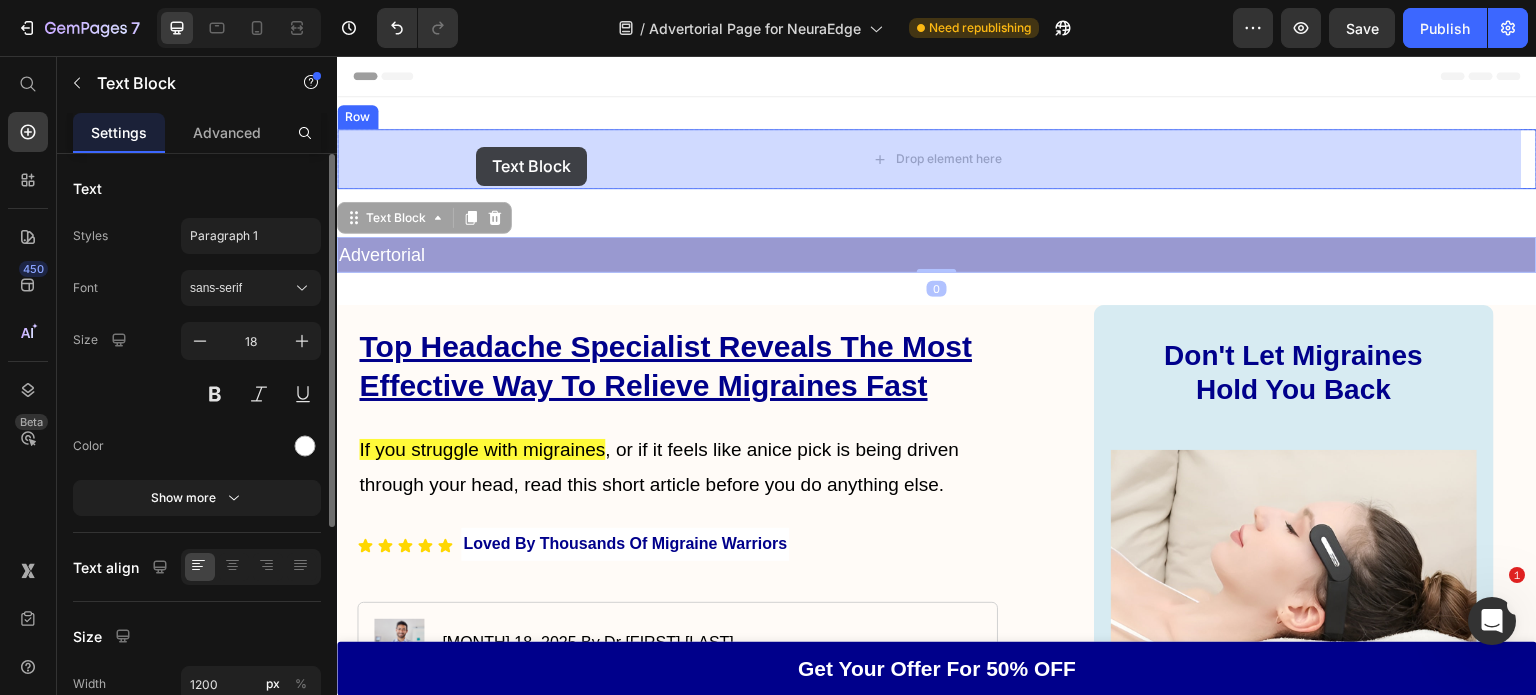 drag, startPoint x: 460, startPoint y: 255, endPoint x: 476, endPoint y: 147, distance: 109.17875 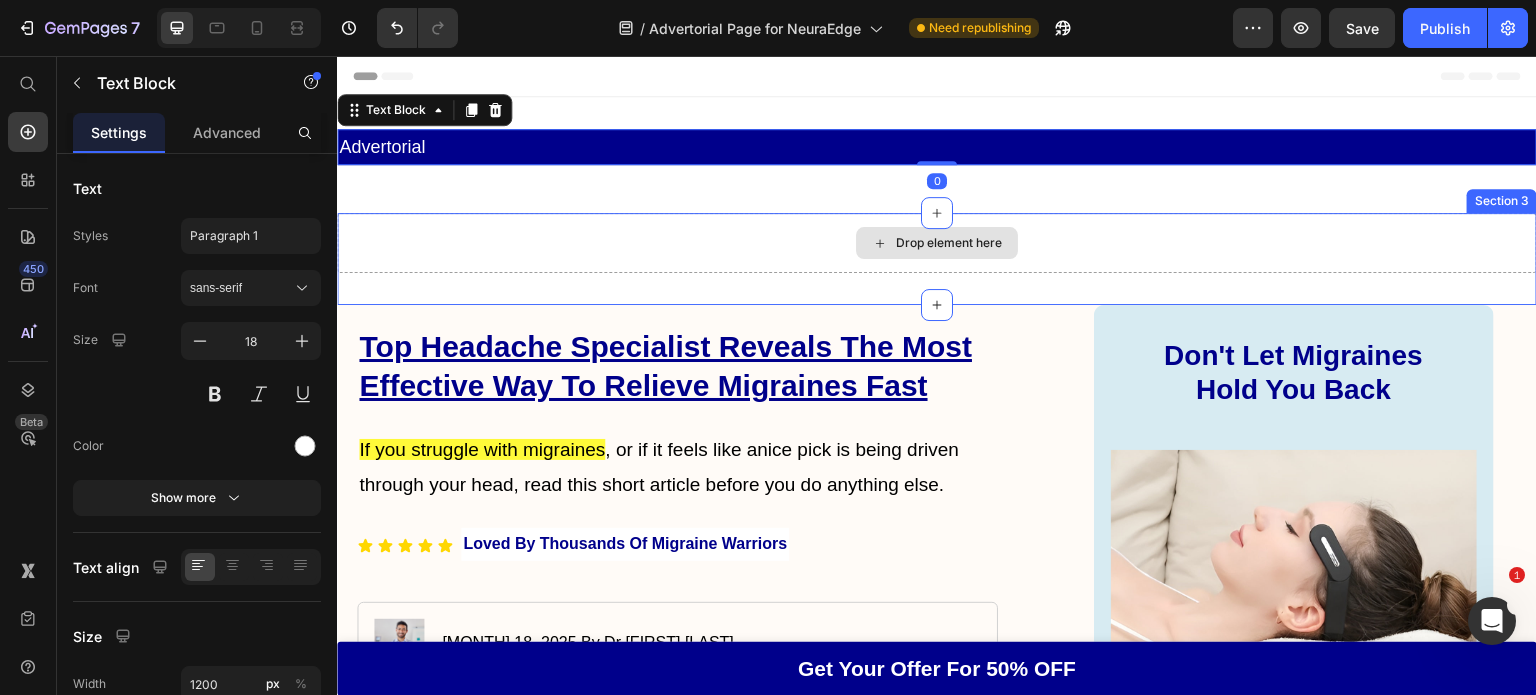 click on "Drop element here" at bounding box center (937, 243) 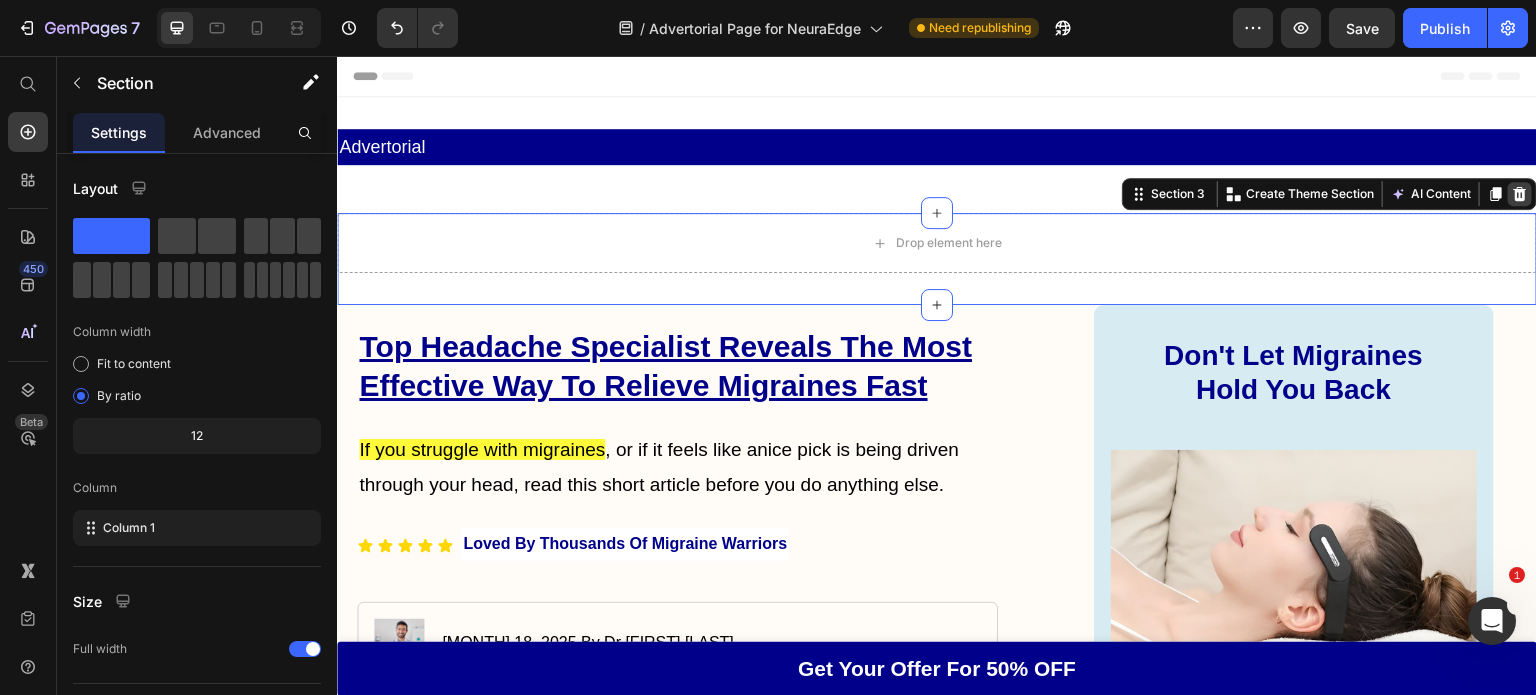 click 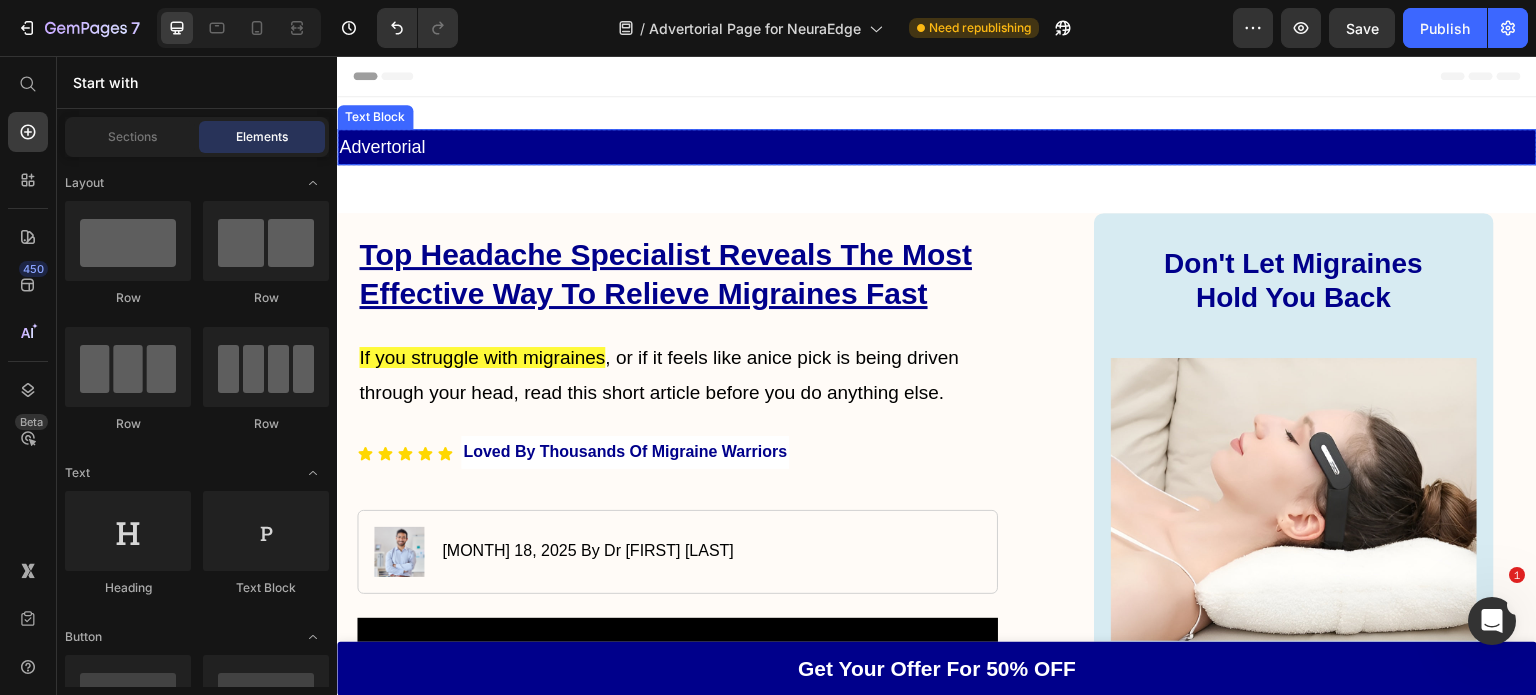 click on "Text Block" at bounding box center [375, 117] 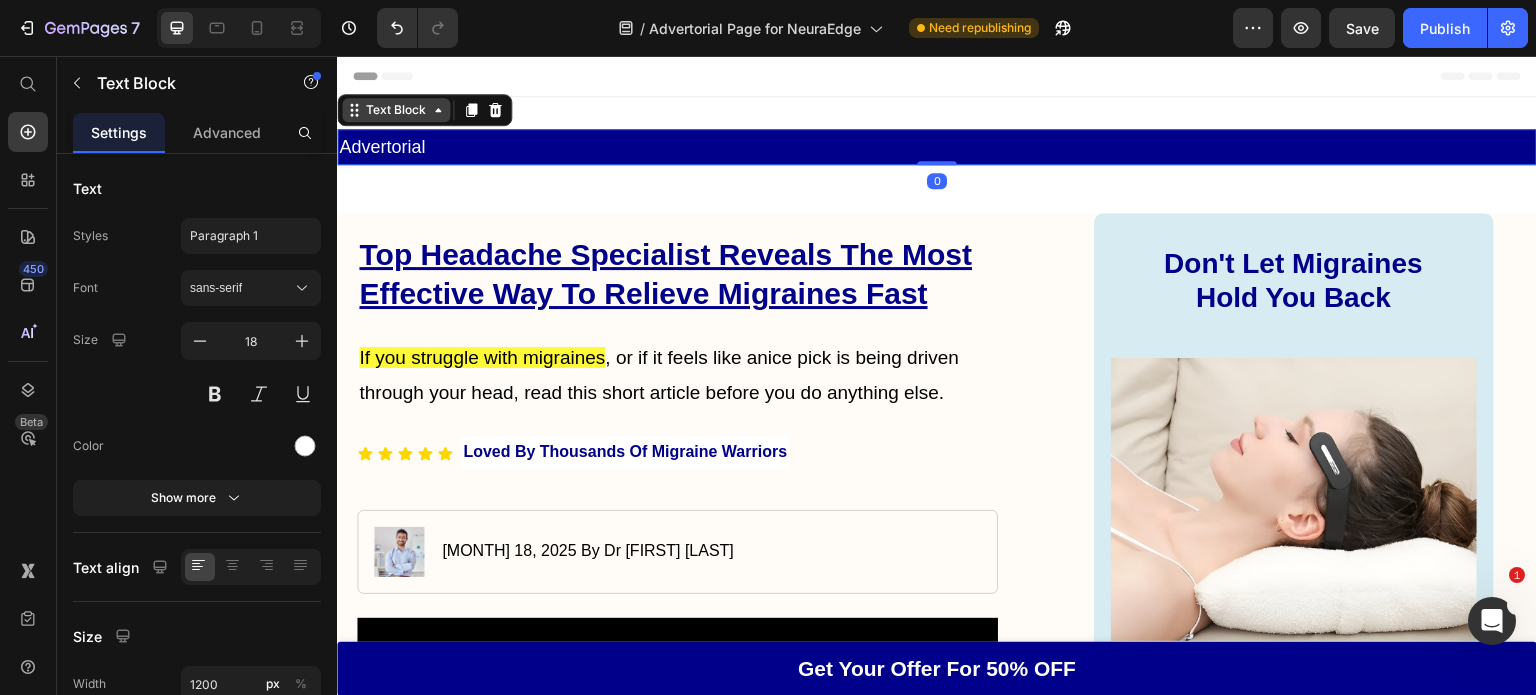 click on "Text Block" at bounding box center (396, 110) 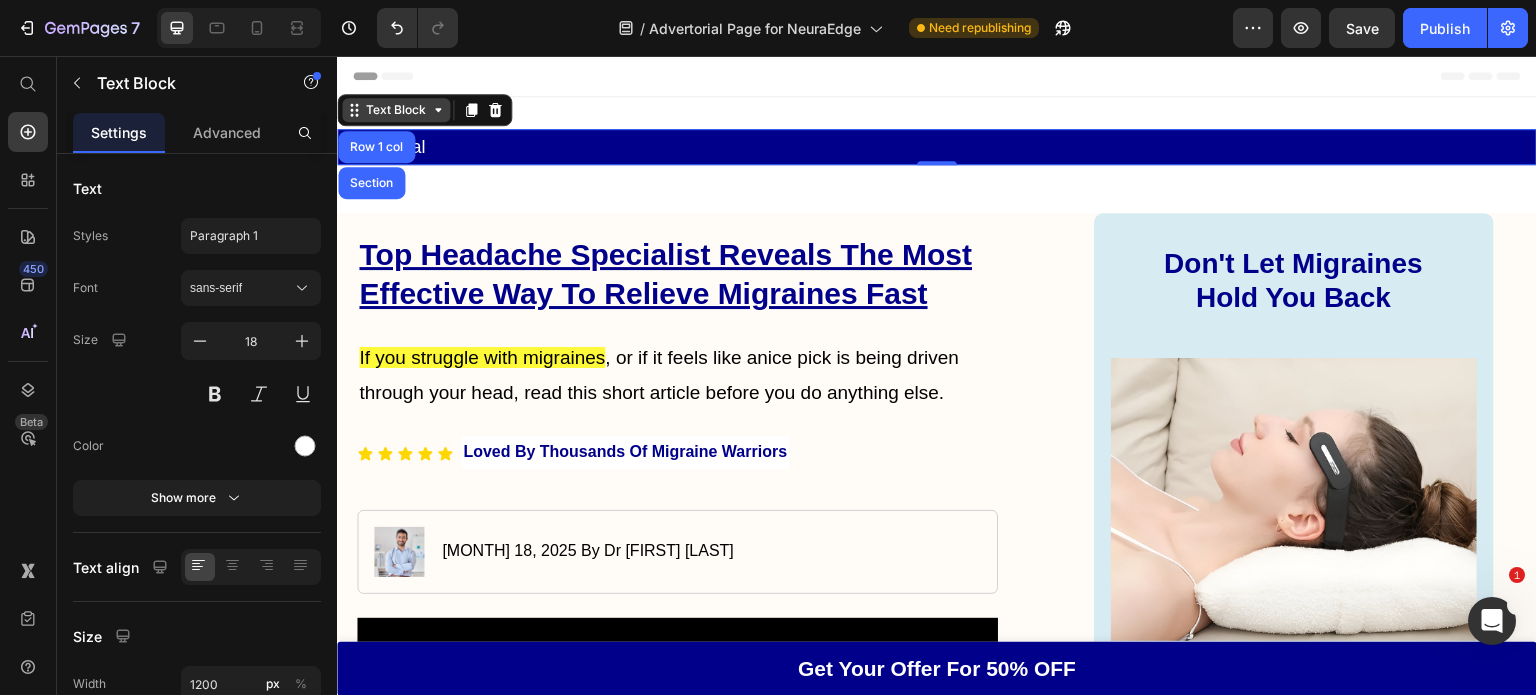 click 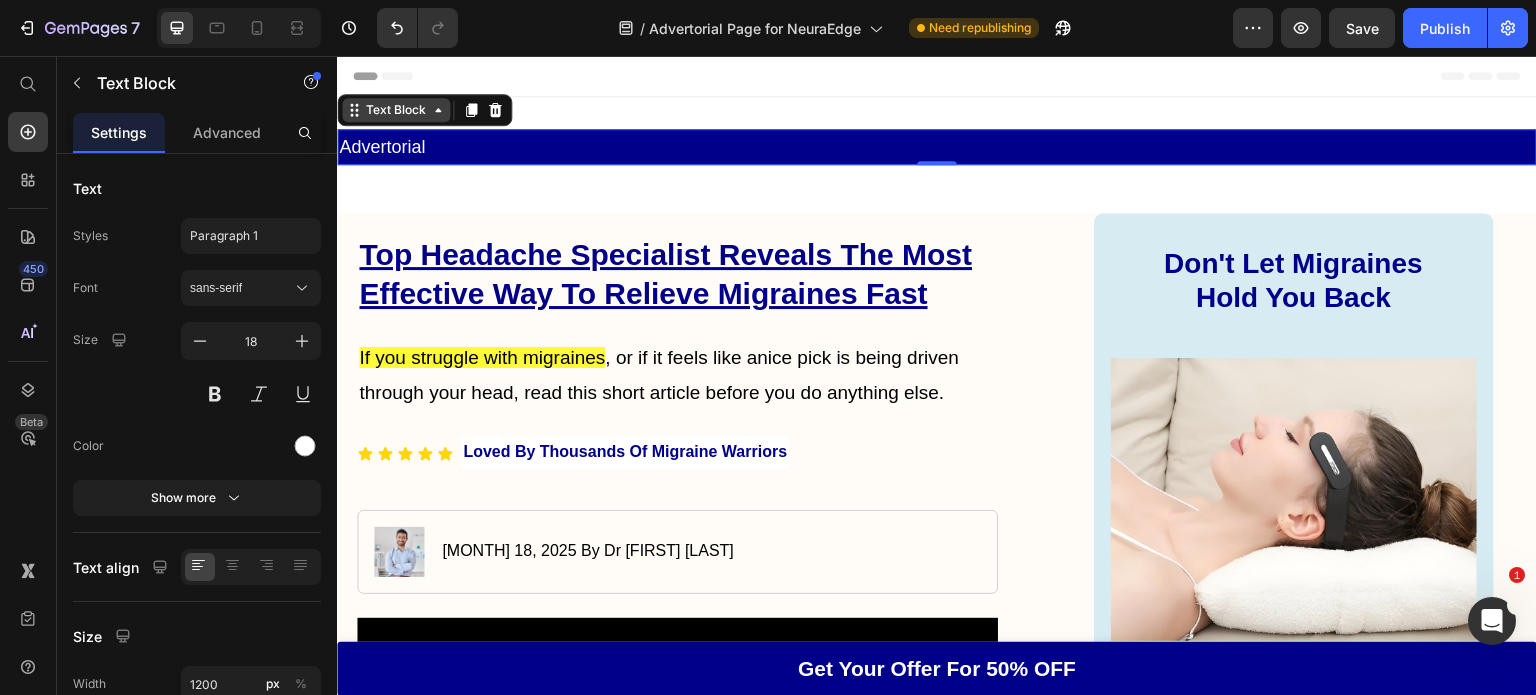 click 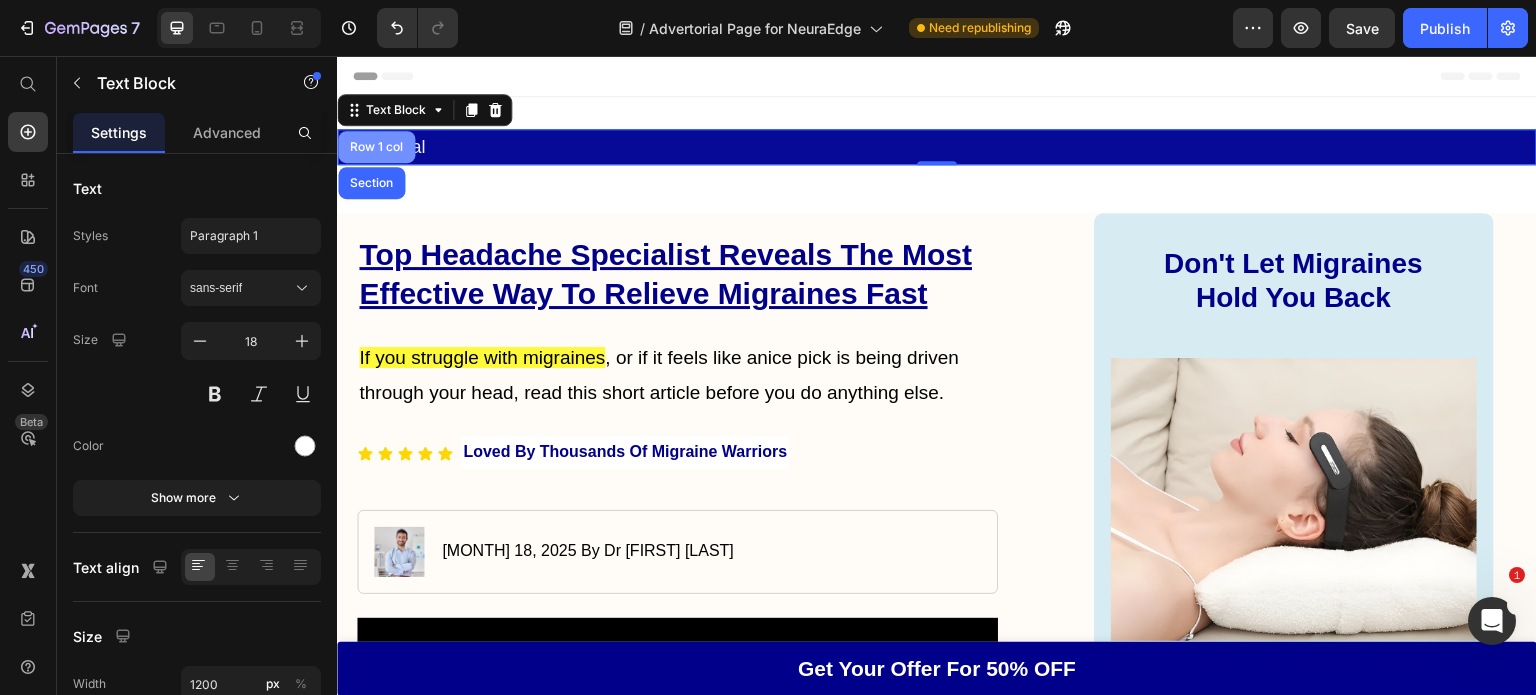 click on "Row 1 col" at bounding box center [376, 147] 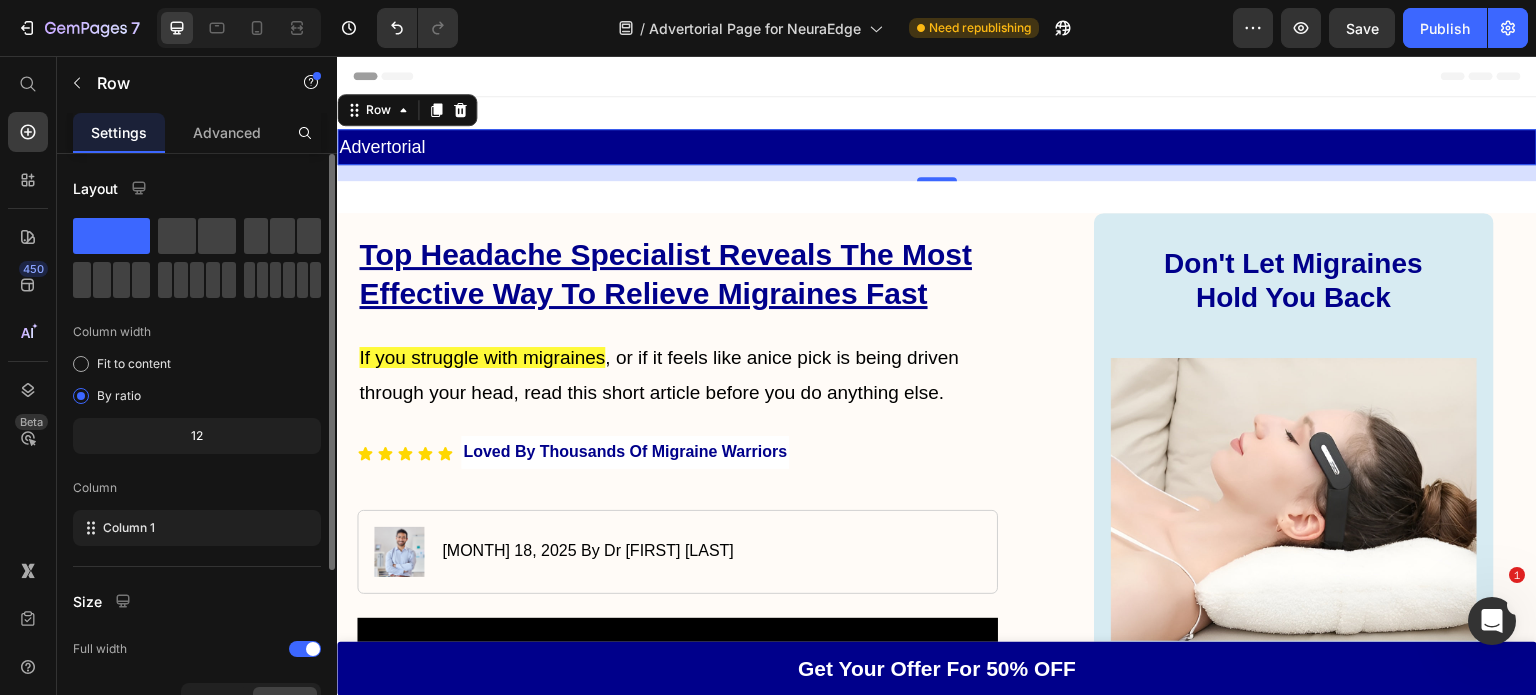 scroll, scrollTop: 260, scrollLeft: 0, axis: vertical 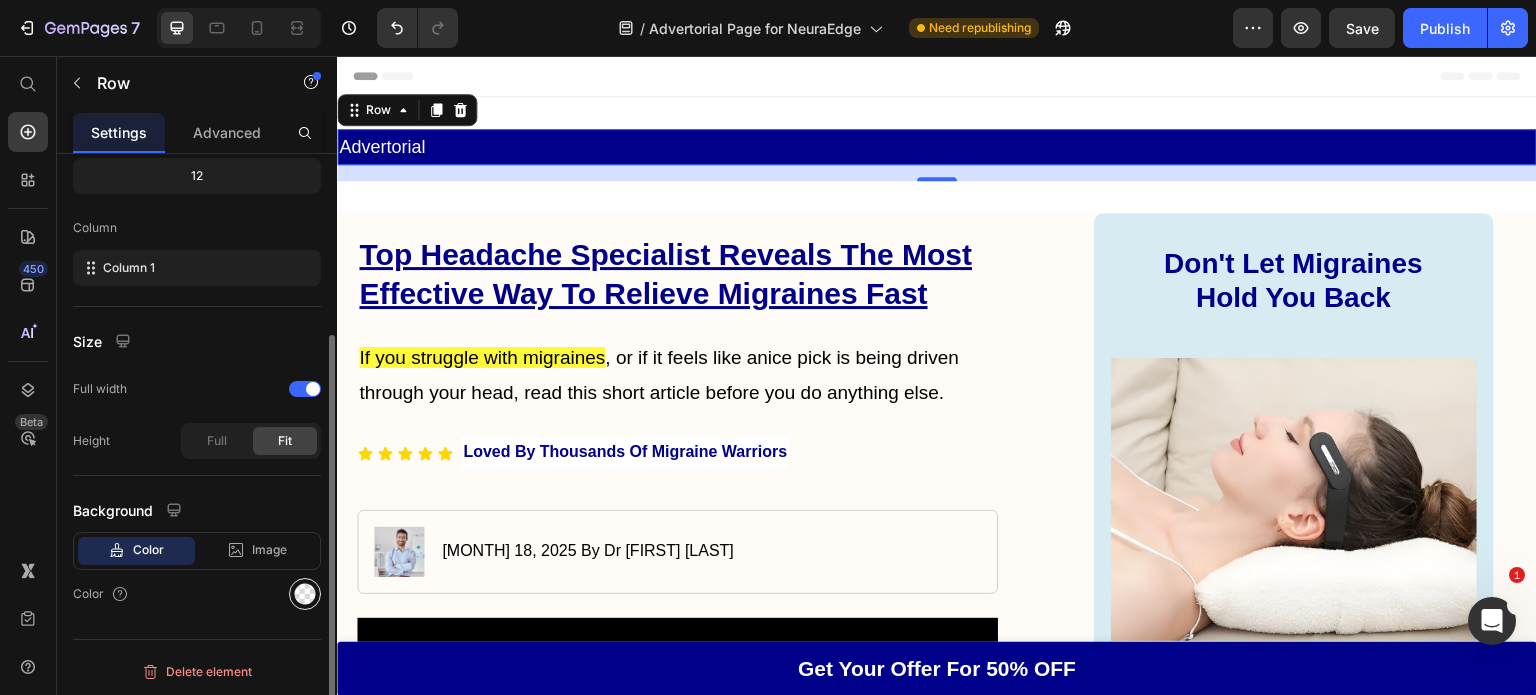click at bounding box center (305, 594) 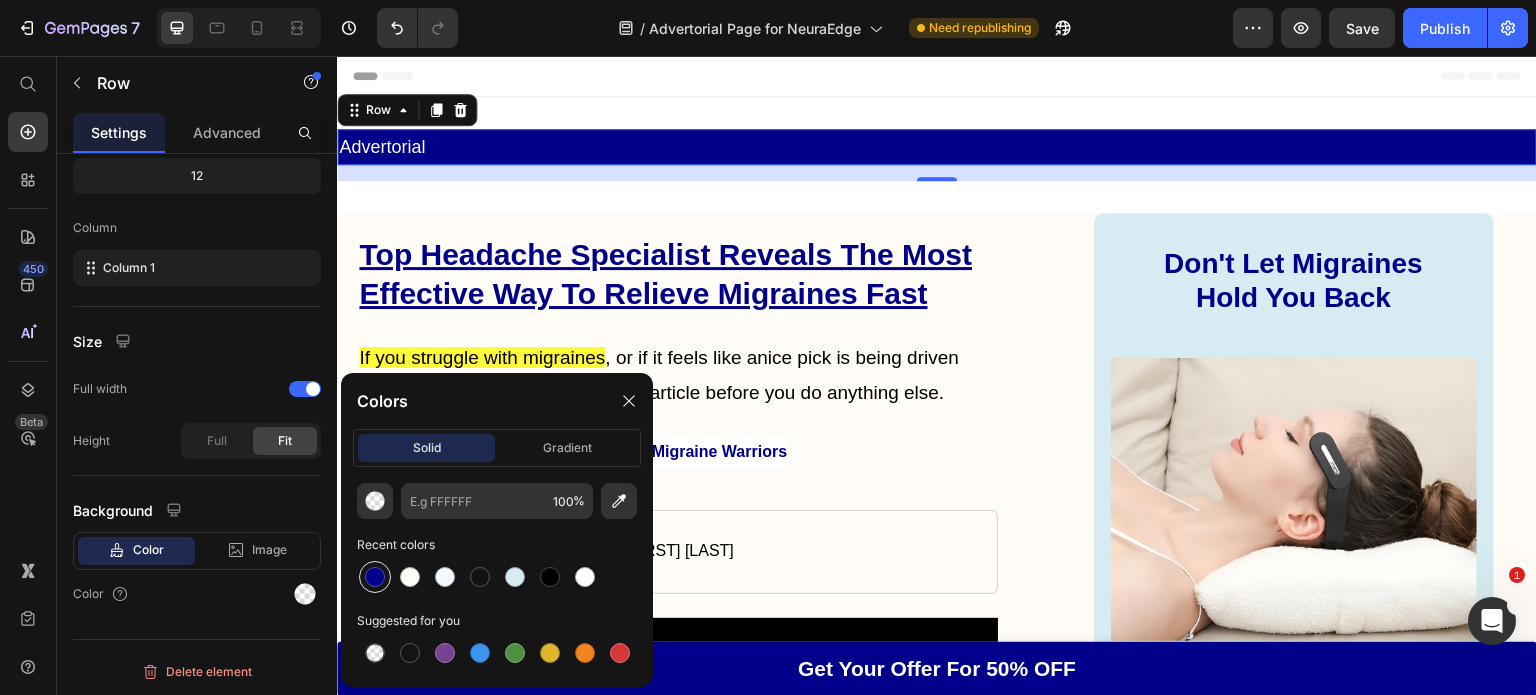 click at bounding box center (375, 577) 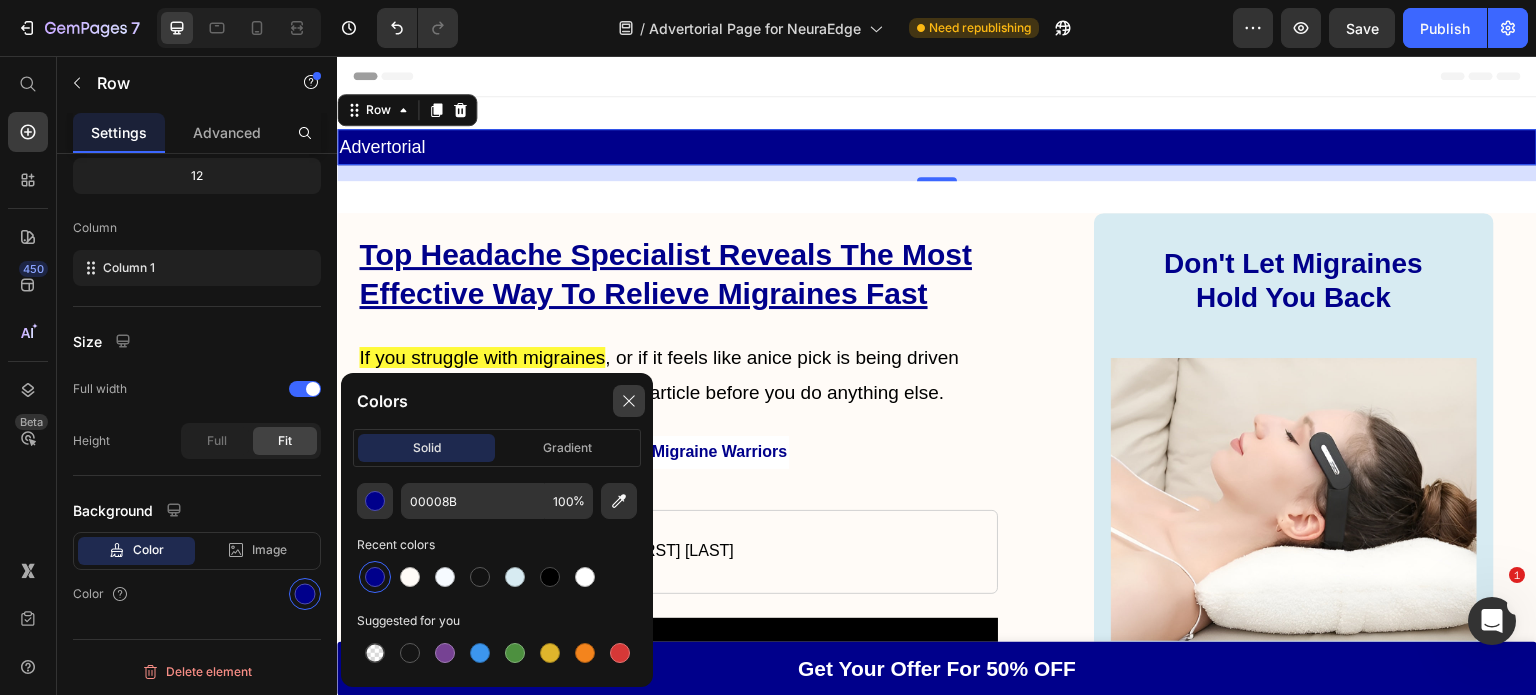 click at bounding box center [629, 401] 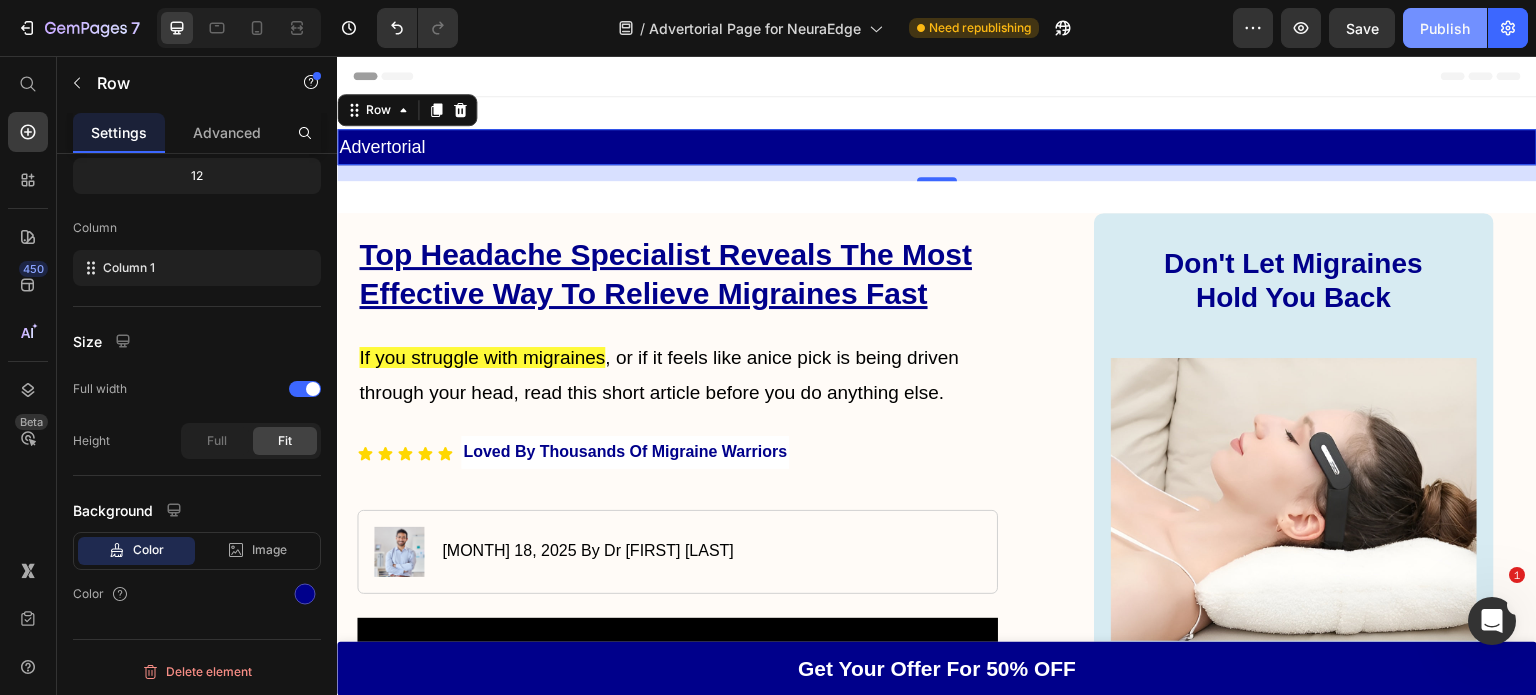 click on "Publish" 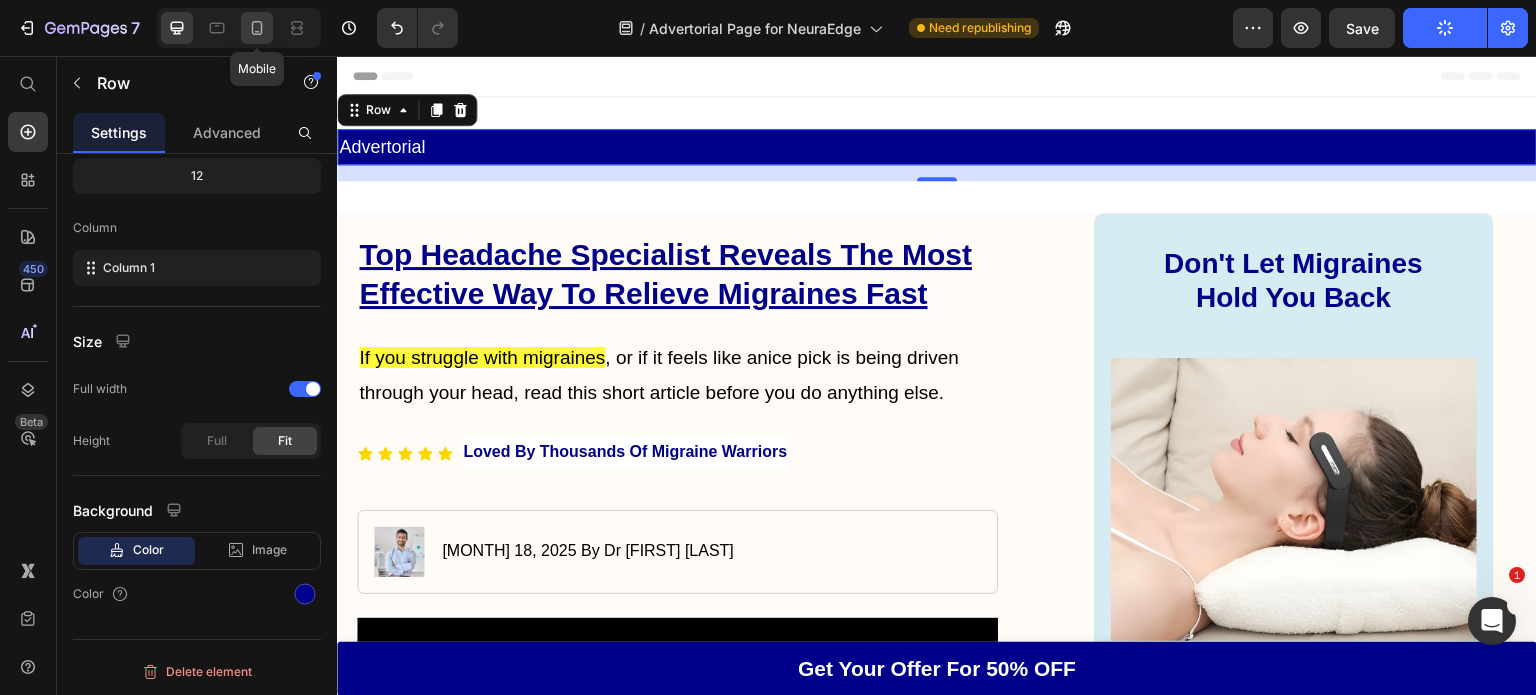 click 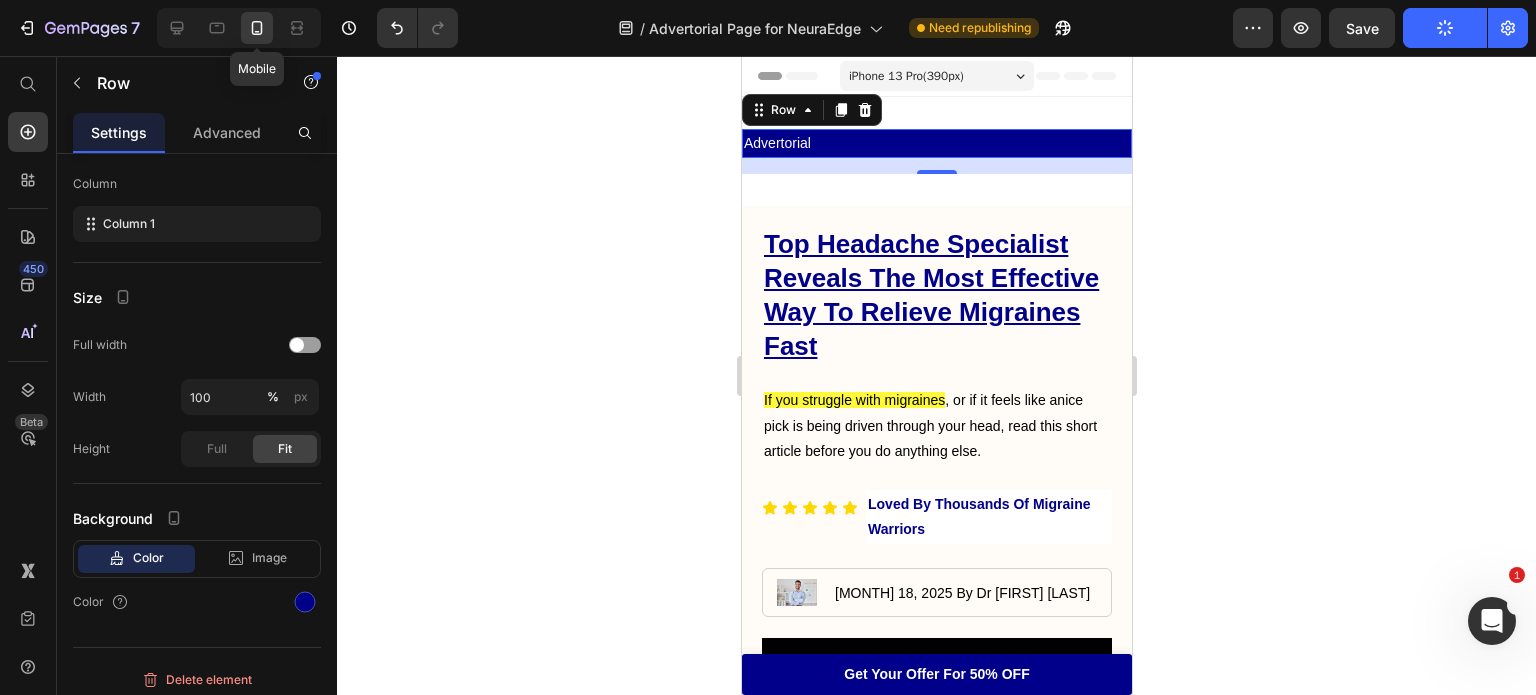 scroll, scrollTop: 3, scrollLeft: 0, axis: vertical 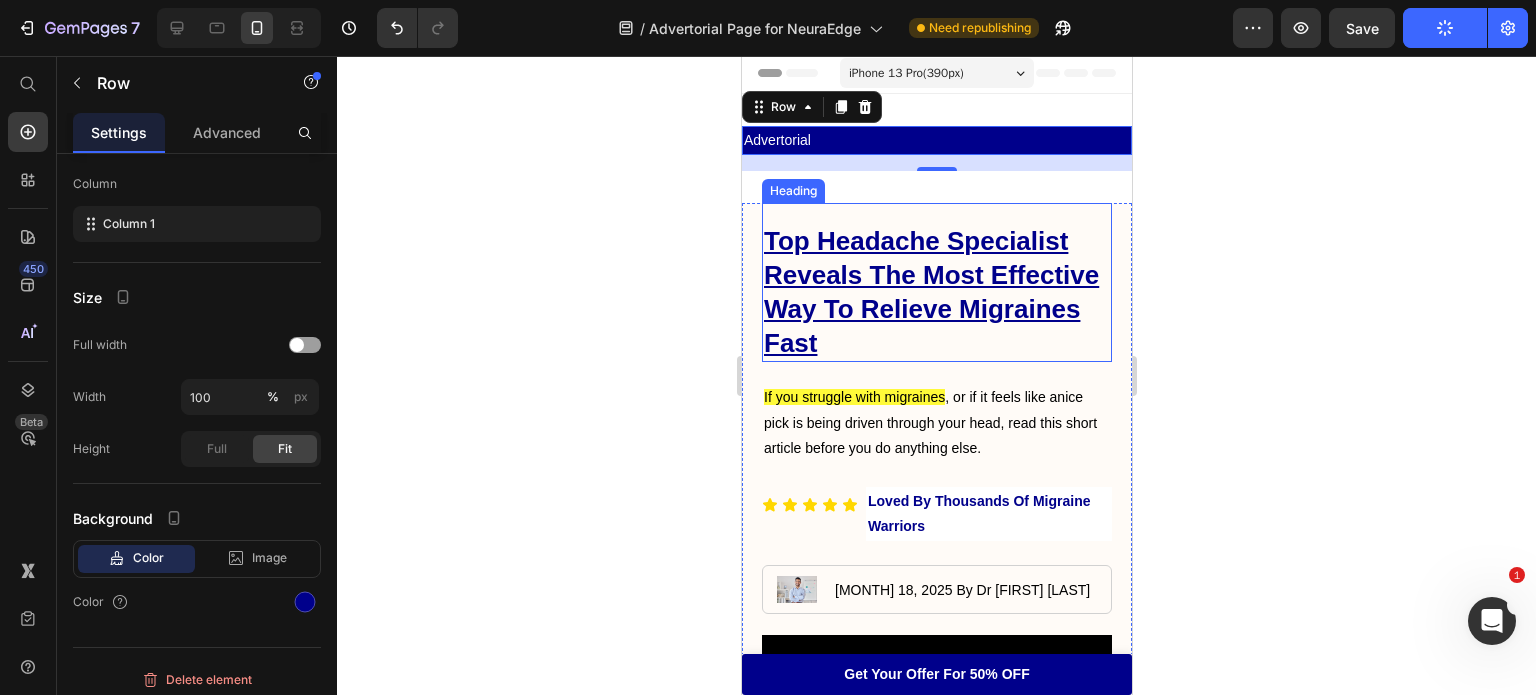 click on "Top Headache Specialist Reveals The Most Effective way to relieve migraines fast" at bounding box center (936, 292) 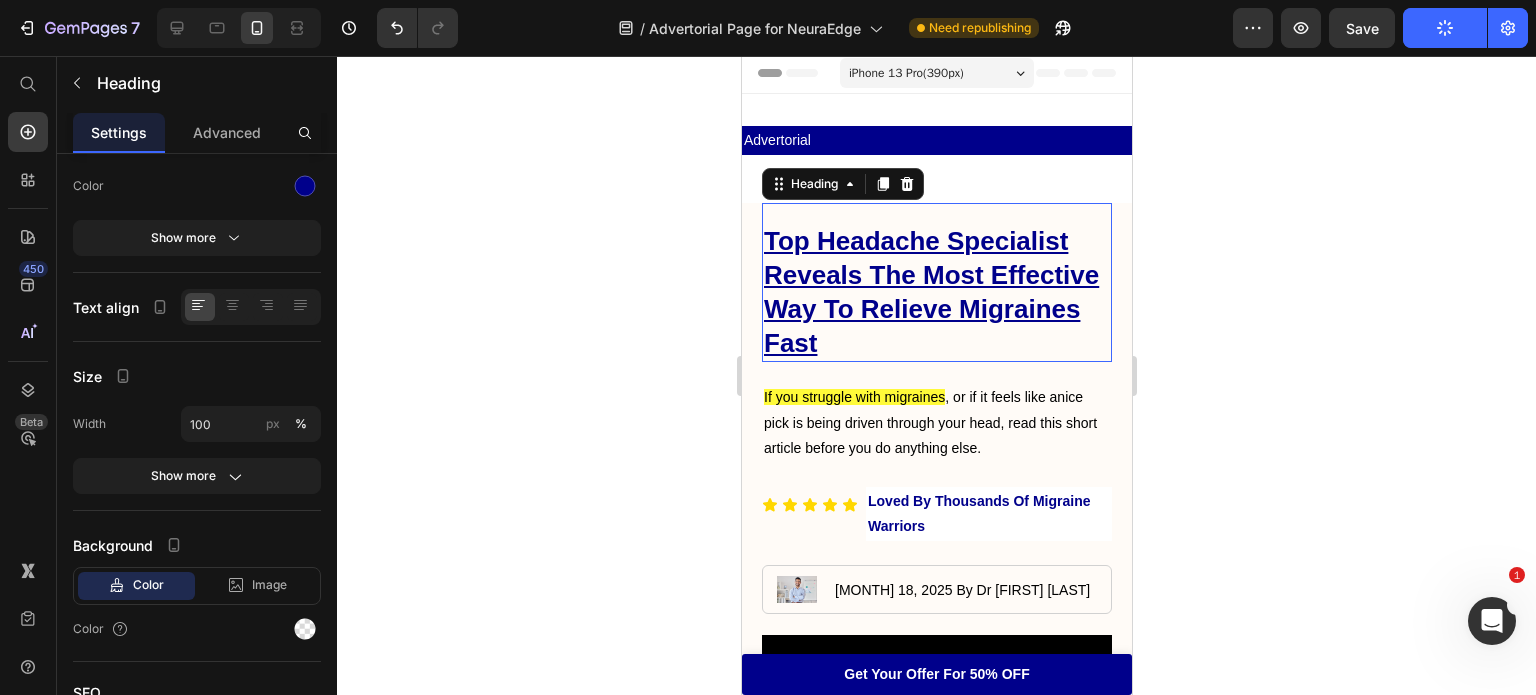 scroll, scrollTop: 0, scrollLeft: 0, axis: both 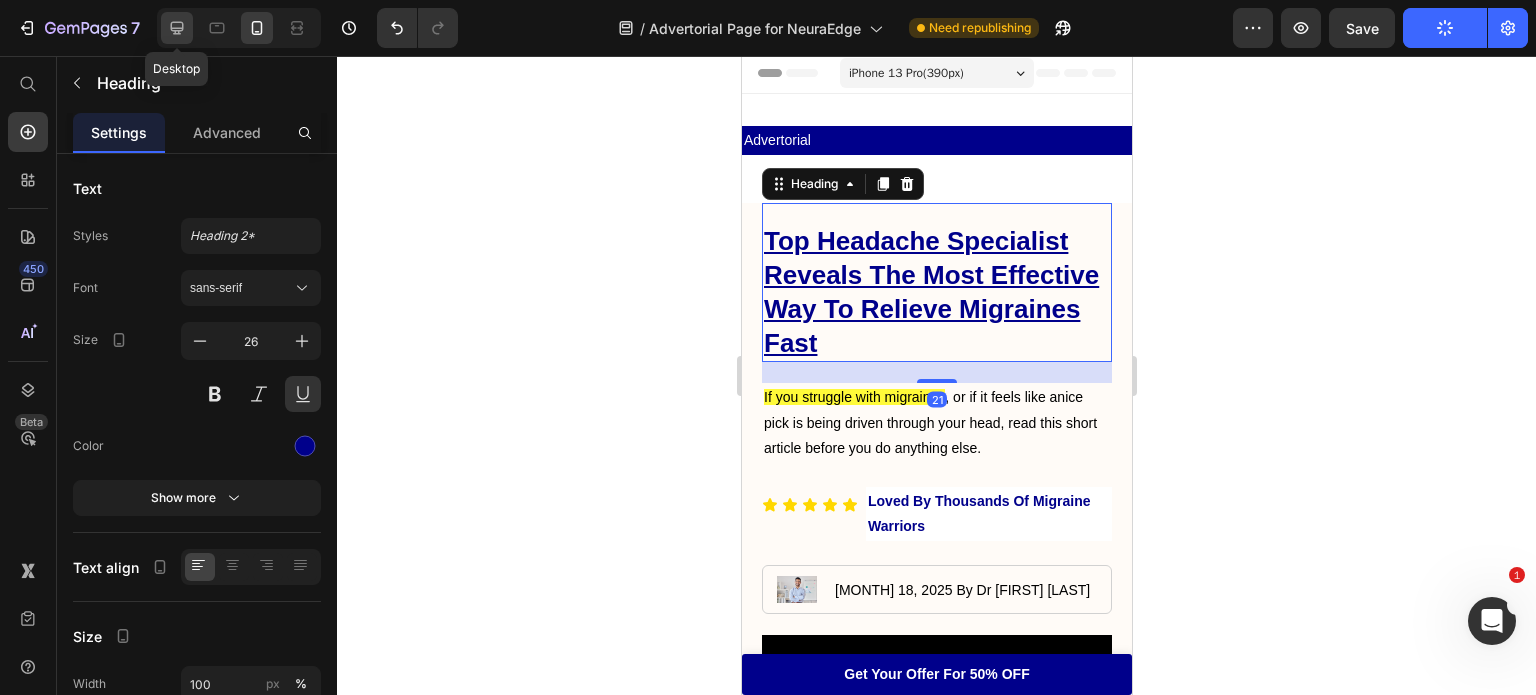 click 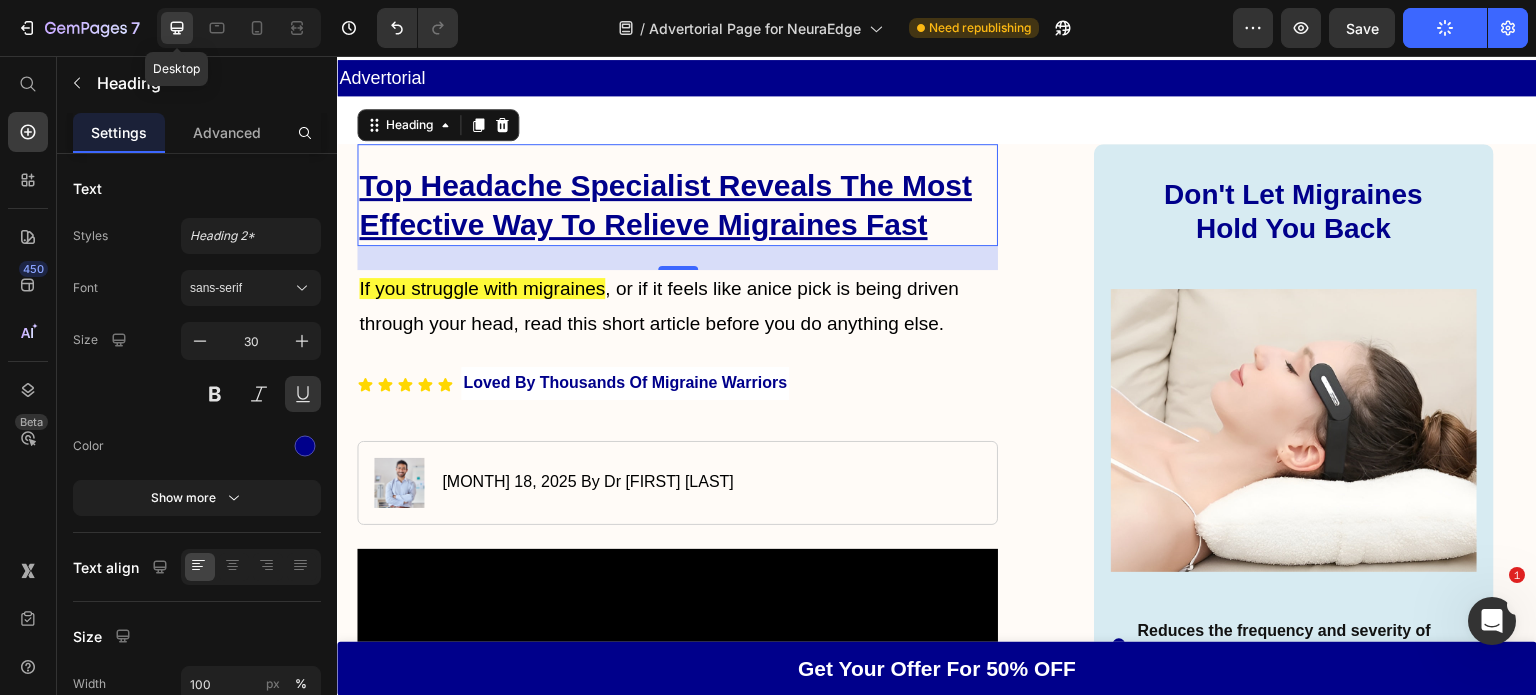scroll, scrollTop: 87, scrollLeft: 0, axis: vertical 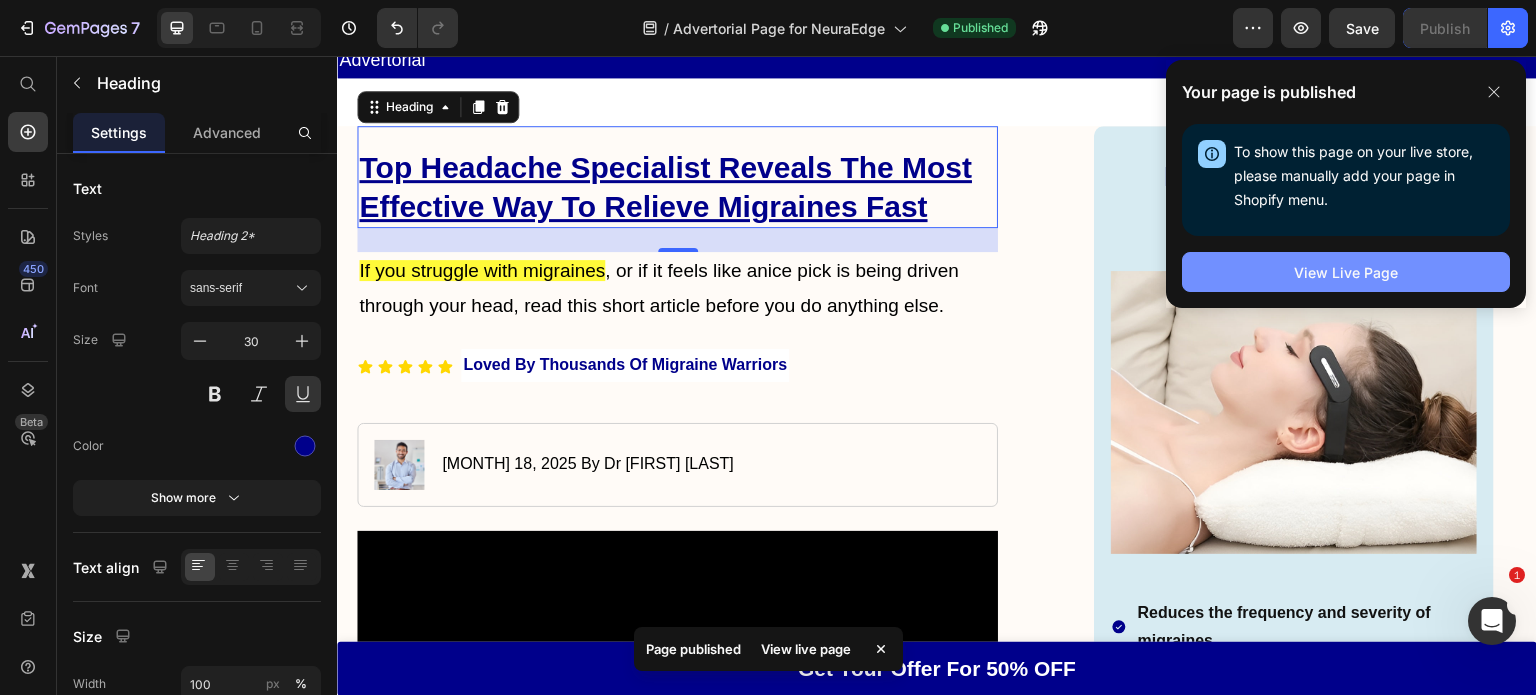 click on "View Live Page" at bounding box center [1346, 272] 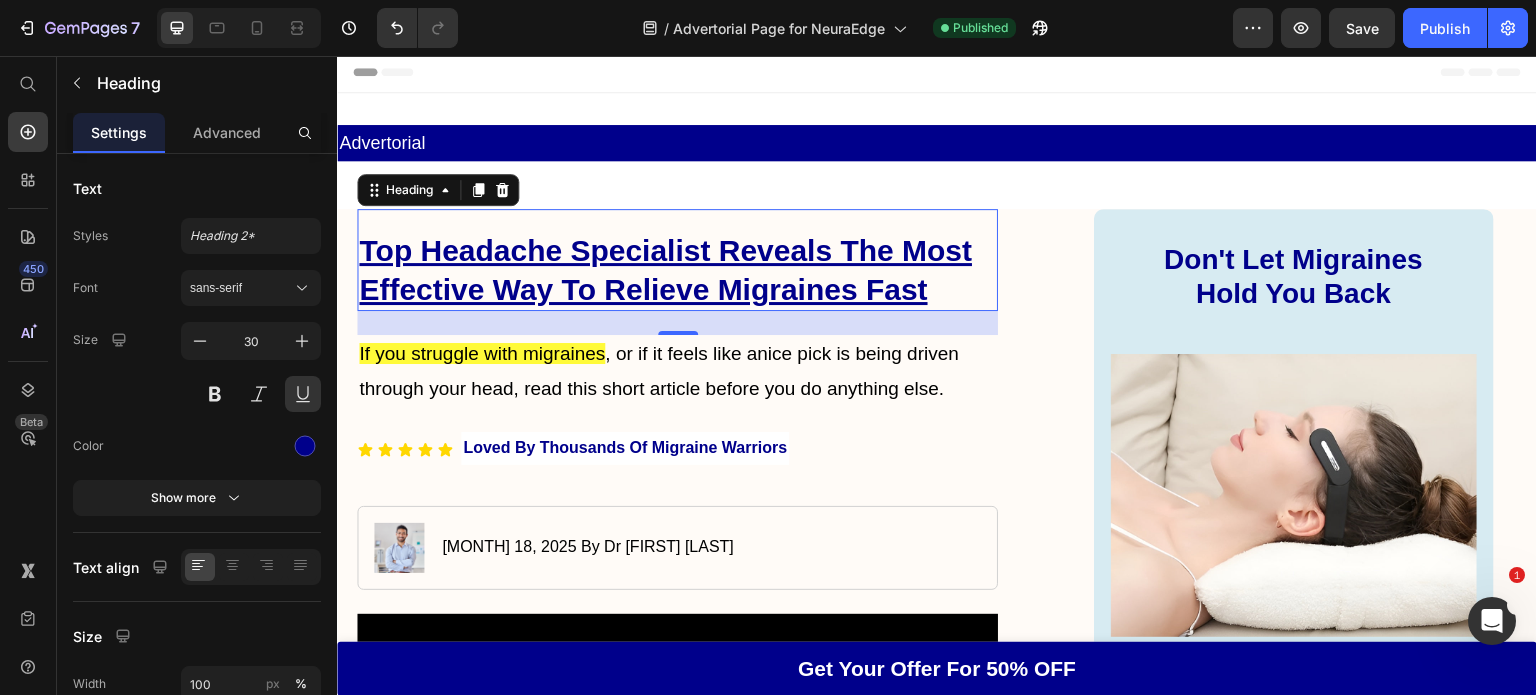 scroll, scrollTop: 0, scrollLeft: 0, axis: both 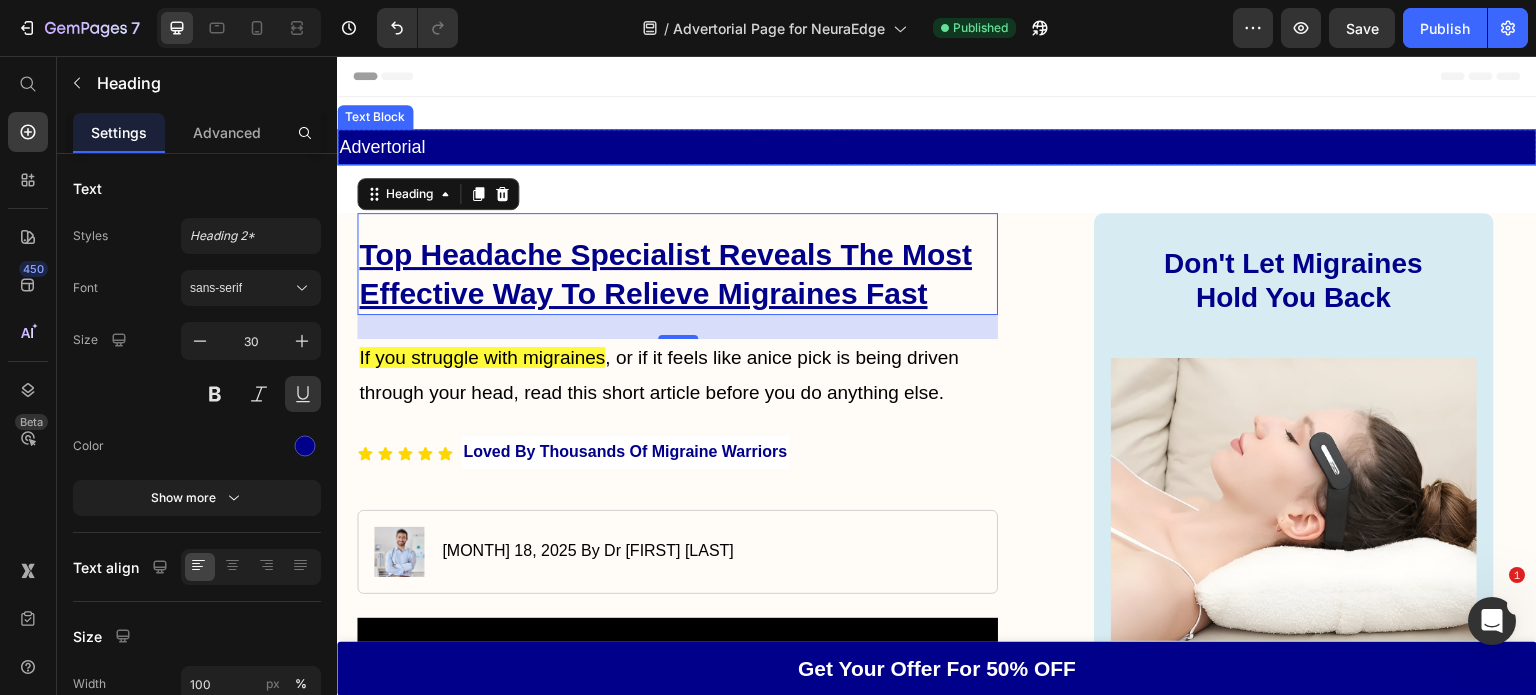 click on "Advertorial" at bounding box center (937, 147) 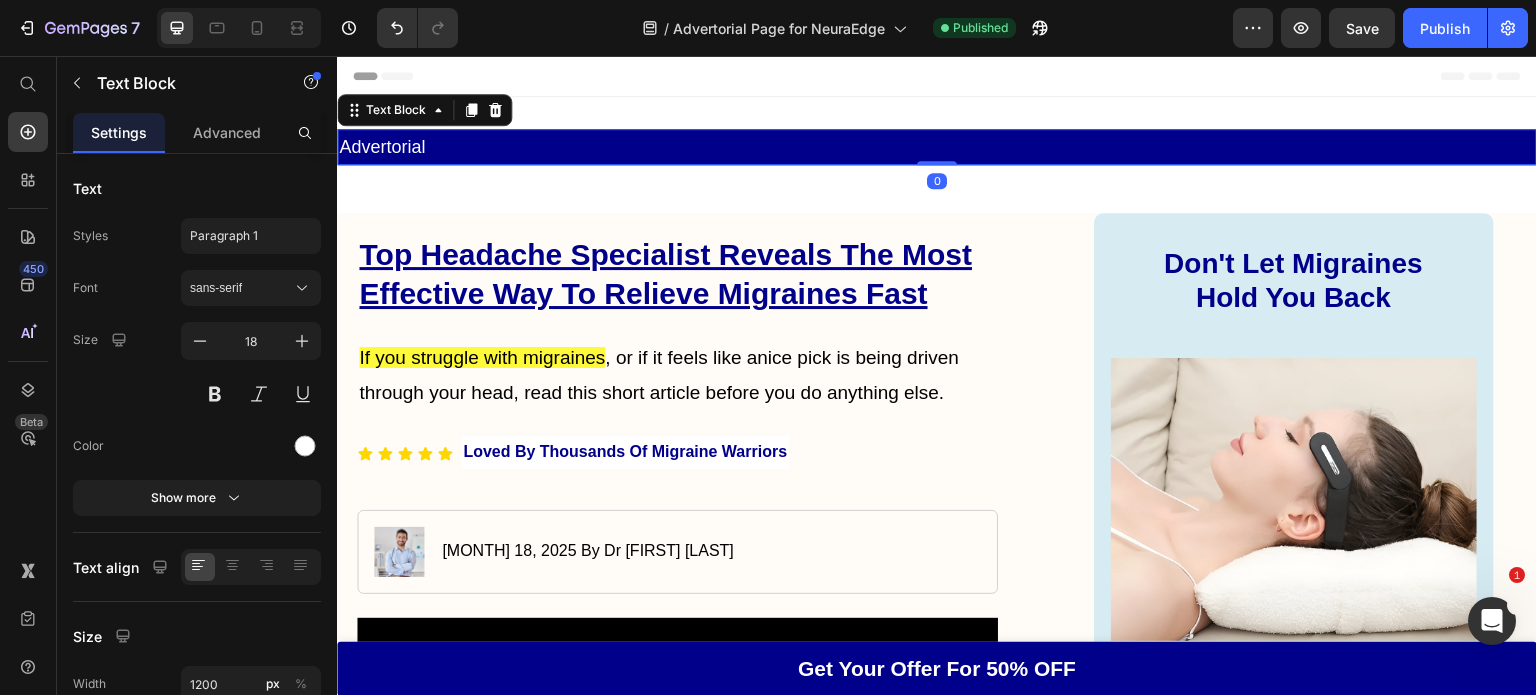 click on "Advertorial" at bounding box center (937, 147) 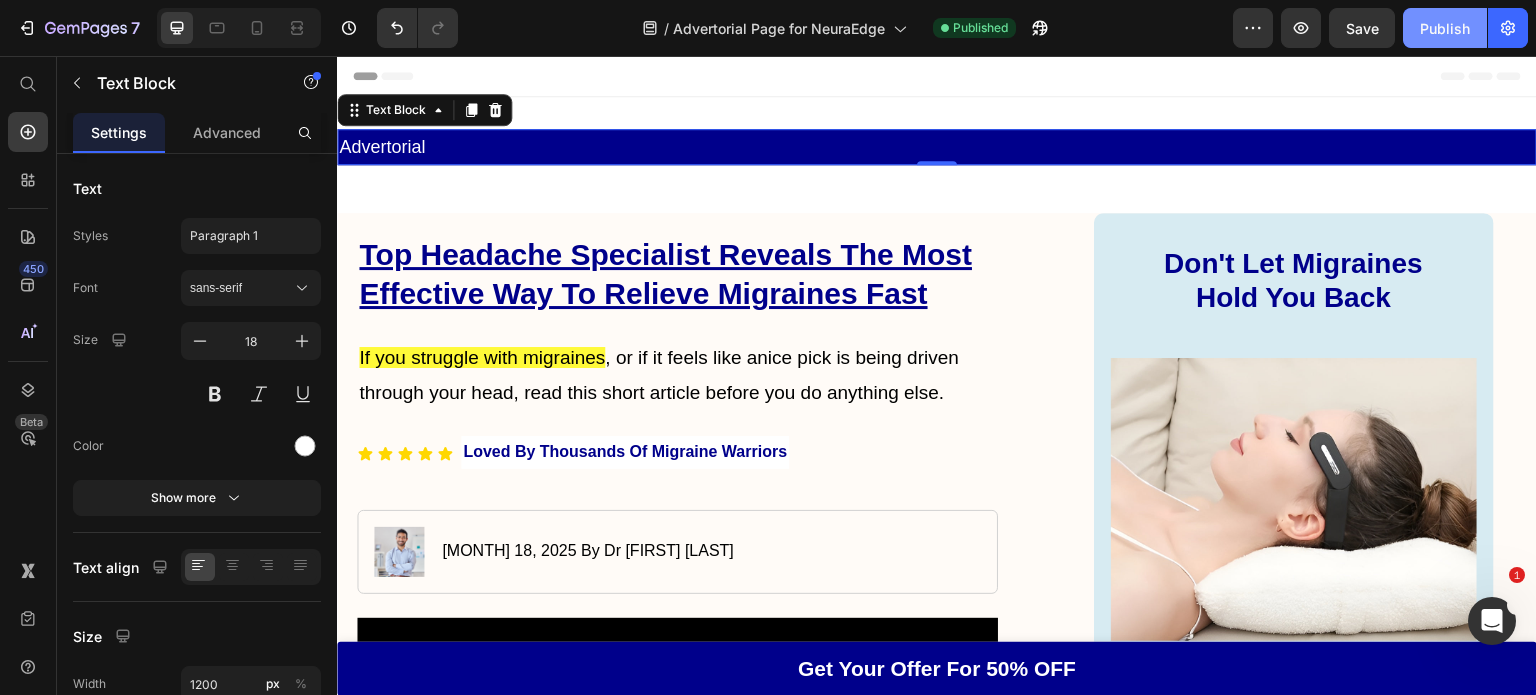 click on "Publish" at bounding box center [1445, 28] 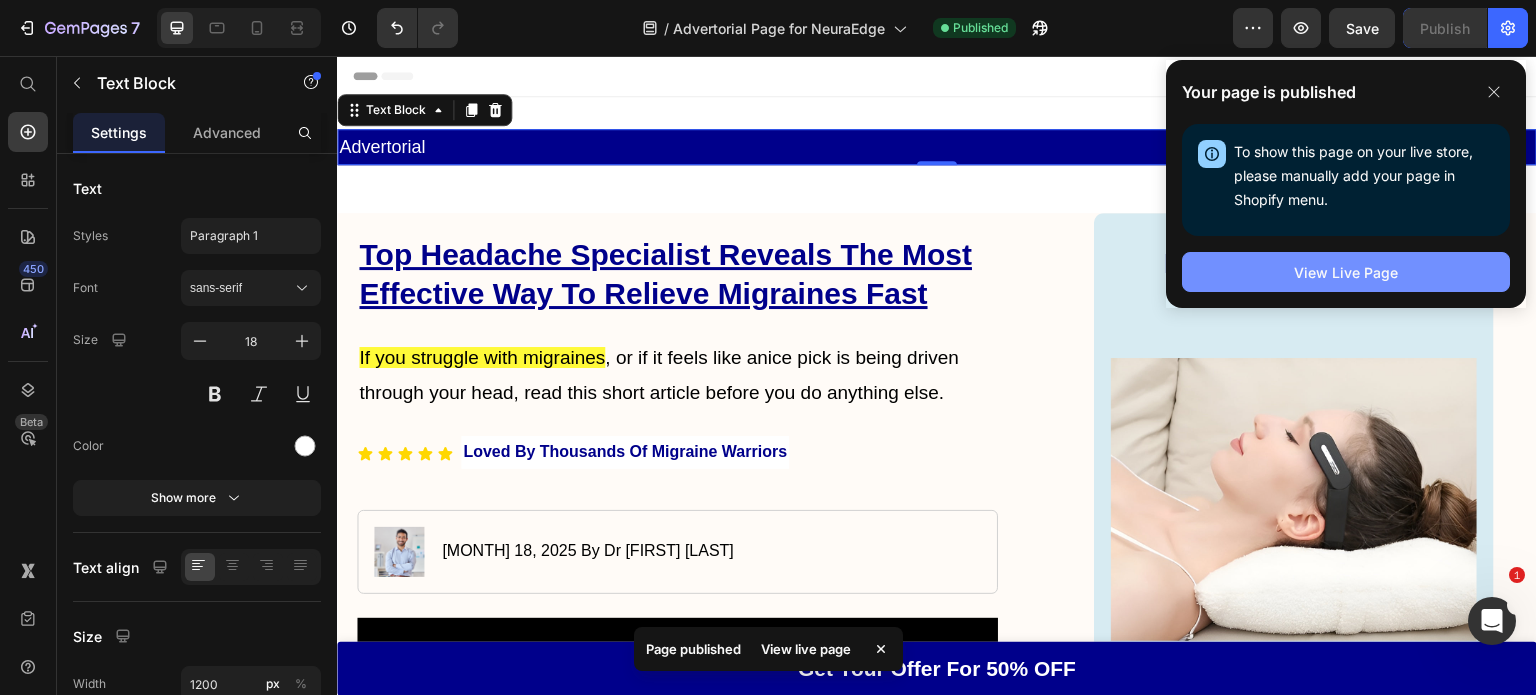 click on "View Live Page" at bounding box center [1346, 272] 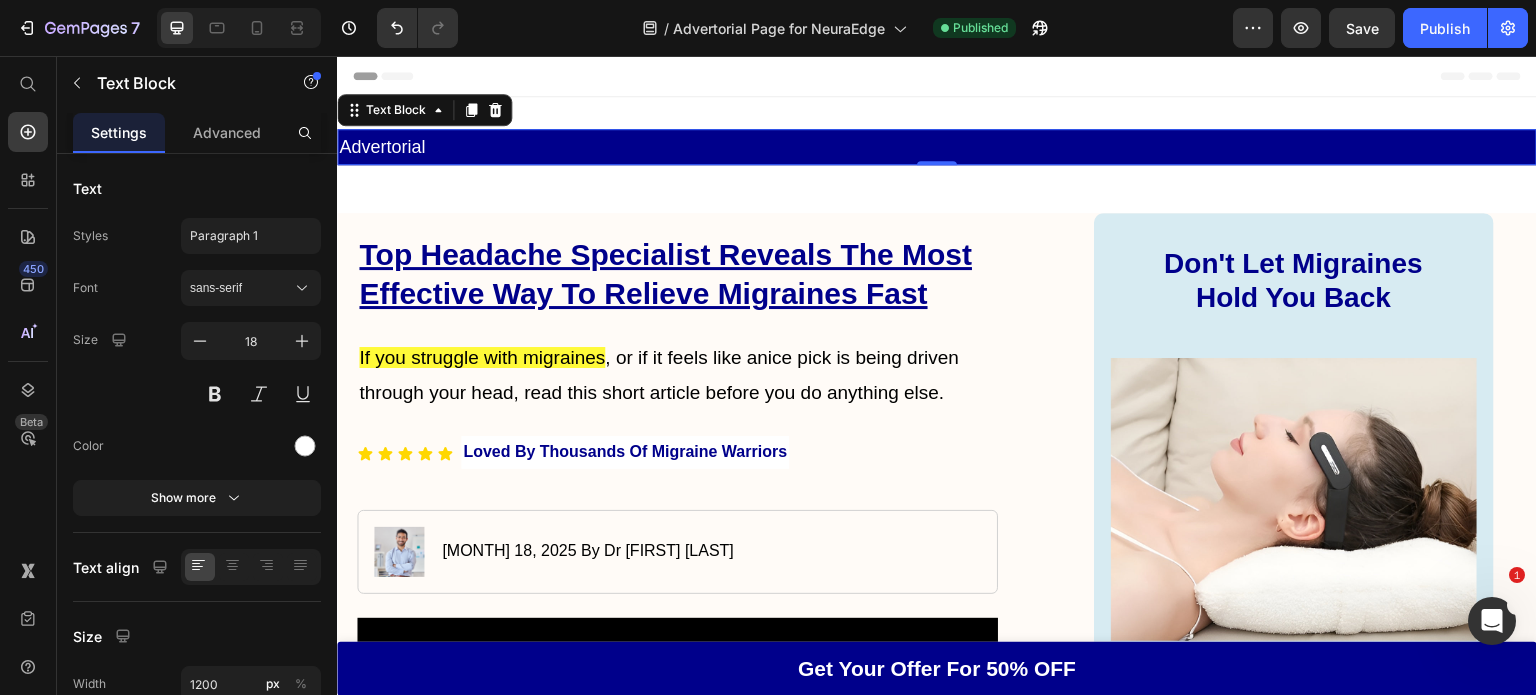 click 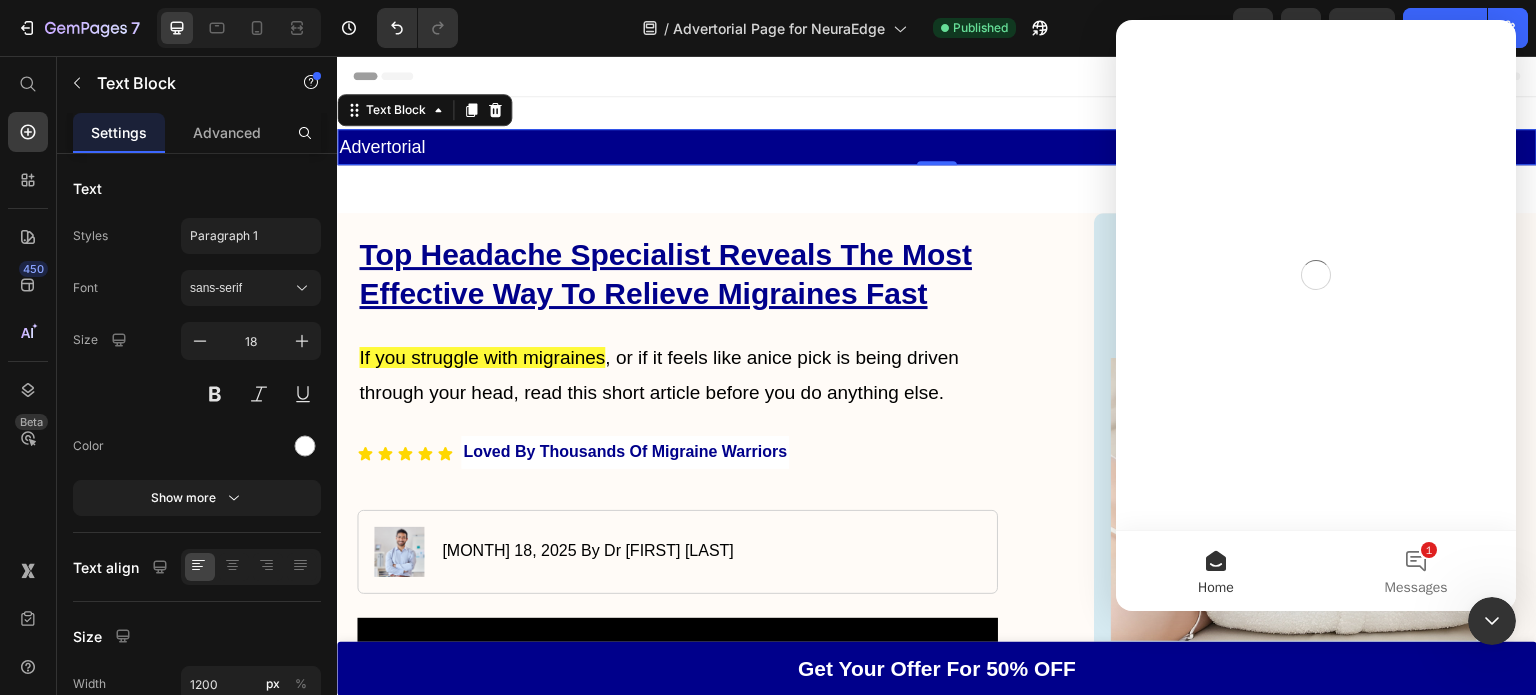 scroll, scrollTop: 0, scrollLeft: 0, axis: both 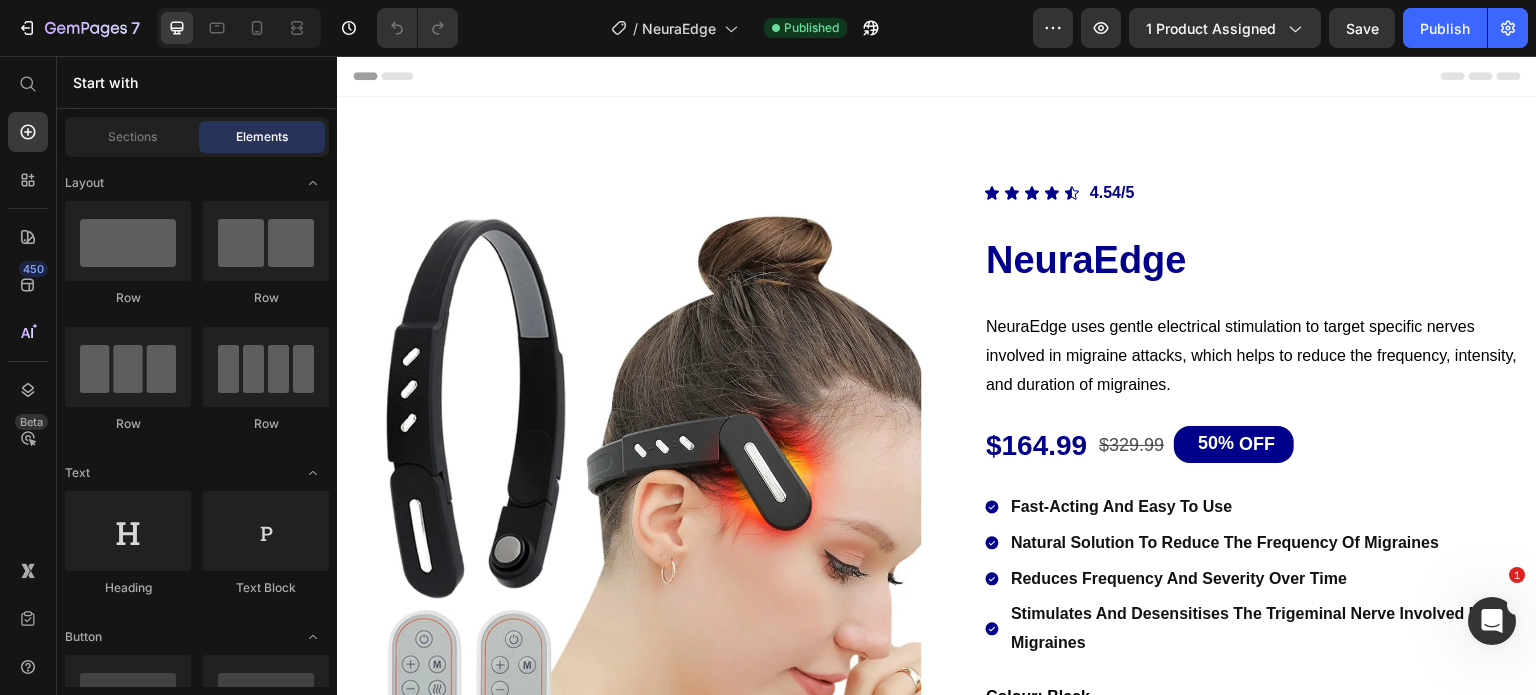 click 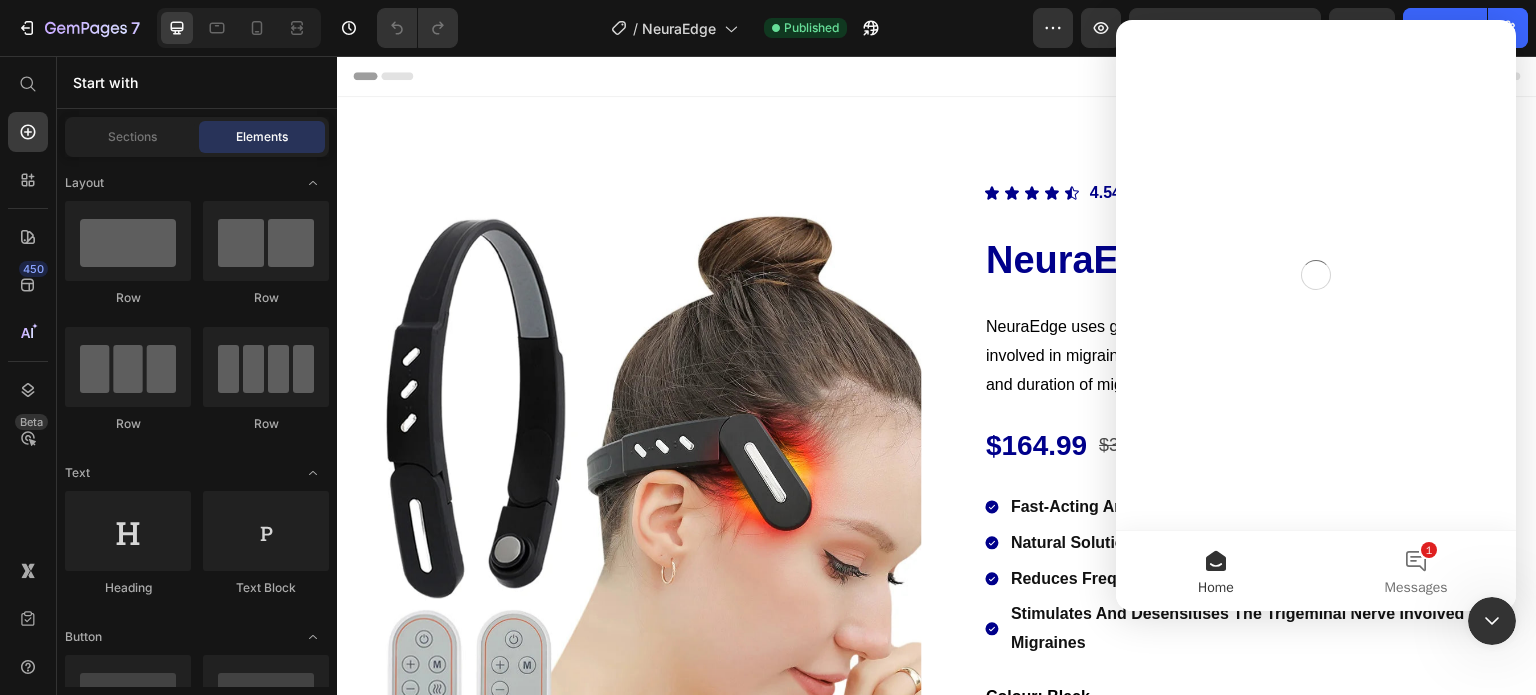 scroll, scrollTop: 0, scrollLeft: 0, axis: both 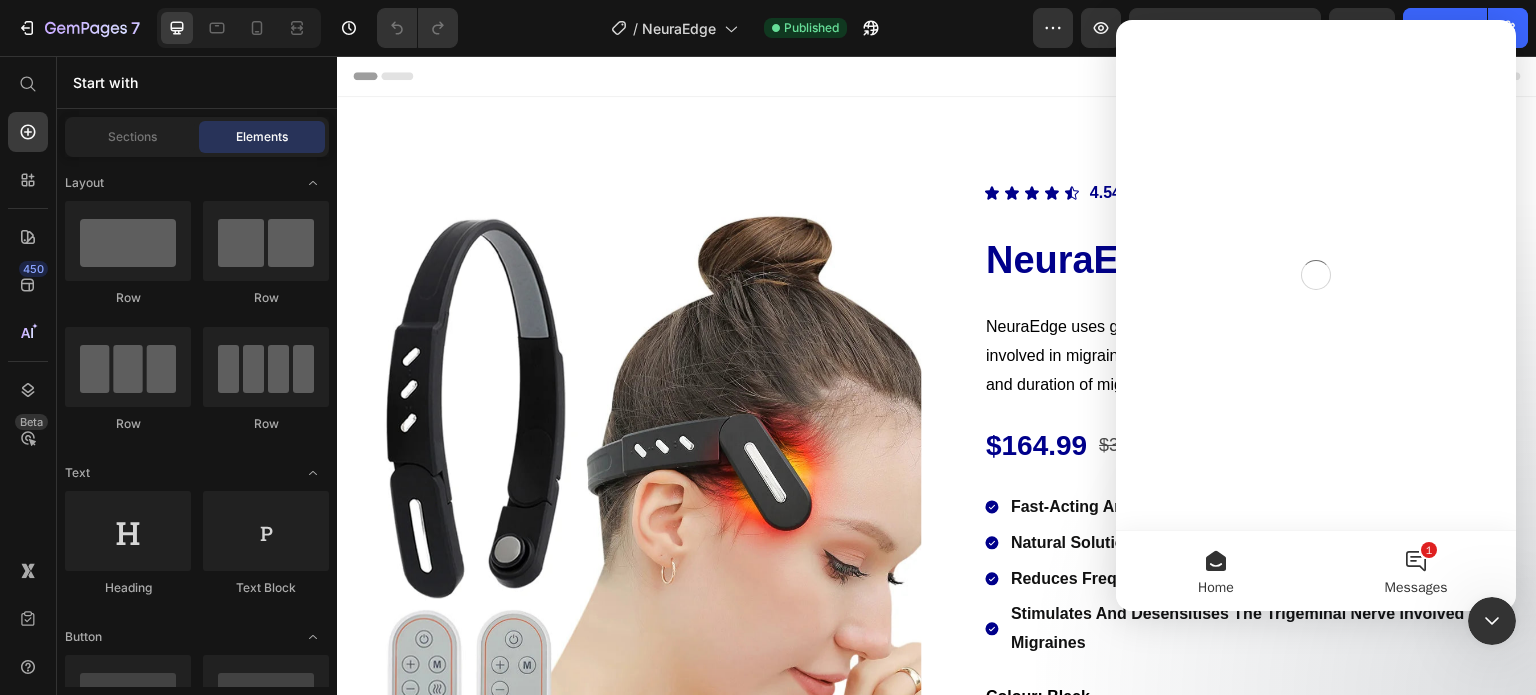 click on "1 Messages" at bounding box center [1416, 571] 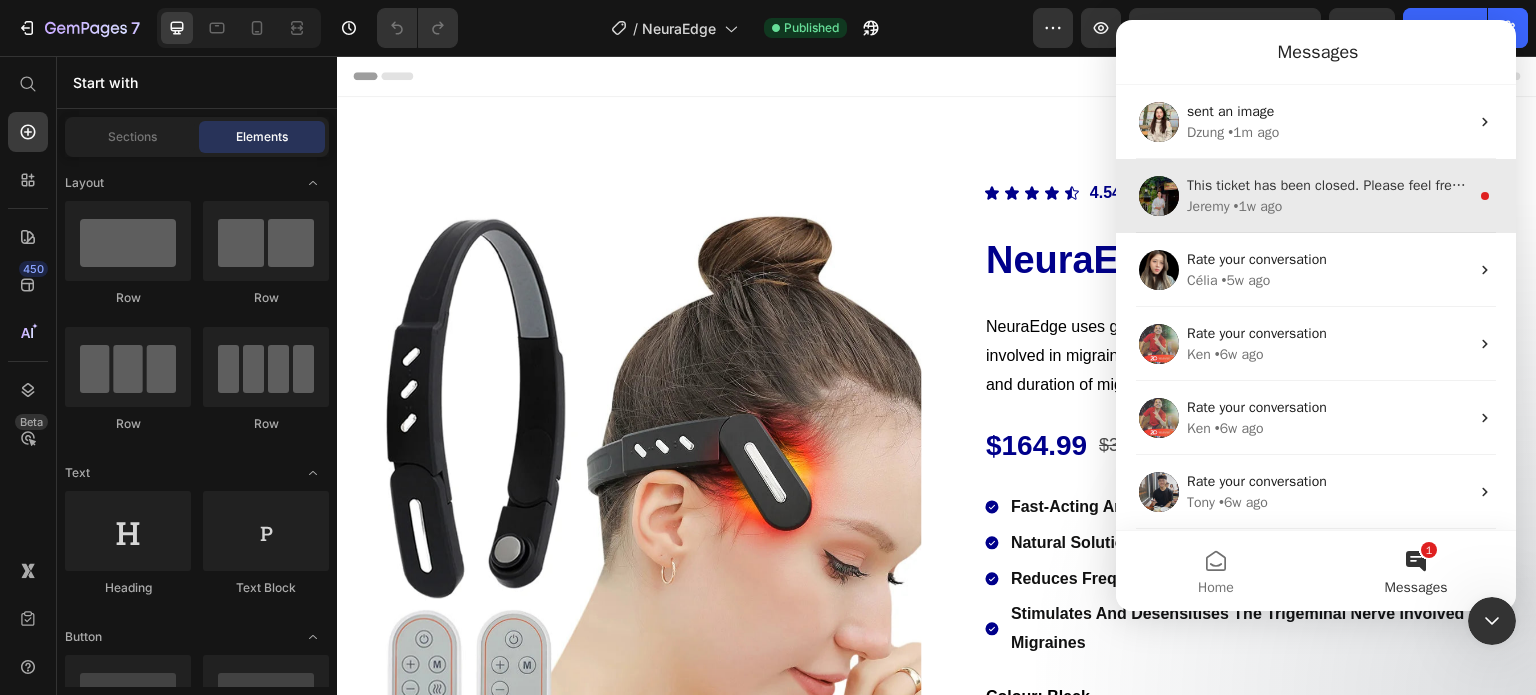 click on "This ticket has been closed. Please feel free to open a new conversation if you have any other concerns. We are always here to support you!" at bounding box center [1328, 185] 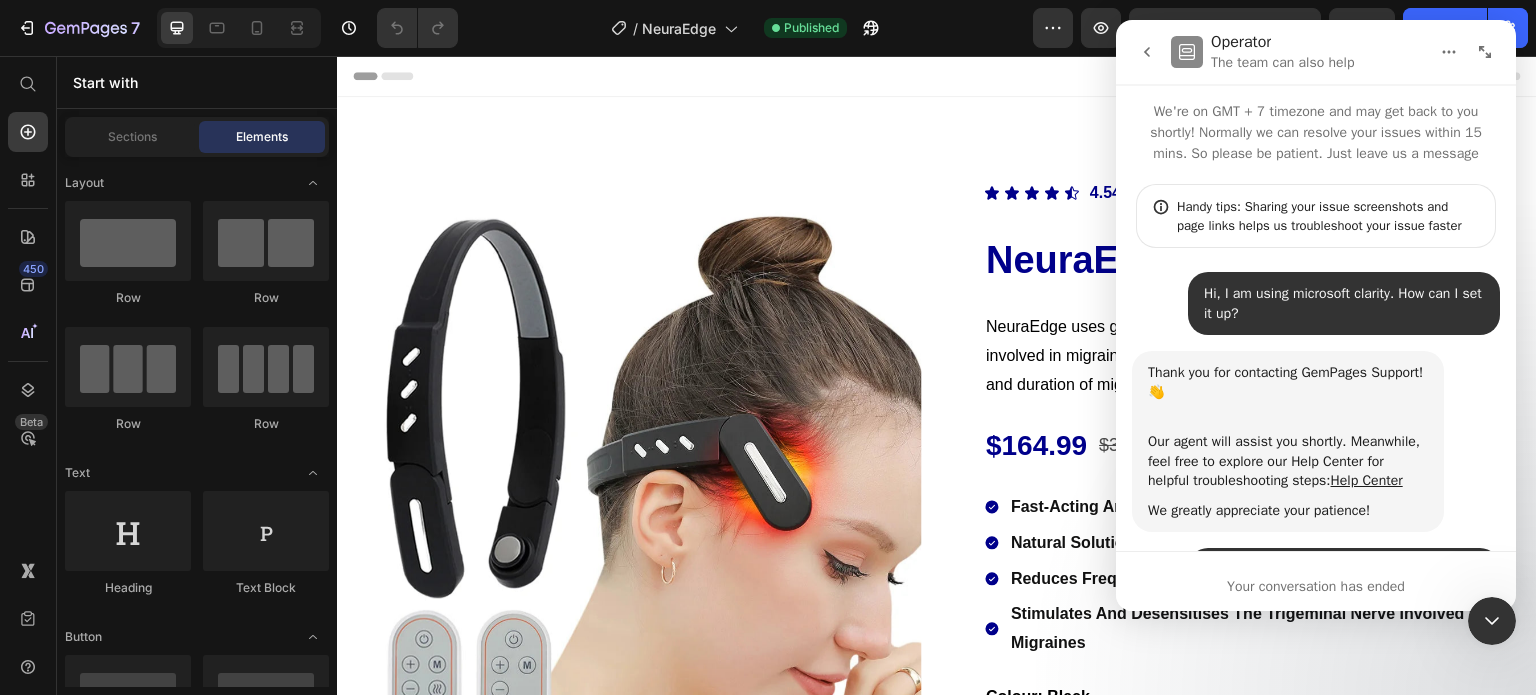 scroll, scrollTop: 2, scrollLeft: 0, axis: vertical 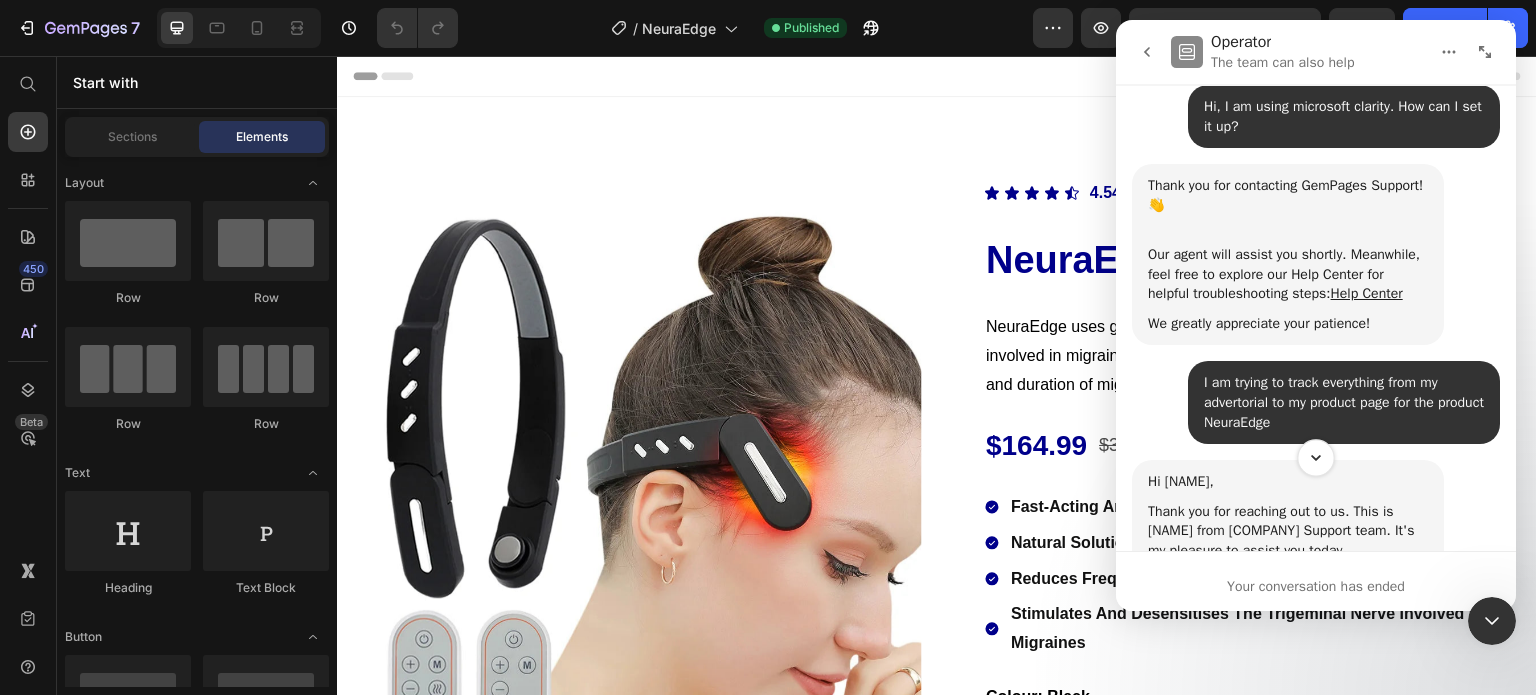 click 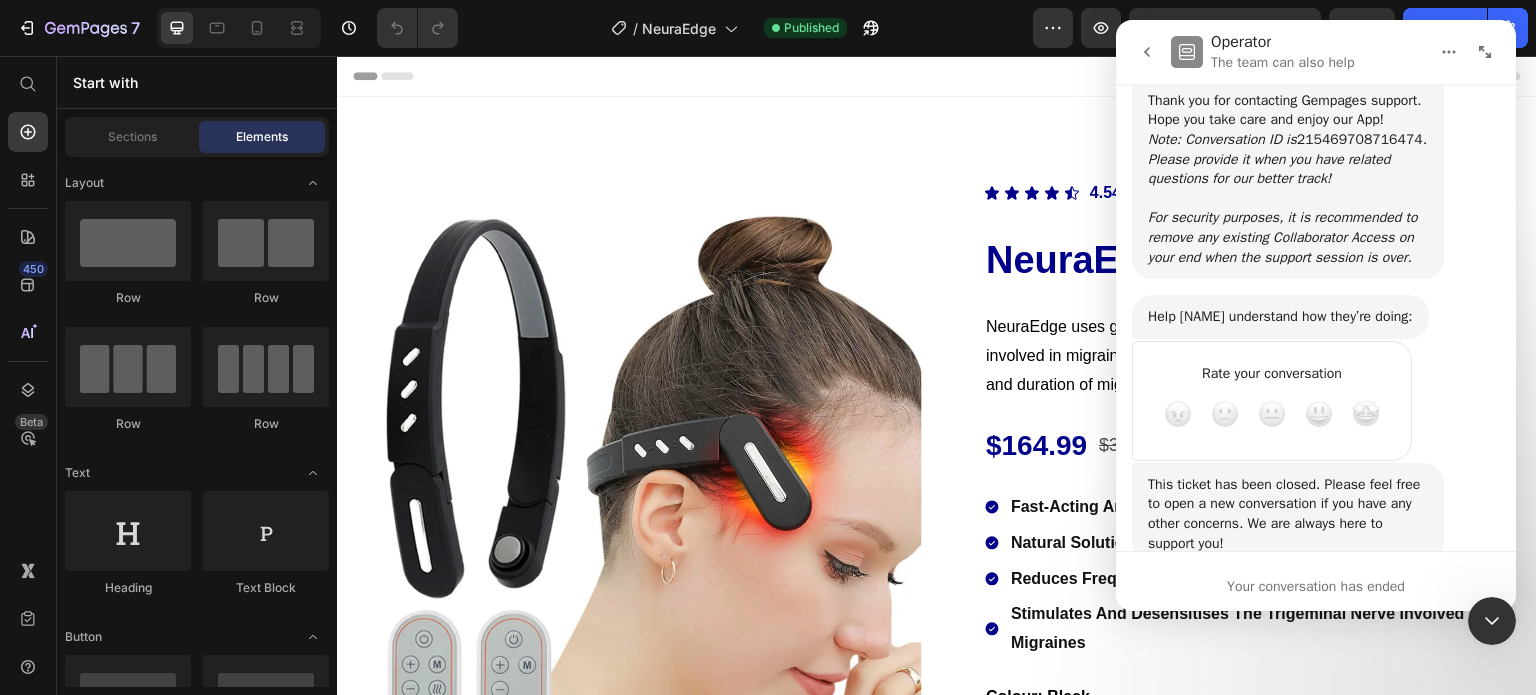 scroll, scrollTop: 1900, scrollLeft: 0, axis: vertical 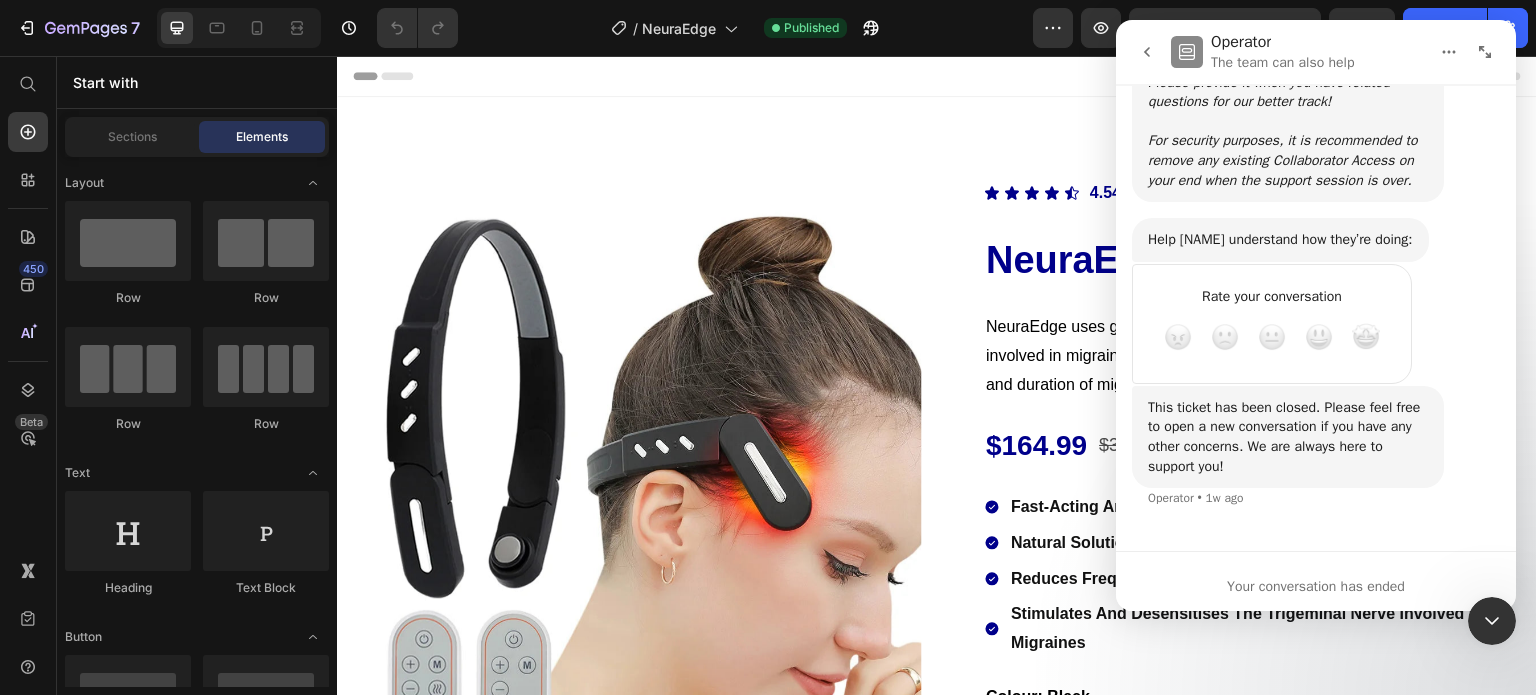 click 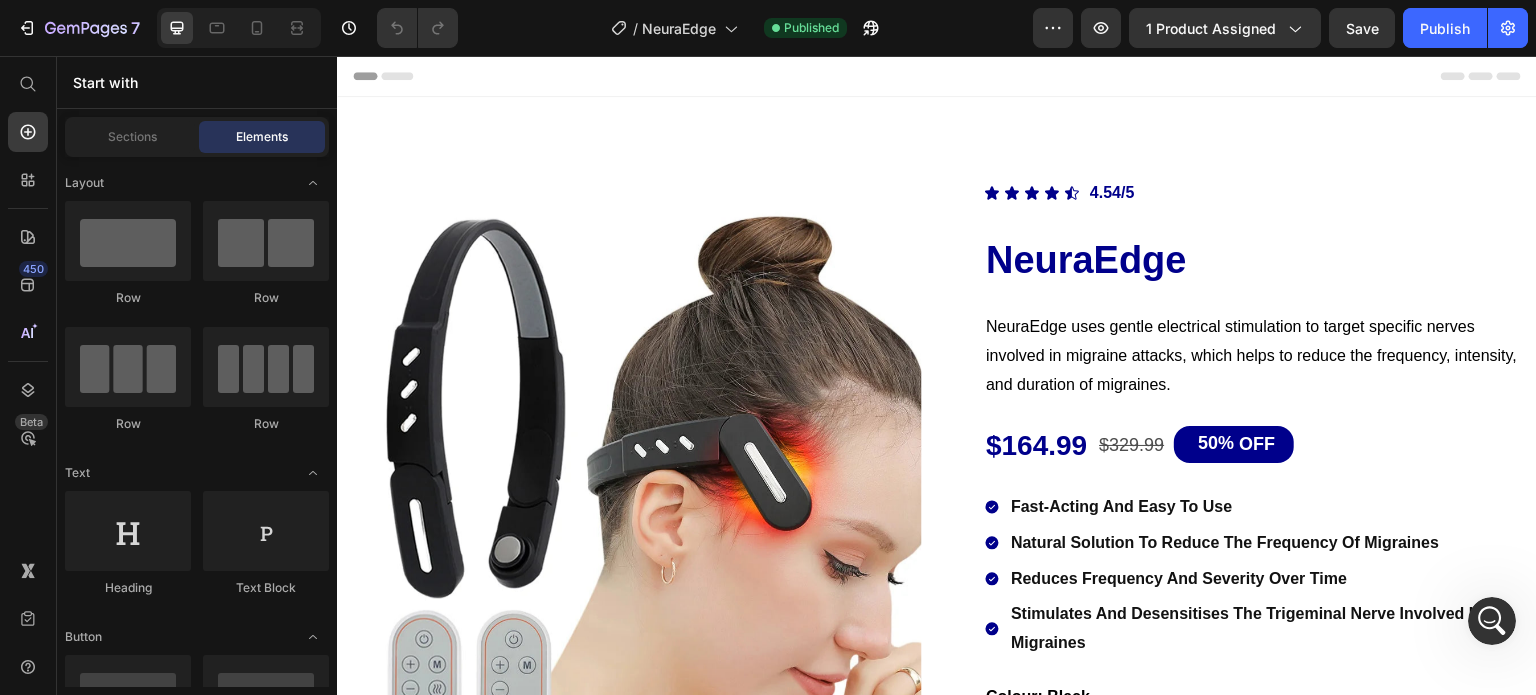 scroll, scrollTop: 0, scrollLeft: 0, axis: both 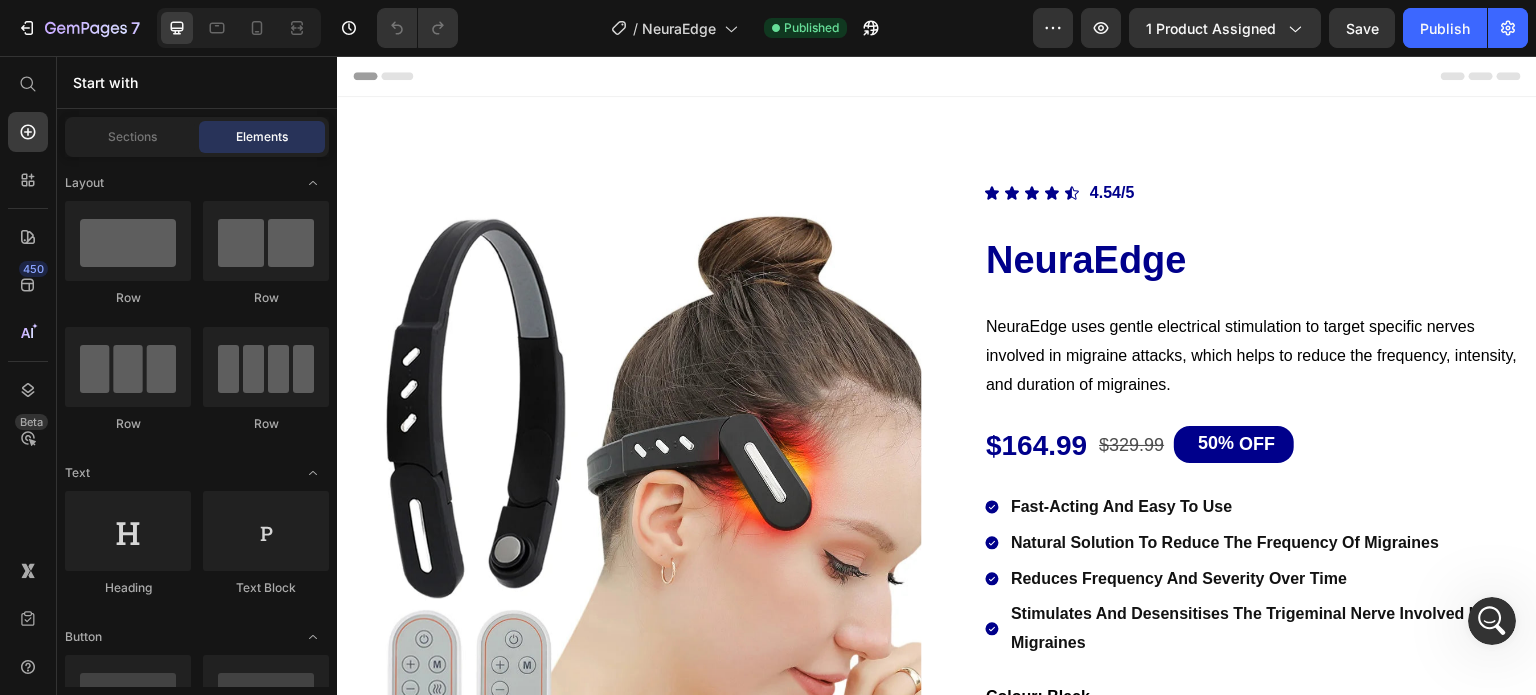 click 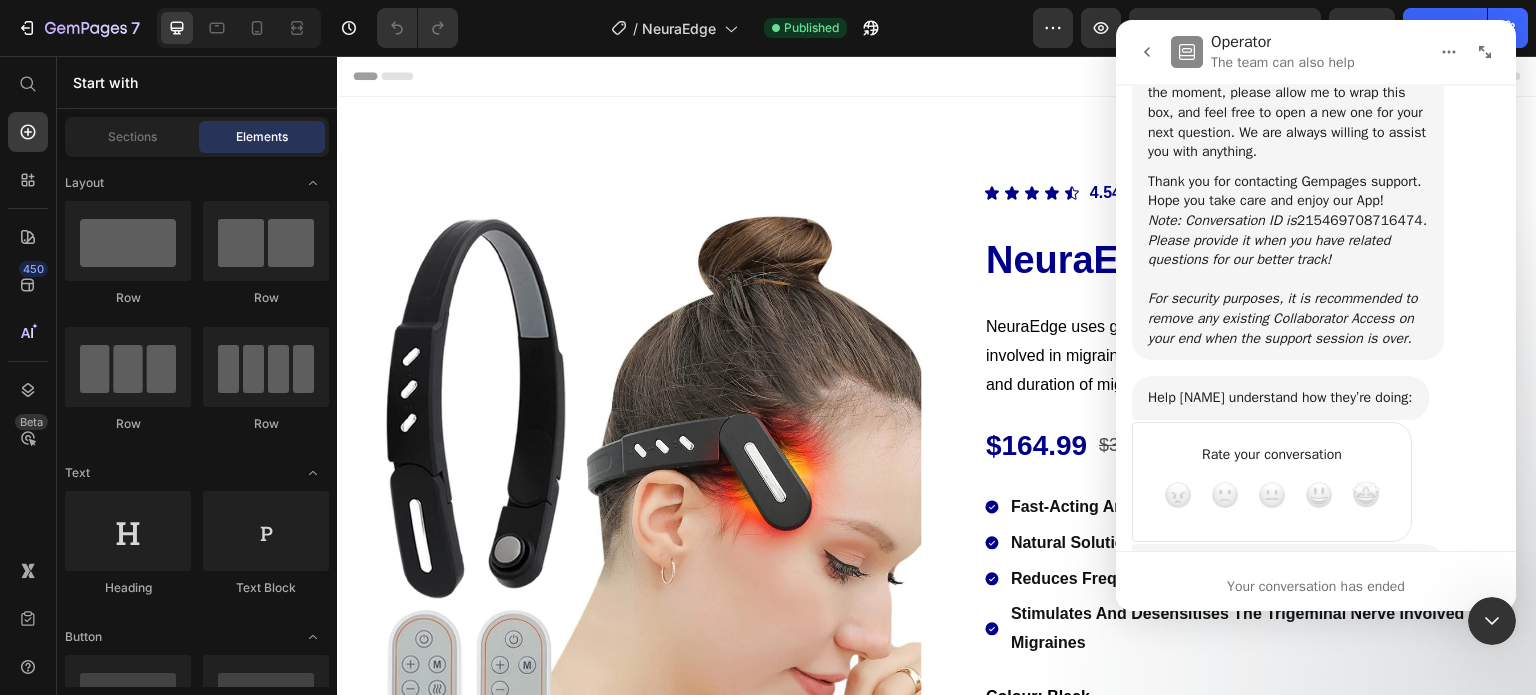 scroll, scrollTop: 1900, scrollLeft: 0, axis: vertical 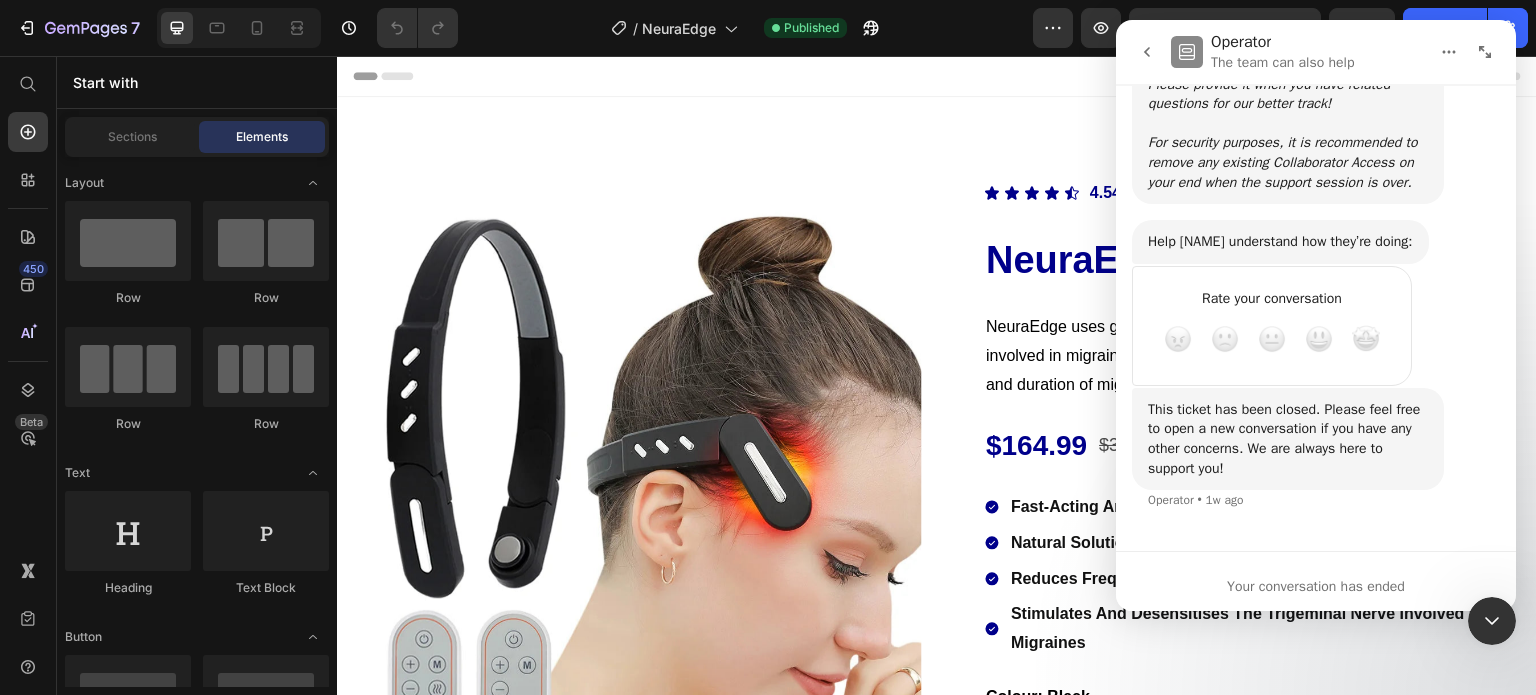 click 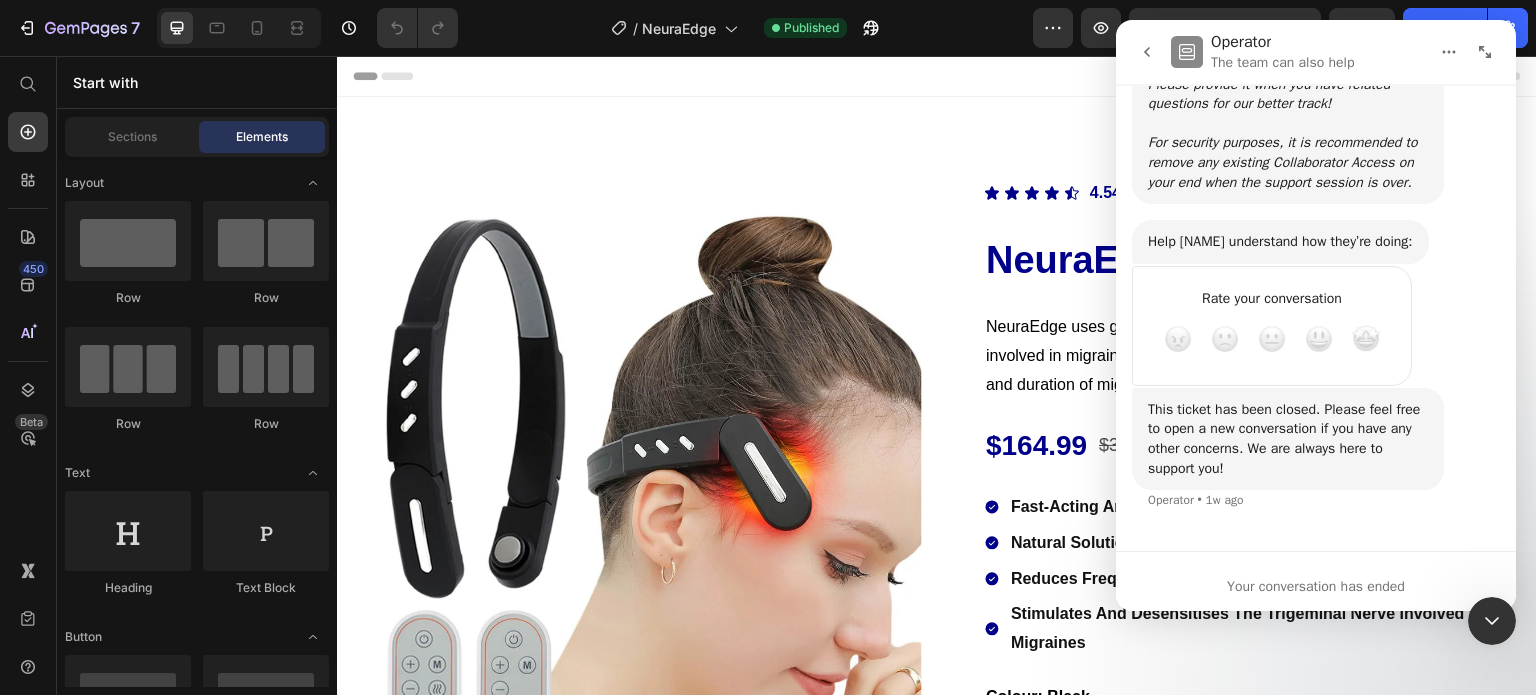 scroll, scrollTop: 0, scrollLeft: 0, axis: both 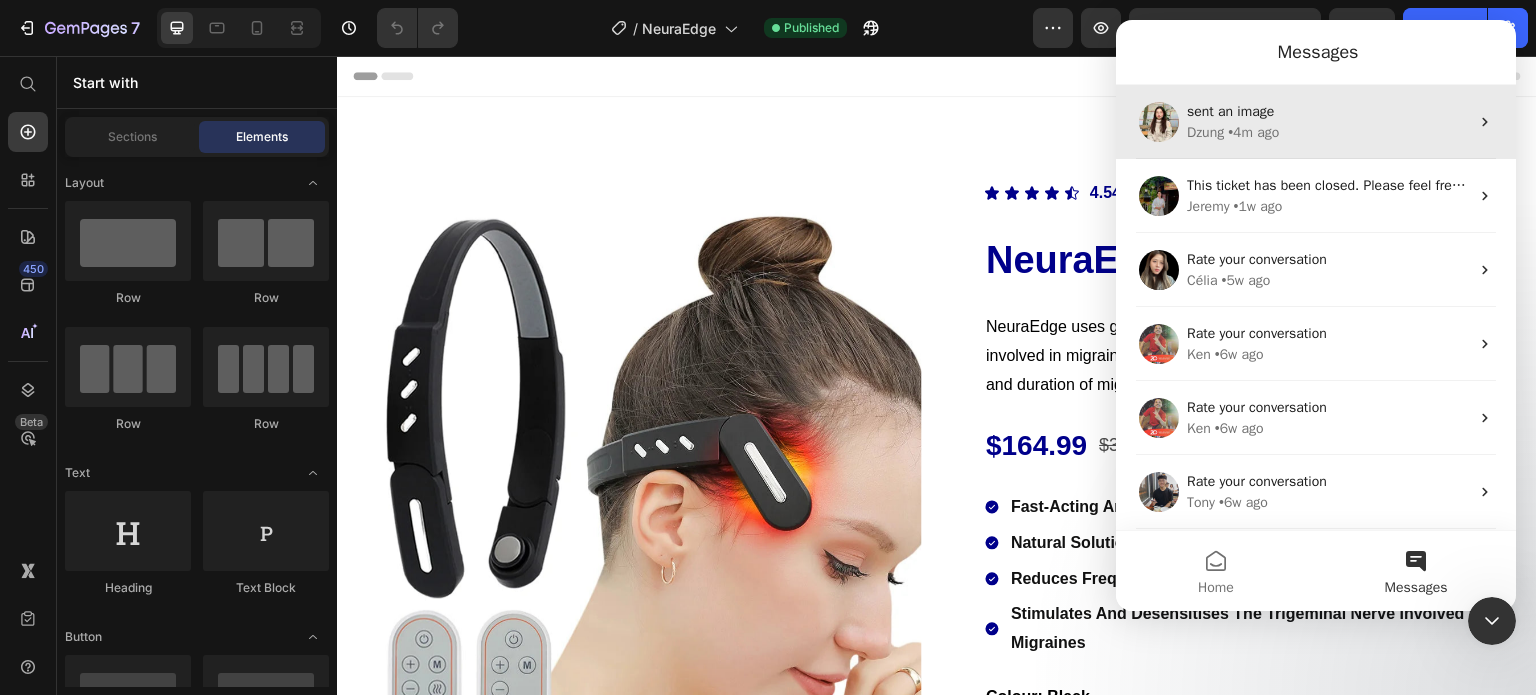 click on "Dzung" at bounding box center [1205, 132] 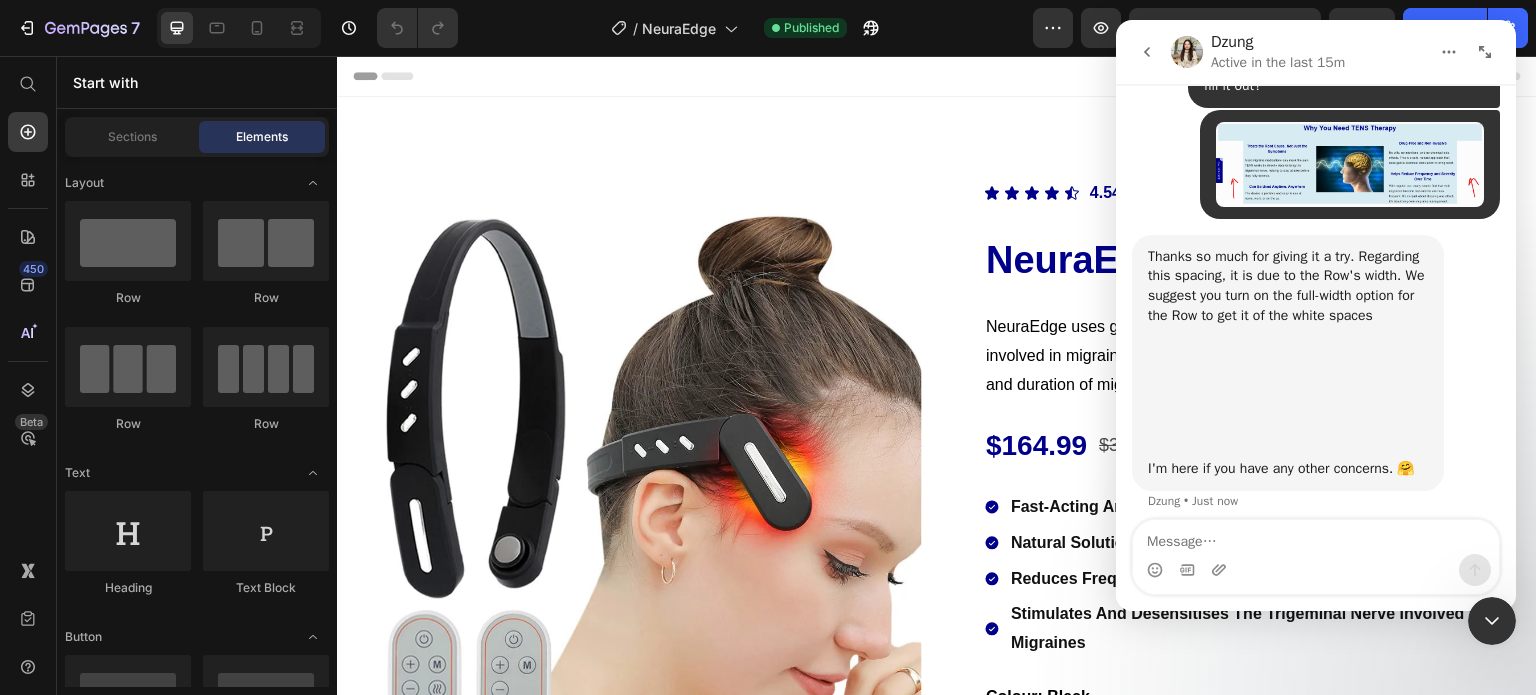scroll, scrollTop: 3468, scrollLeft: 0, axis: vertical 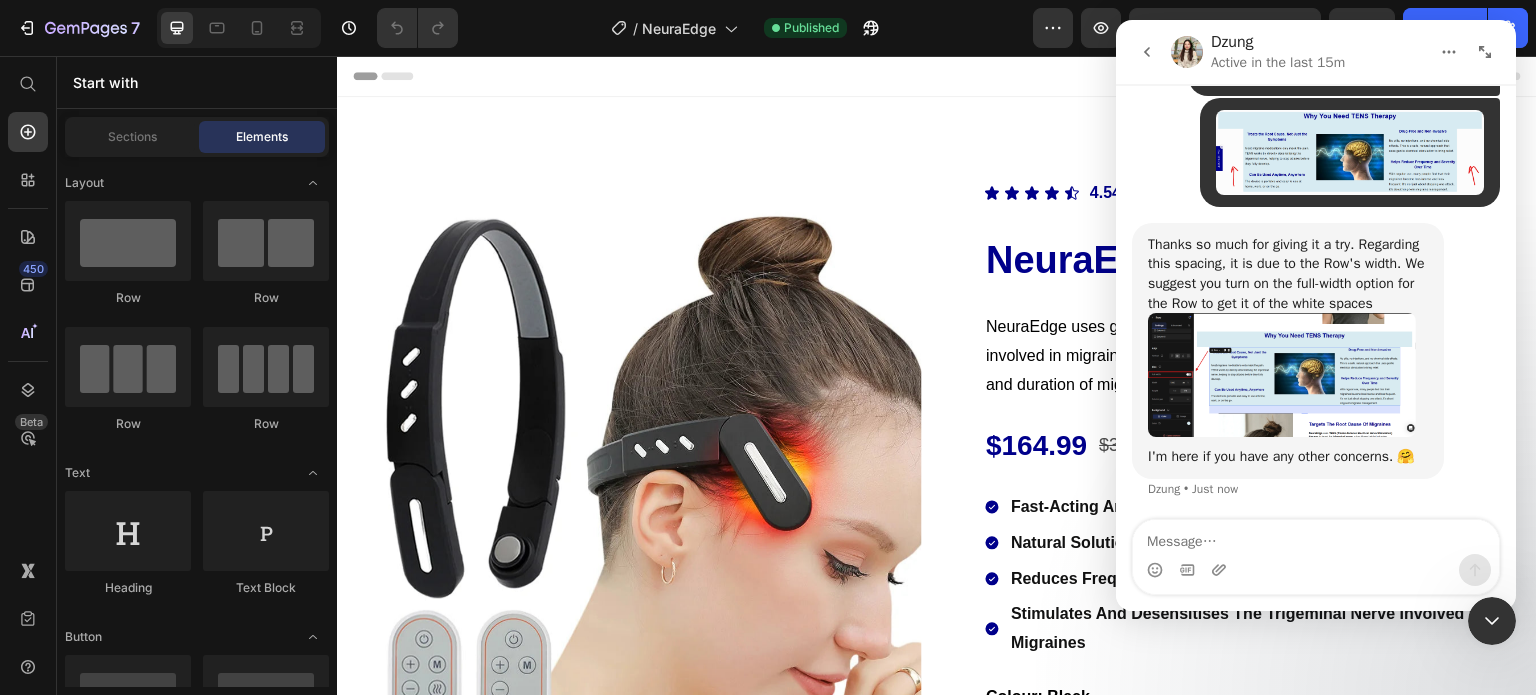 click at bounding box center [1282, 375] 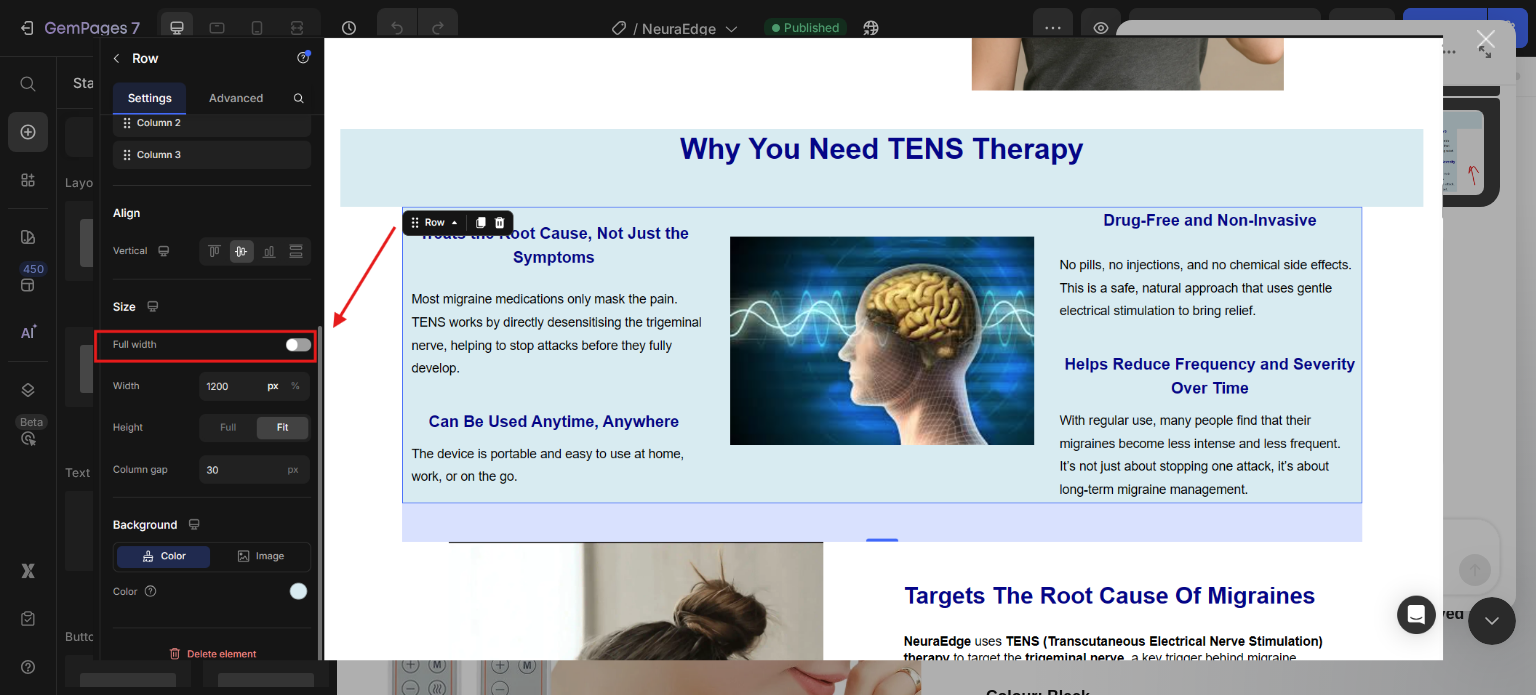 scroll, scrollTop: 0, scrollLeft: 0, axis: both 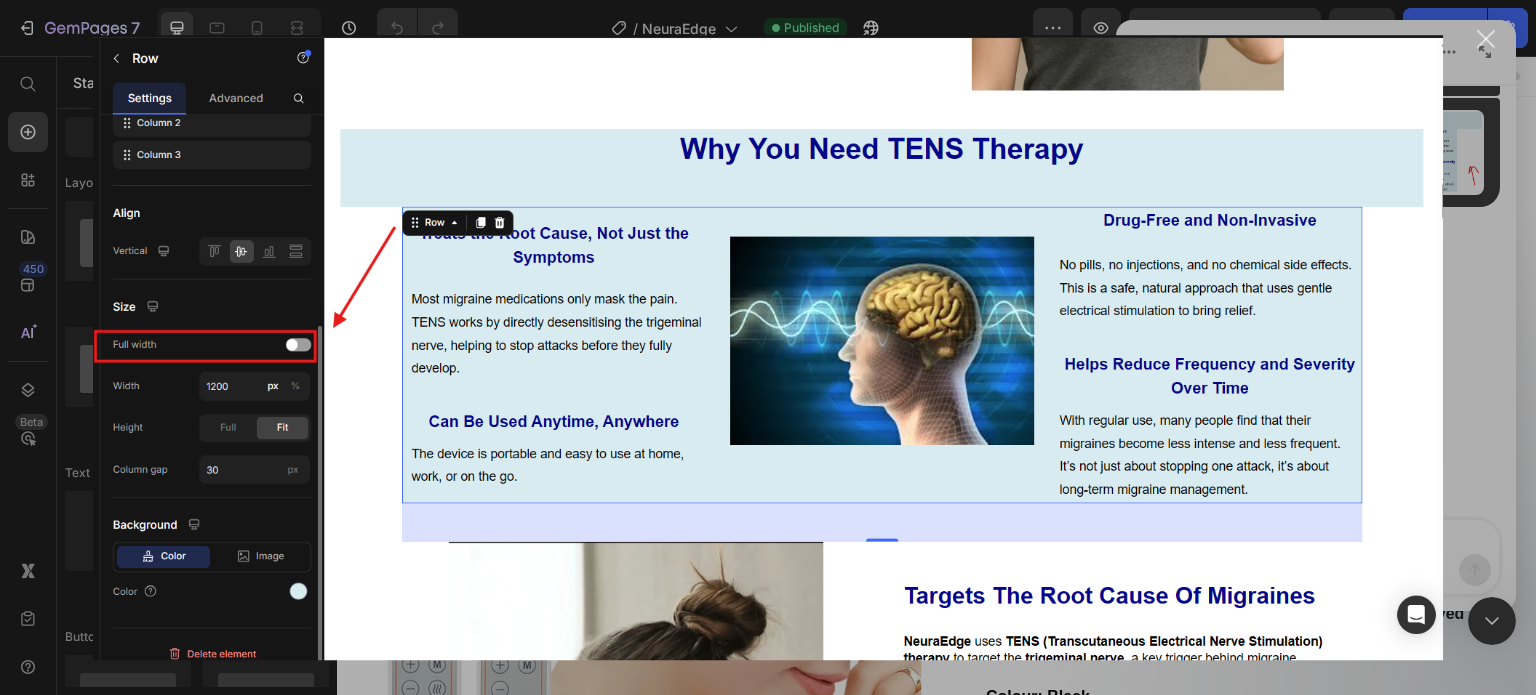click at bounding box center (768, 347) 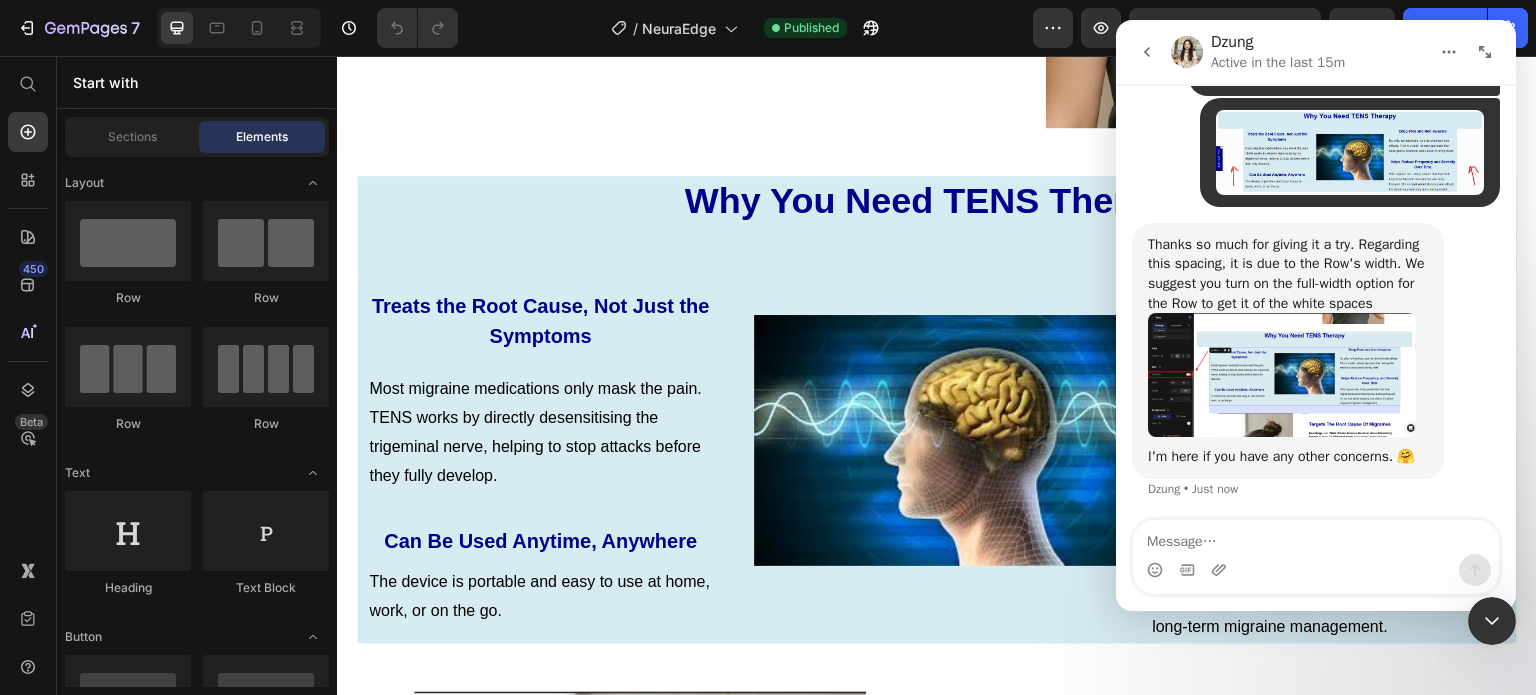 scroll, scrollTop: 2759, scrollLeft: 0, axis: vertical 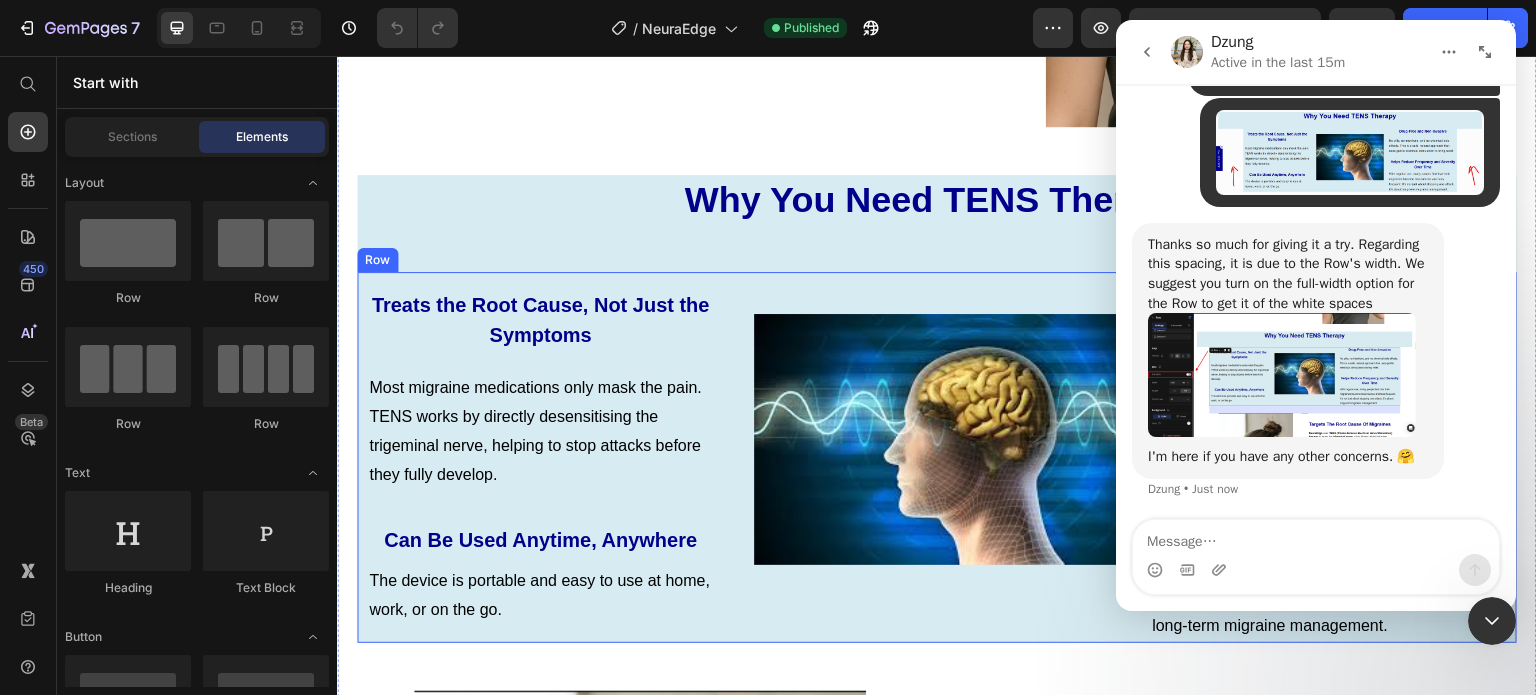 click on "Treats the Root Cause, Not Just the Symptoms Text block Most migraine medications only mask the pain. TENS works by directly desensitising the trigeminal nerve, helping to stop attacks before they fully develop. Text Block Row Can Be Used Anytime, Anywhere Text block The device is portable and easy to use at home, work, or on the go. Text Block Row Image Drug-Free and Non-Invasive Text block No pills, no injections, and no chemical side effects. This is a safe, natural approach that uses gentle electrical stimulation to bring relief. Text Block Row Helps Reduce Frequency and Severity Over Time Text block With regular use, many people find that their migraines become less intense and less frequent. It’s not just about stopping one attack, it’s about long-term migraine management. Text Block Row Row" at bounding box center (937, 457) 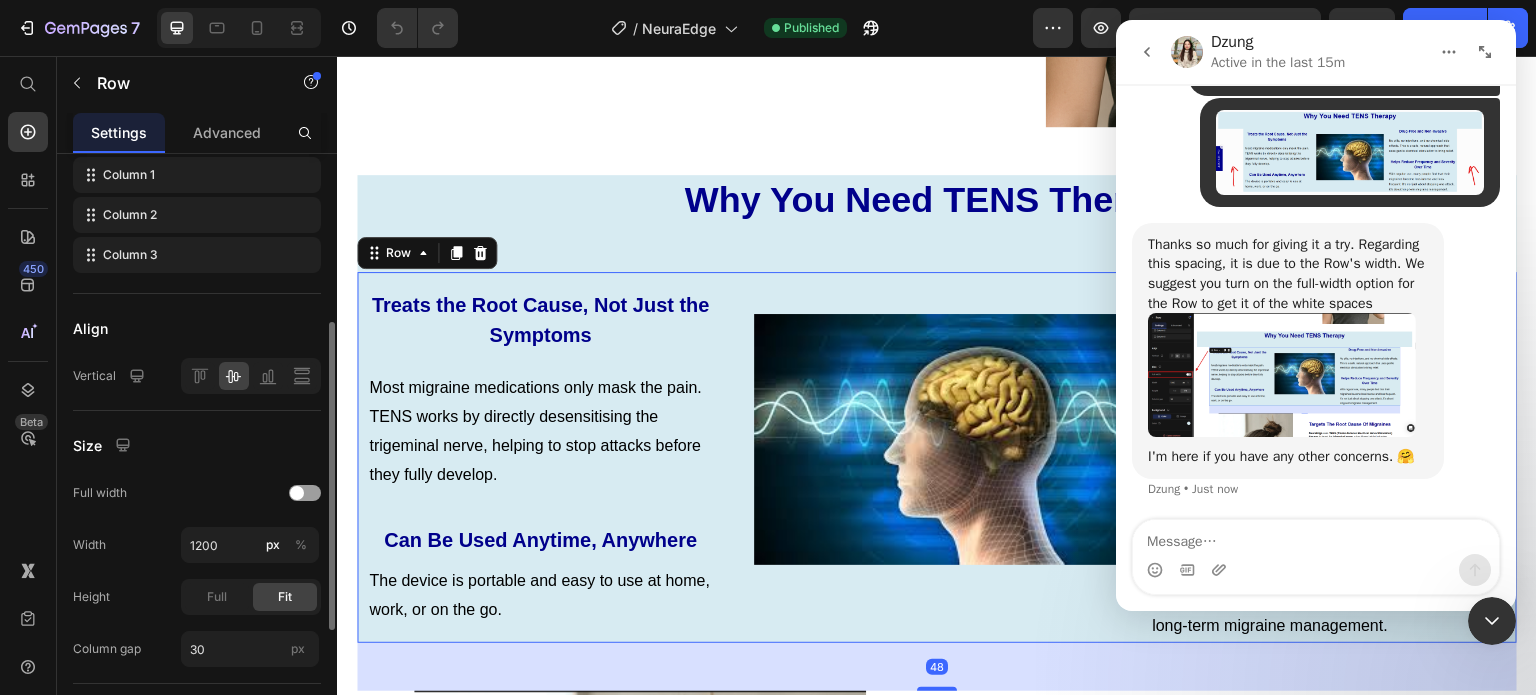 scroll, scrollTop: 380, scrollLeft: 0, axis: vertical 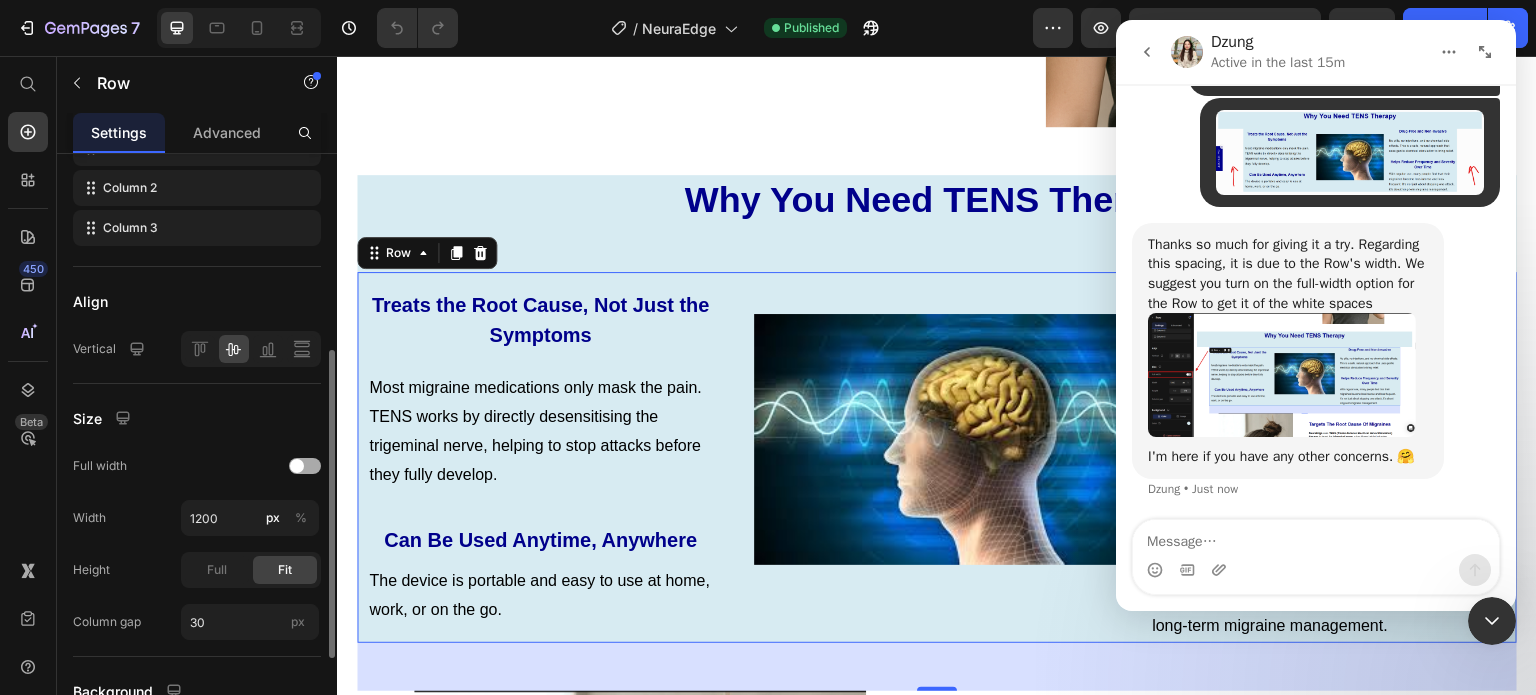 click at bounding box center [305, 466] 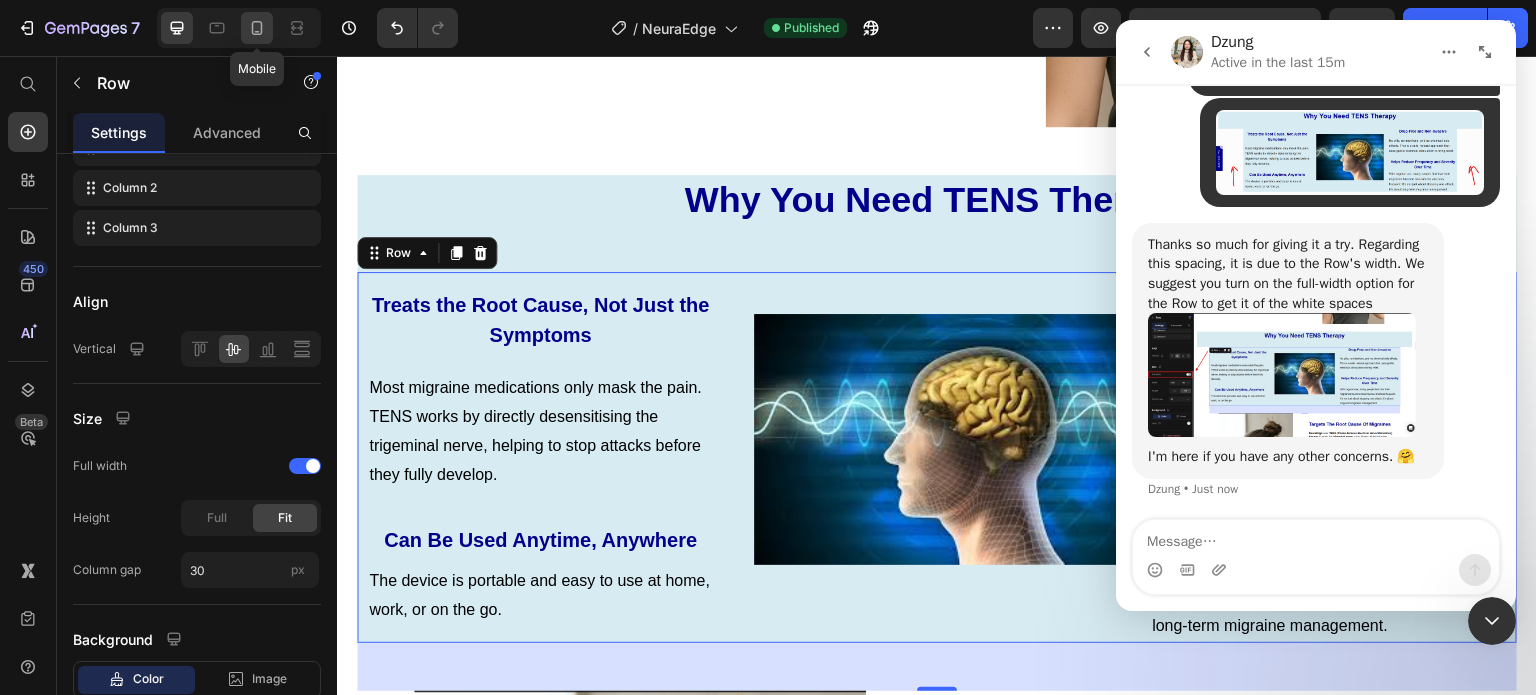 click 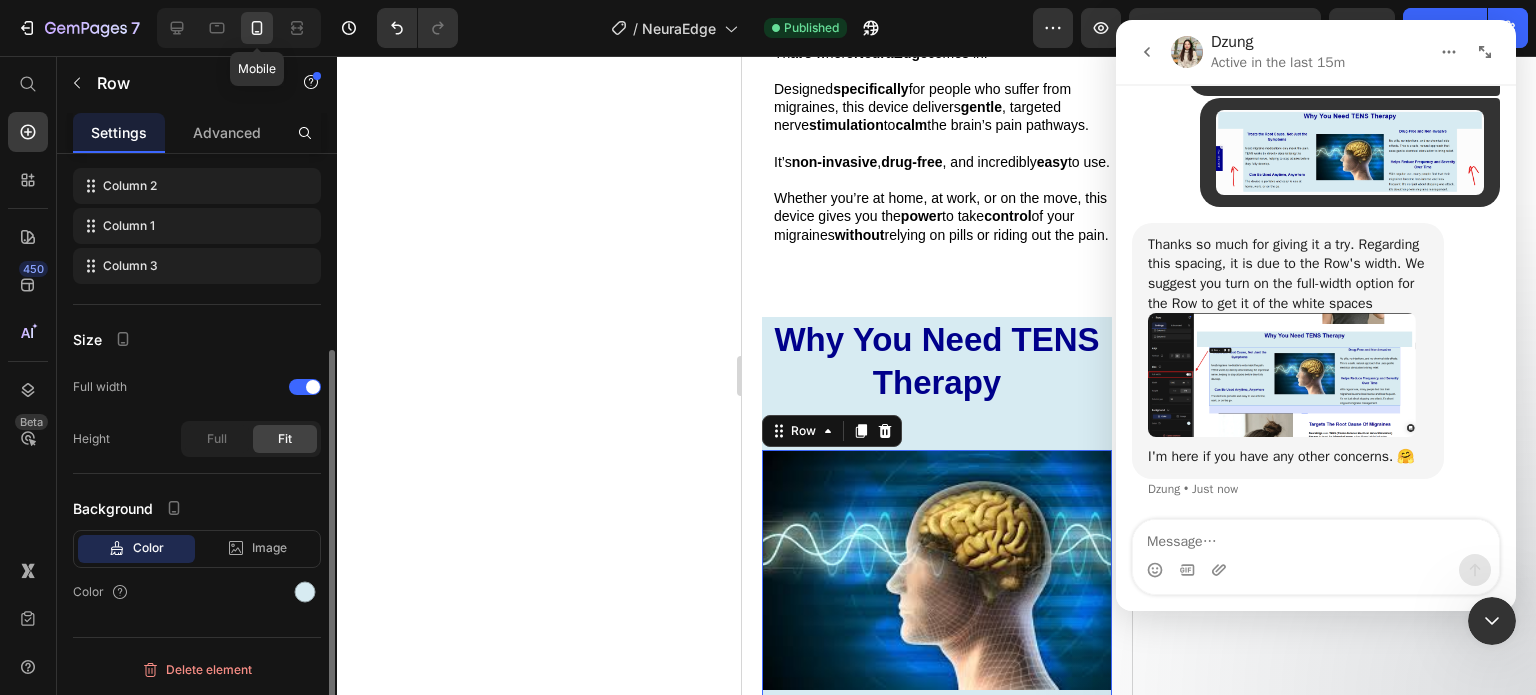 scroll, scrollTop: 2407, scrollLeft: 0, axis: vertical 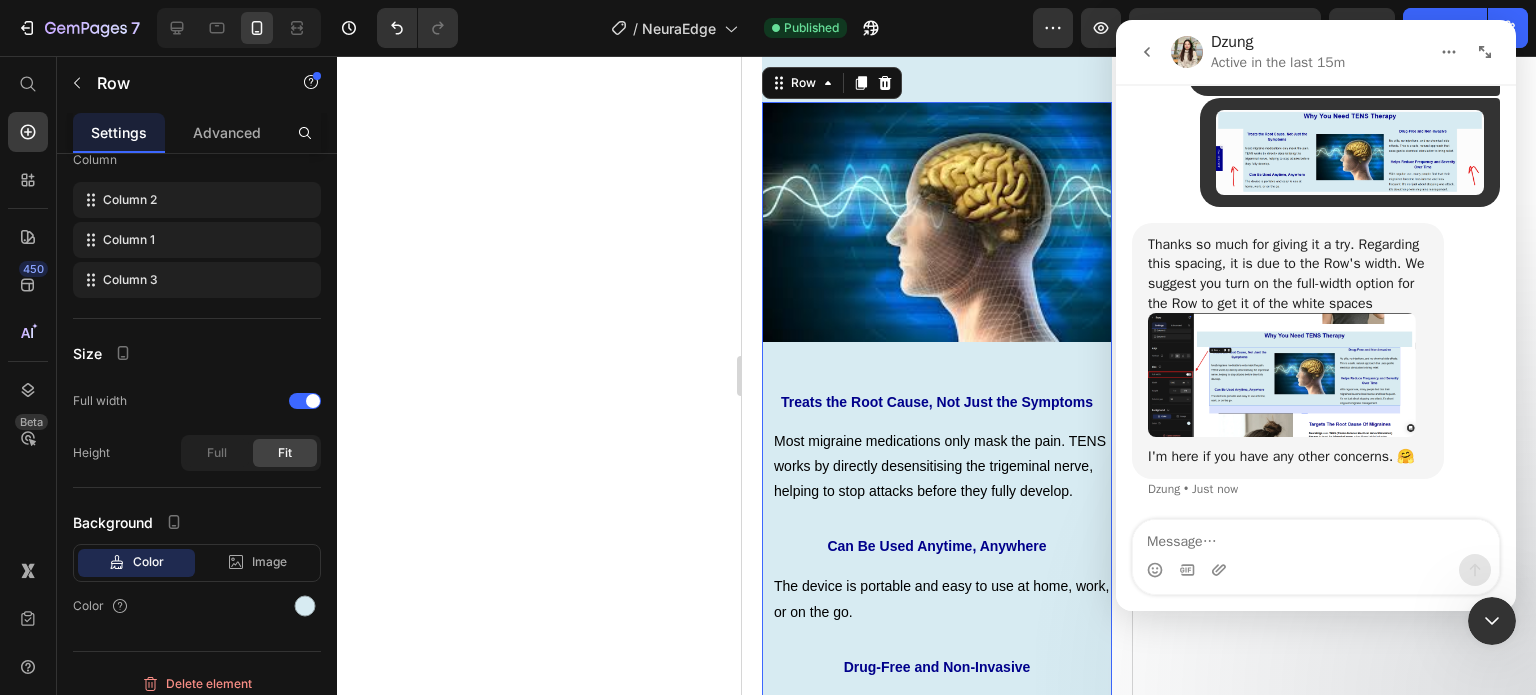click 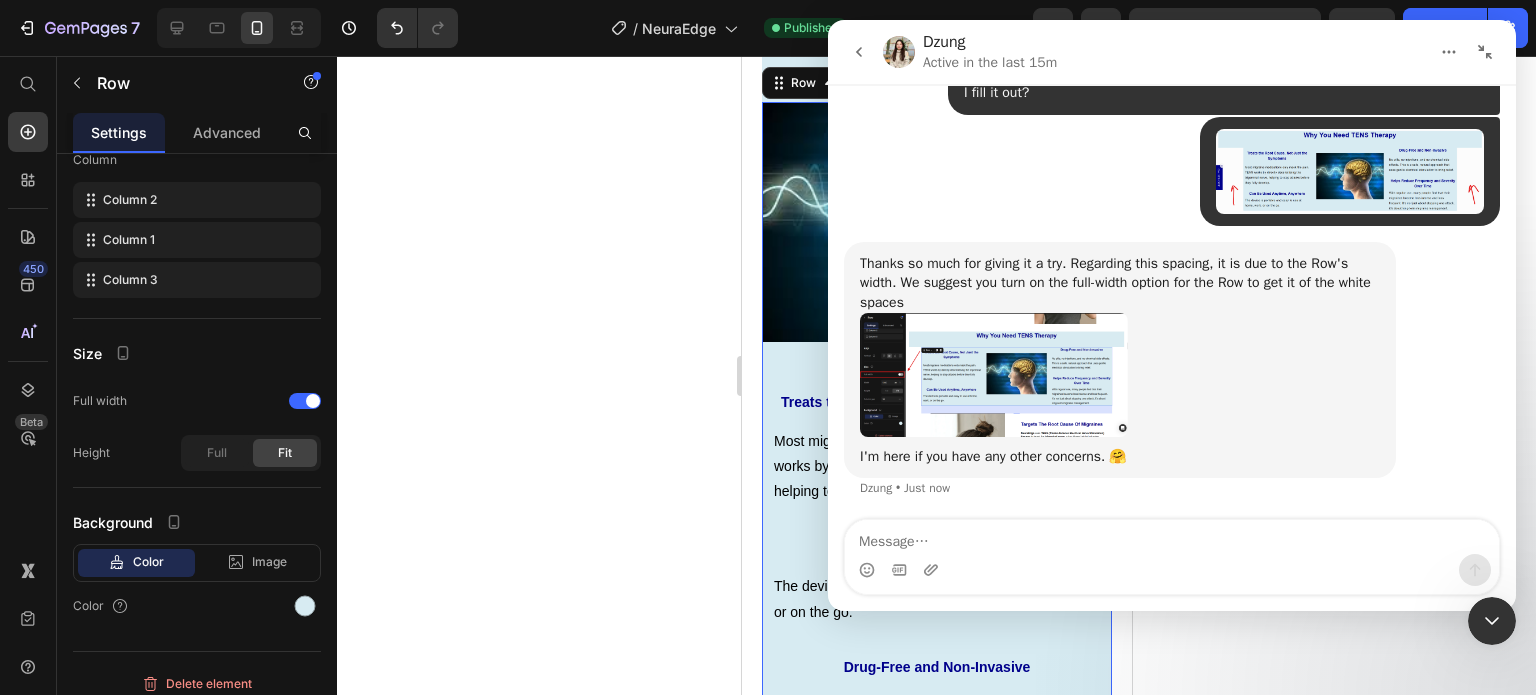scroll, scrollTop: 2781, scrollLeft: 0, axis: vertical 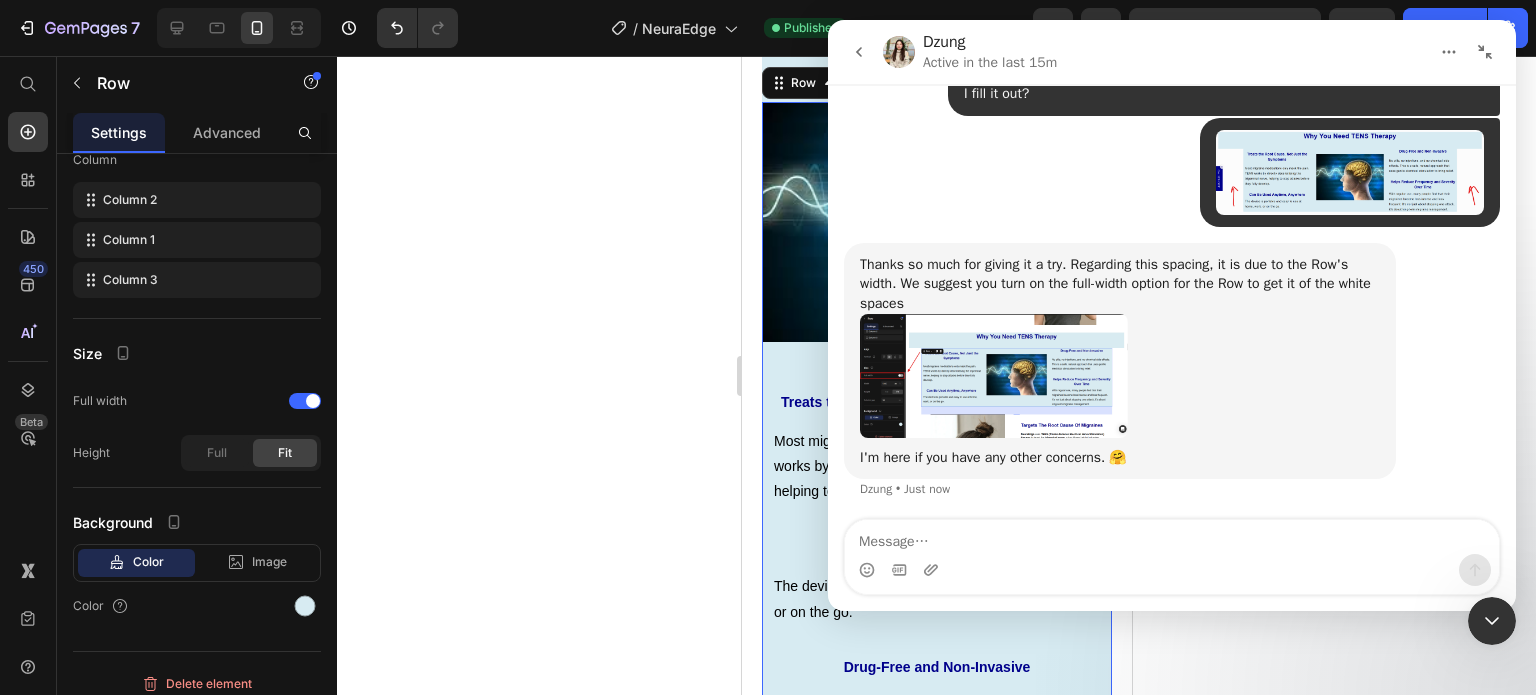 click at bounding box center [1492, 621] 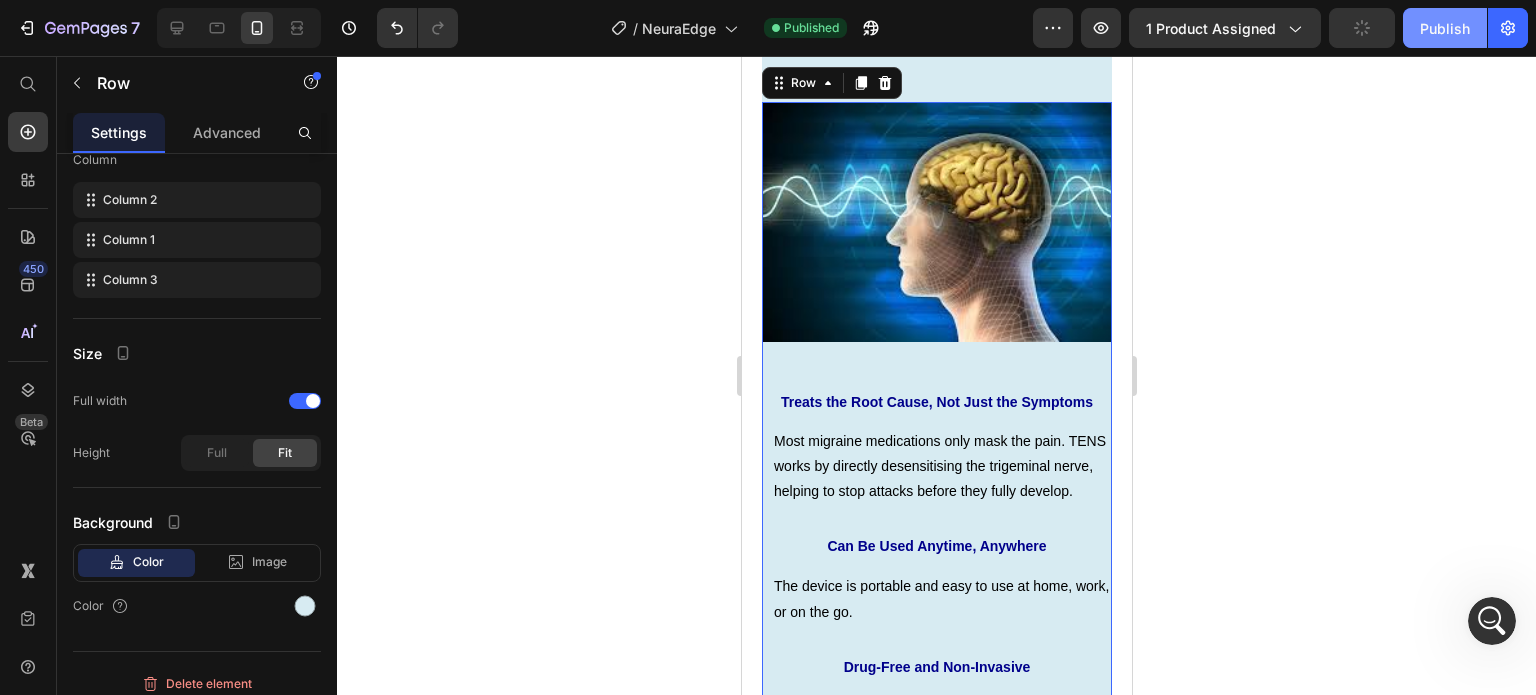 click on "Publish" 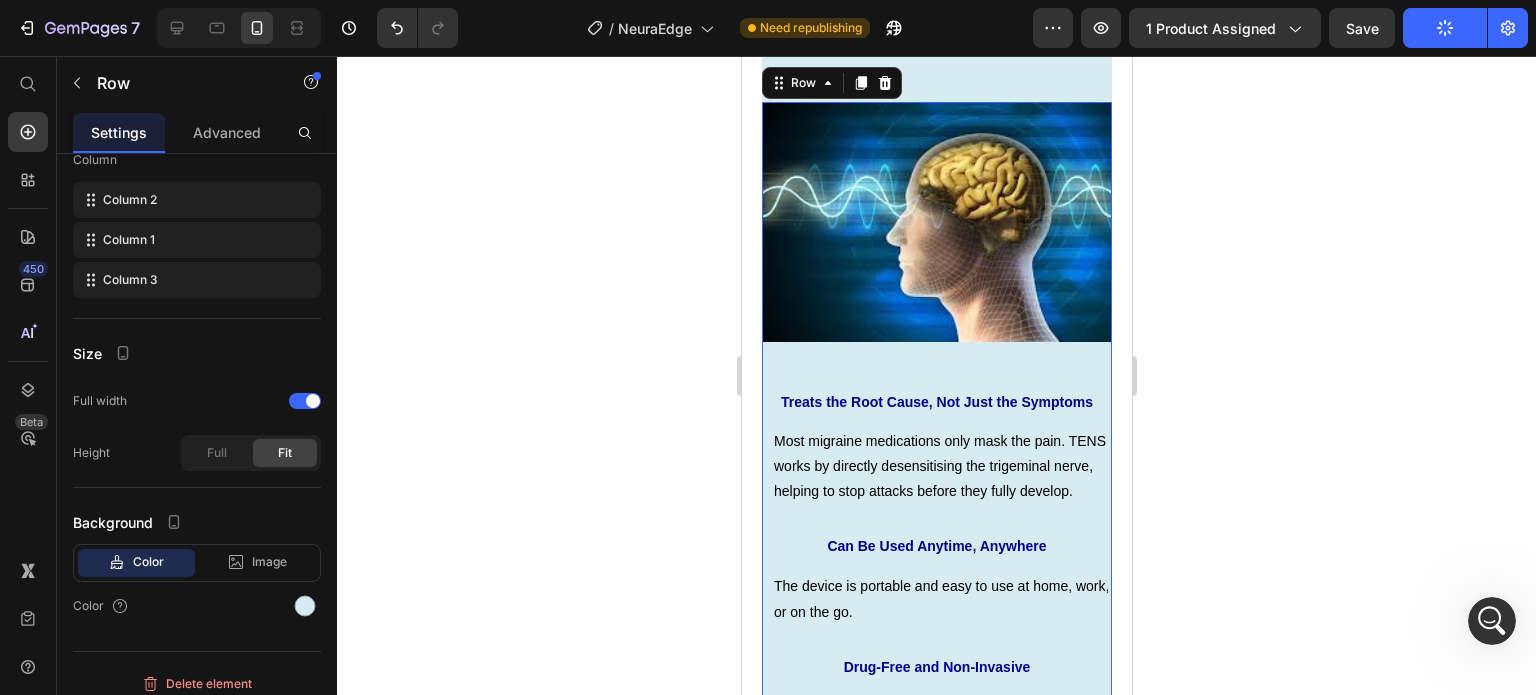 click at bounding box center (239, 28) 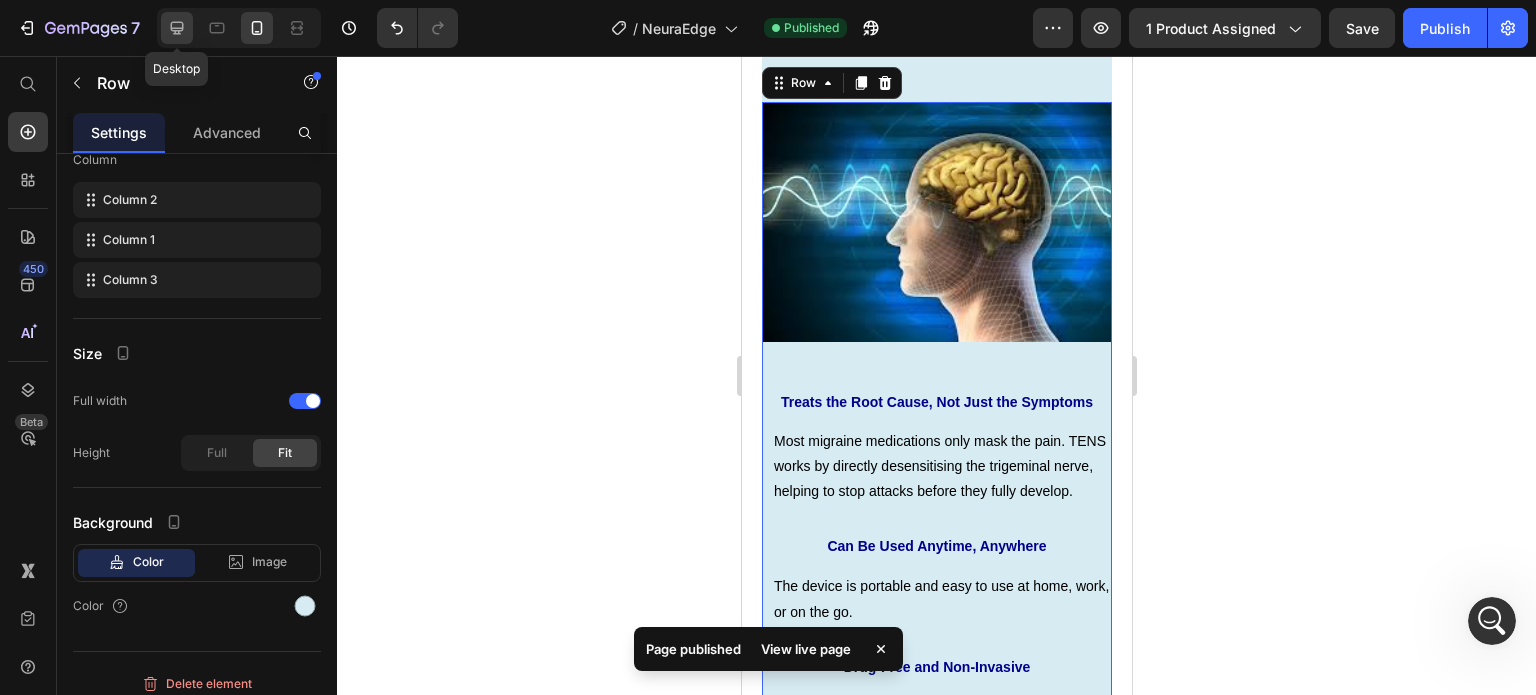 click 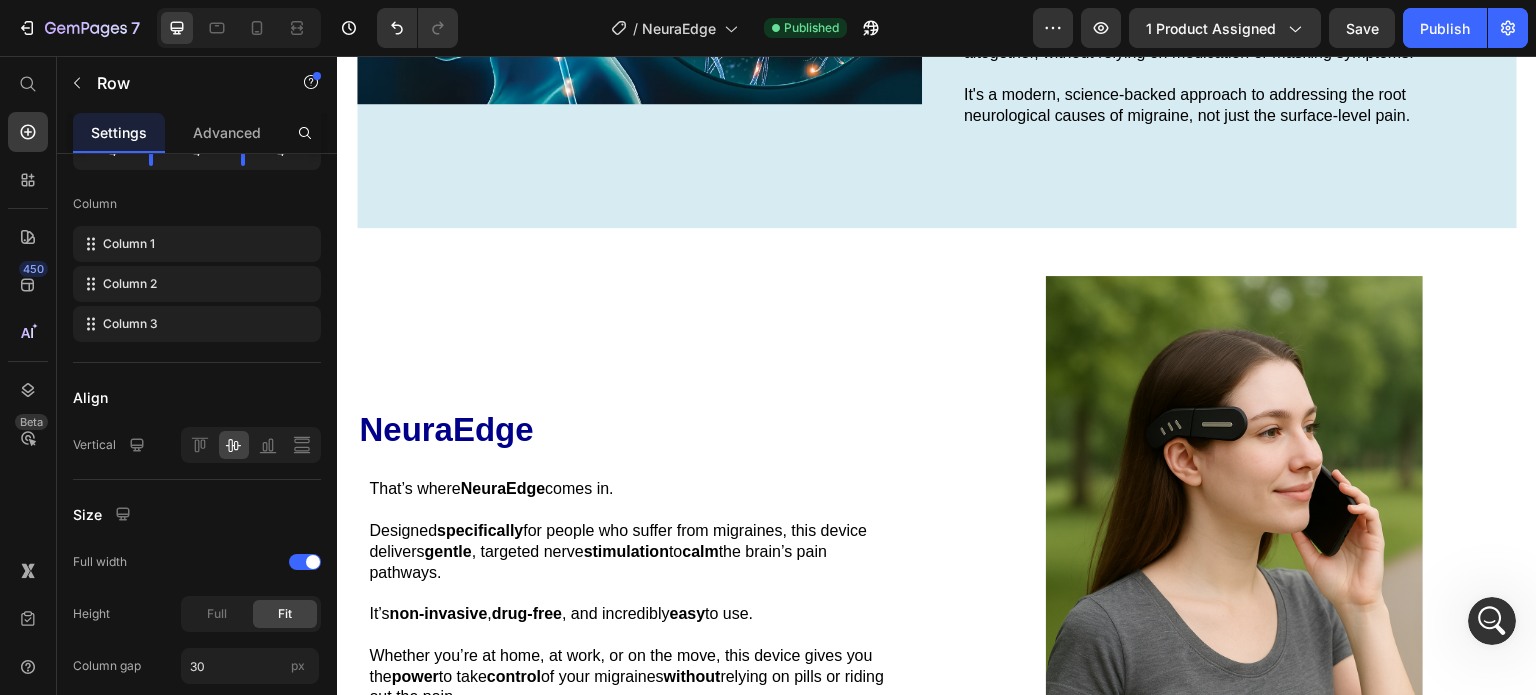 scroll, scrollTop: 1917, scrollLeft: 0, axis: vertical 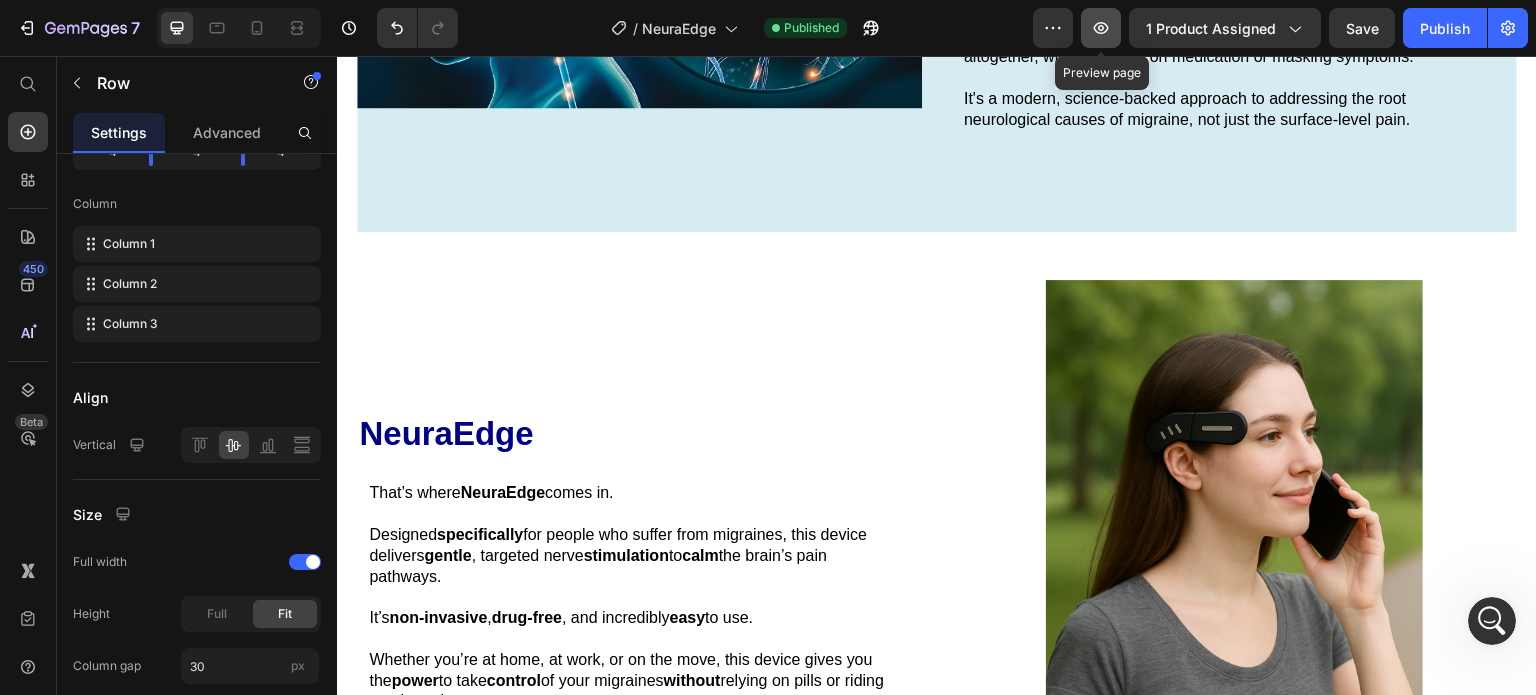 click 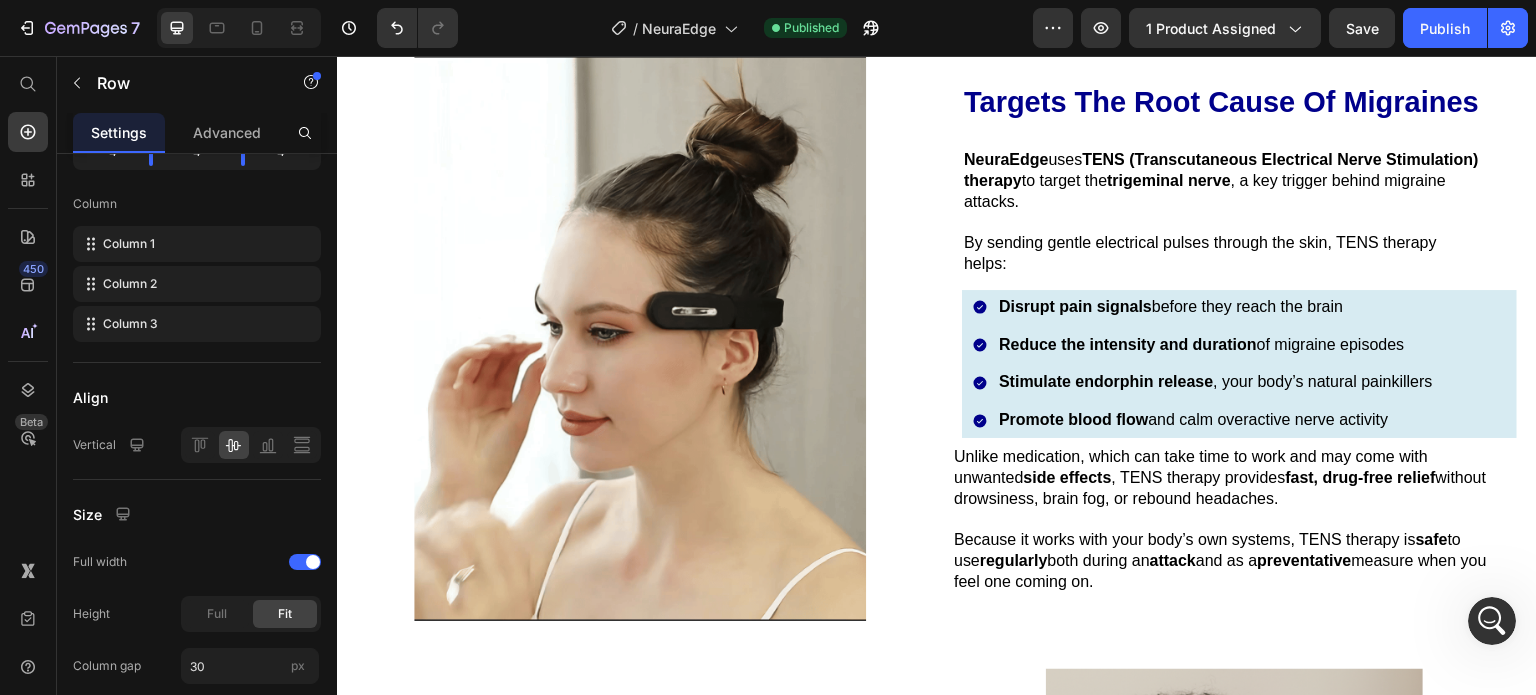 scroll, scrollTop: 3395, scrollLeft: 0, axis: vertical 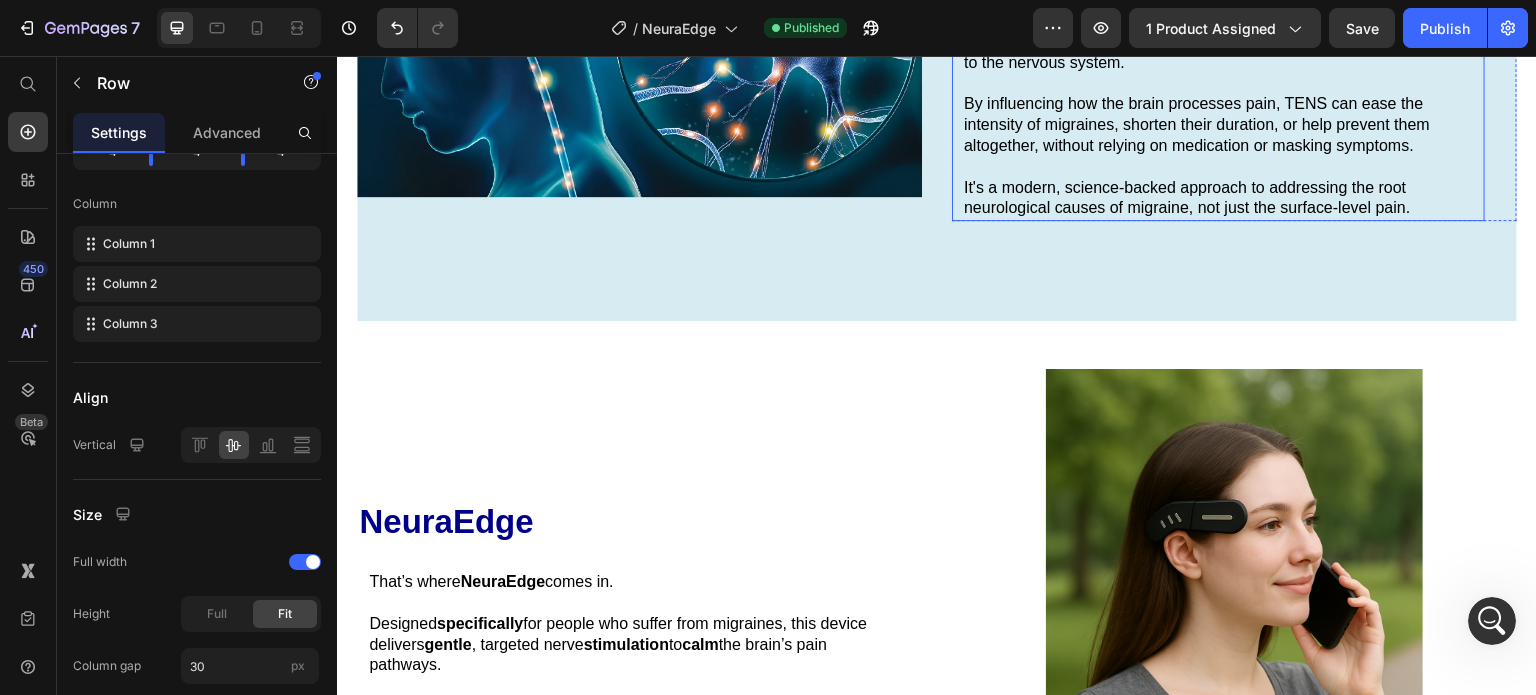 click on "By influencing how the brain processes pain, TENS can ease the intensity of migraines, shorten their duration, or help prevent them altogether, without relying on medication or masking symptoms." at bounding box center (1223, 125) 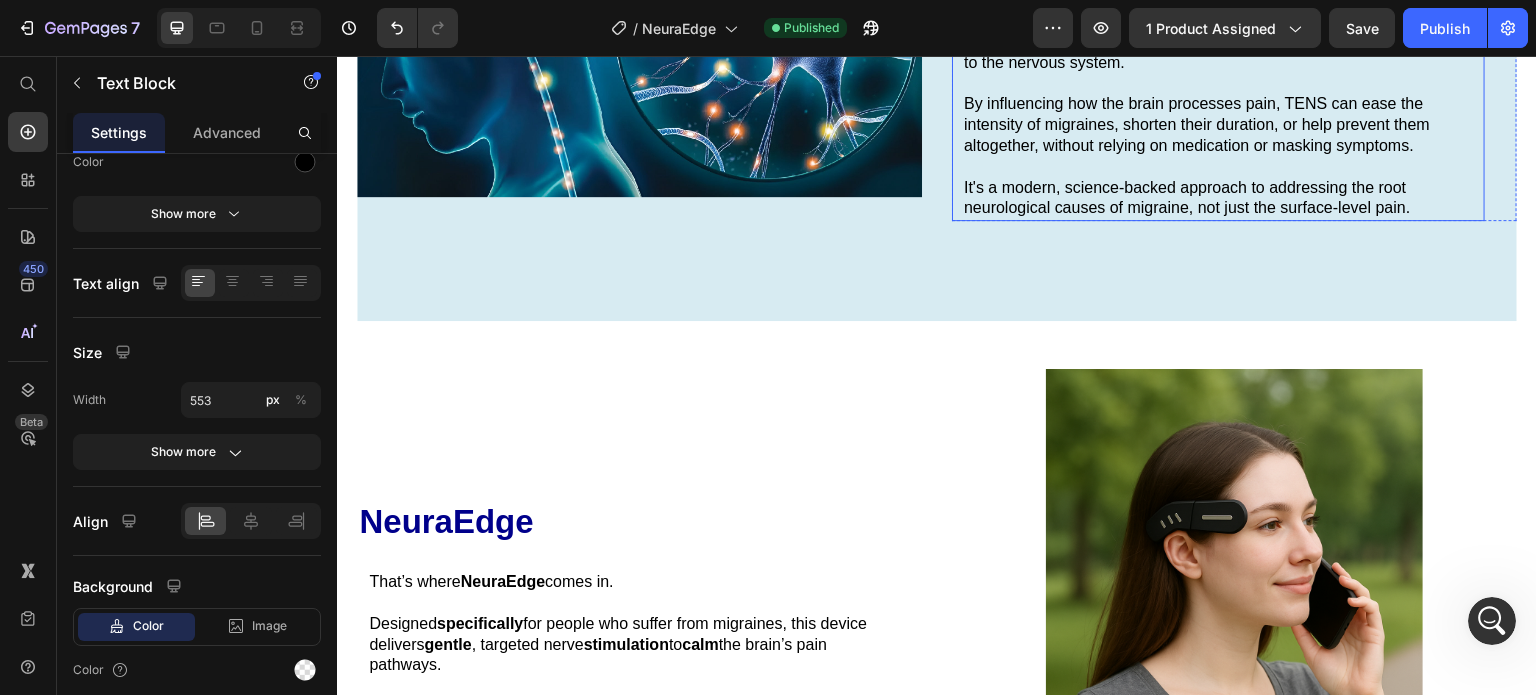 click on "By influencing how the brain processes pain, TENS can ease the intensity of migraines, shorten their duration, or help prevent them altogether, without relying on medication or masking symptoms." at bounding box center (1223, 125) 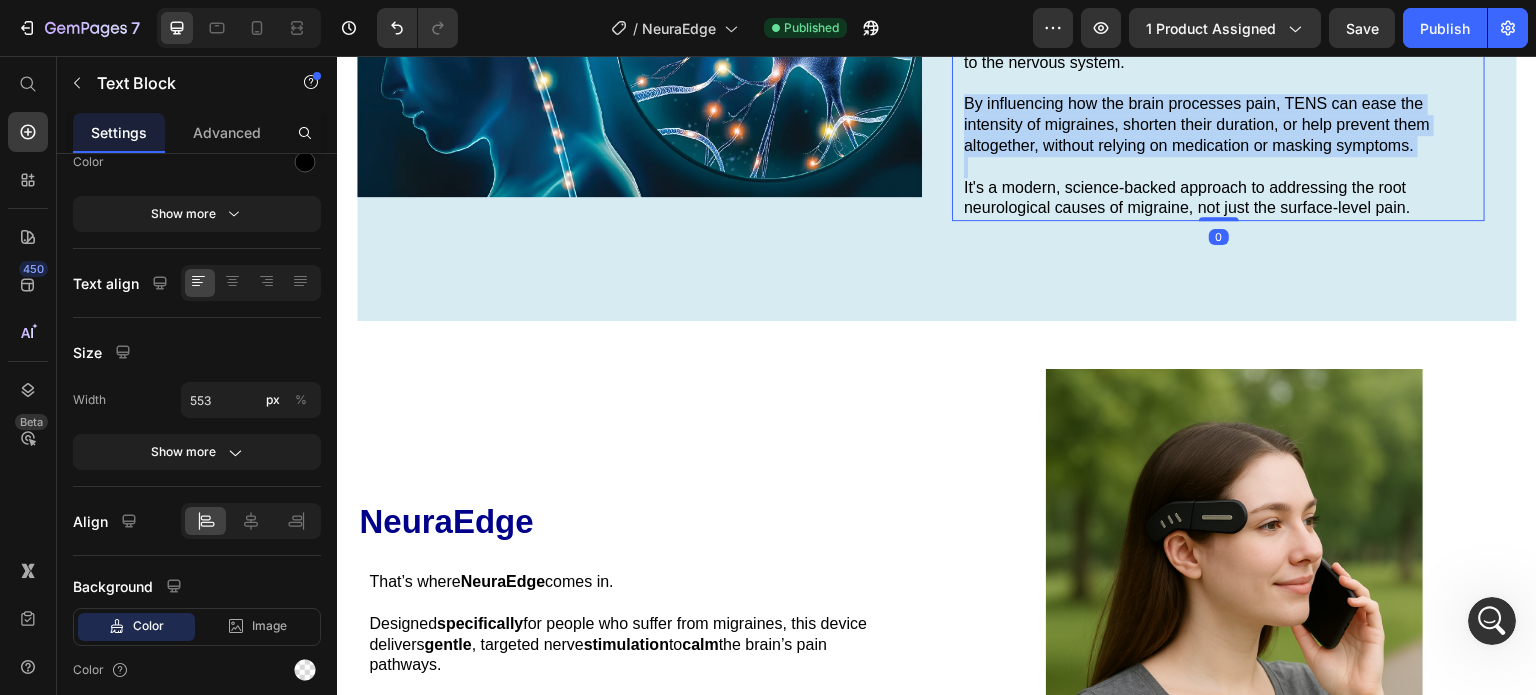 scroll, scrollTop: 0, scrollLeft: 0, axis: both 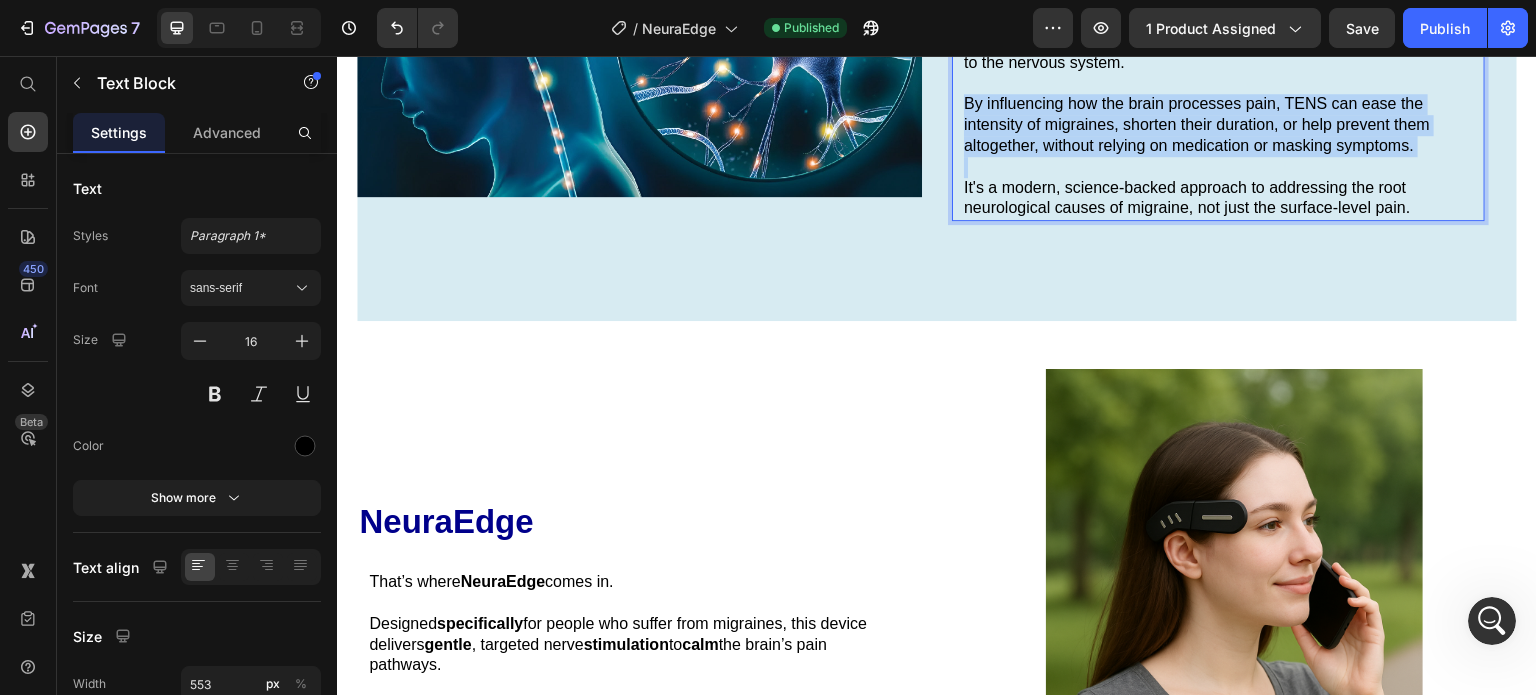 click on "By influencing how the brain processes pain, TENS can ease the intensity of migraines, shorten their duration, or help prevent them altogether, without relying on medication or masking symptoms." at bounding box center (1223, 125) 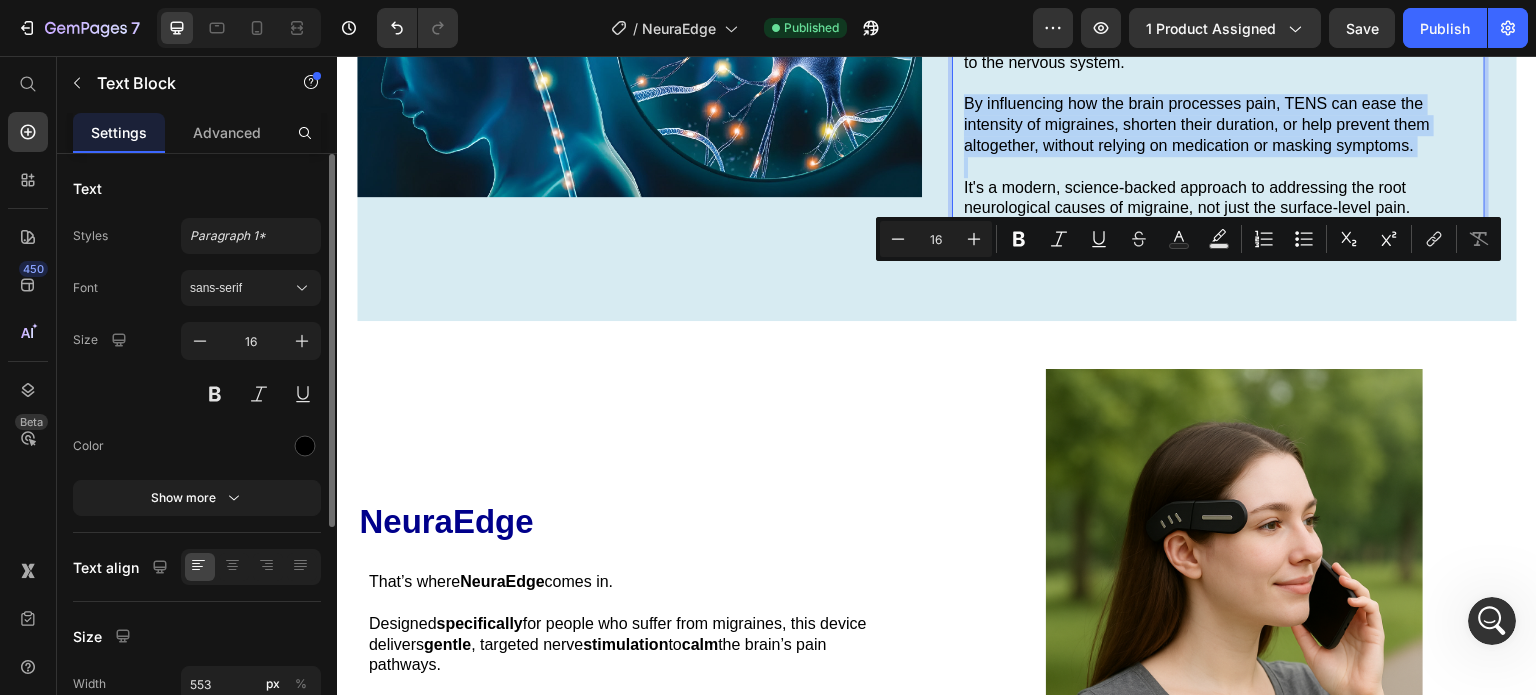 click on "By influencing how the brain processes pain, TENS can ease the intensity of migraines, shorten their duration, or help prevent them altogether, without relying on medication or masking symptoms." at bounding box center (1223, 125) 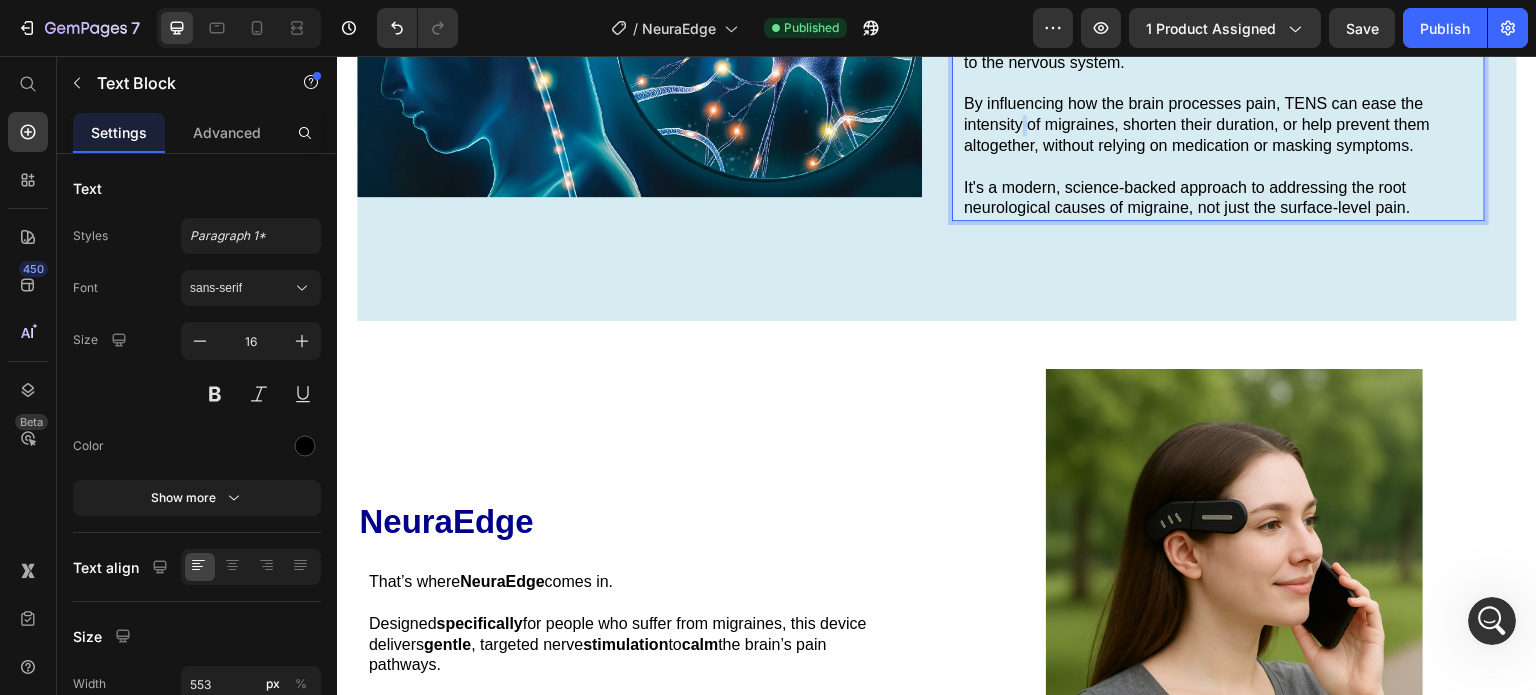 click on "By influencing how the brain processes pain, TENS can ease the intensity of migraines, shorten their duration, or help prevent them altogether, without relying on medication or masking symptoms." at bounding box center [1223, 125] 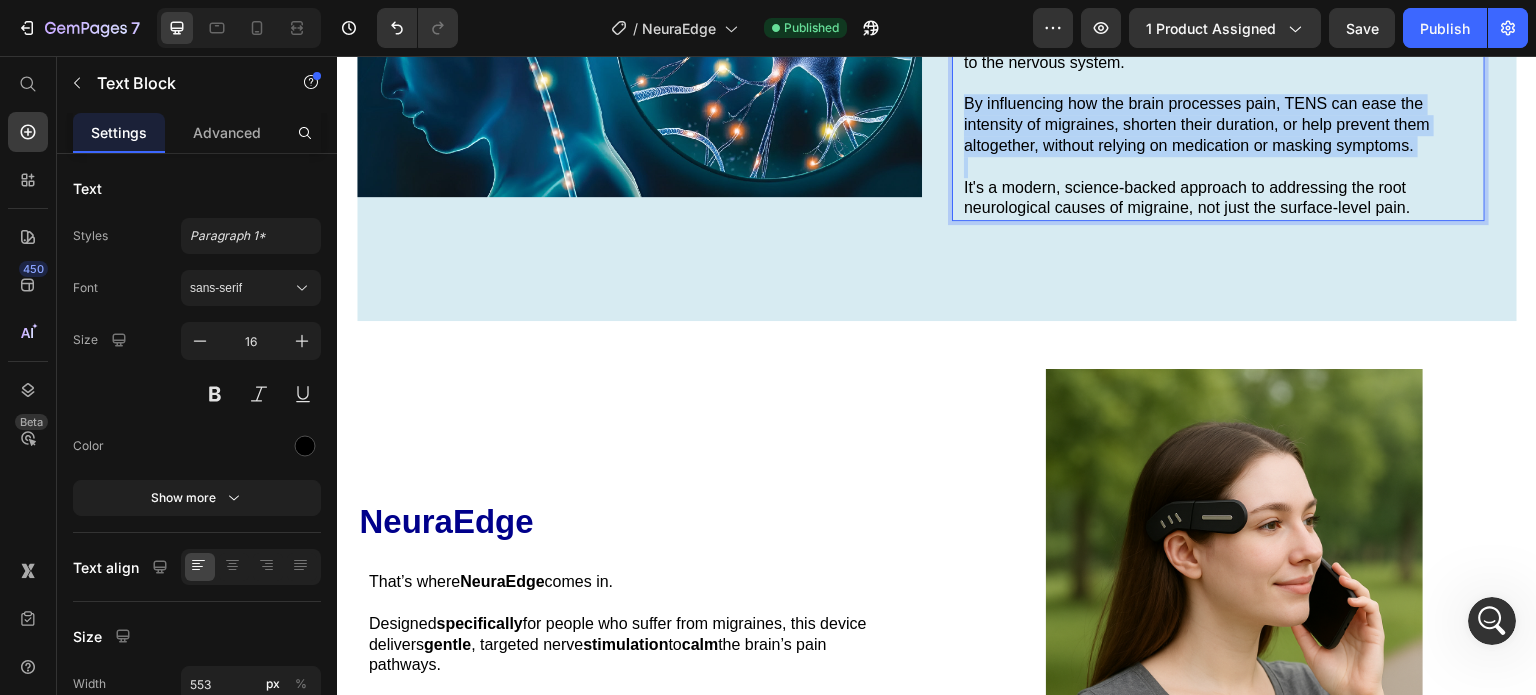 click on "By influencing how the brain processes pain, TENS can ease the intensity of migraines, shorten their duration, or help prevent them altogether, without relying on medication or masking symptoms." at bounding box center (1223, 125) 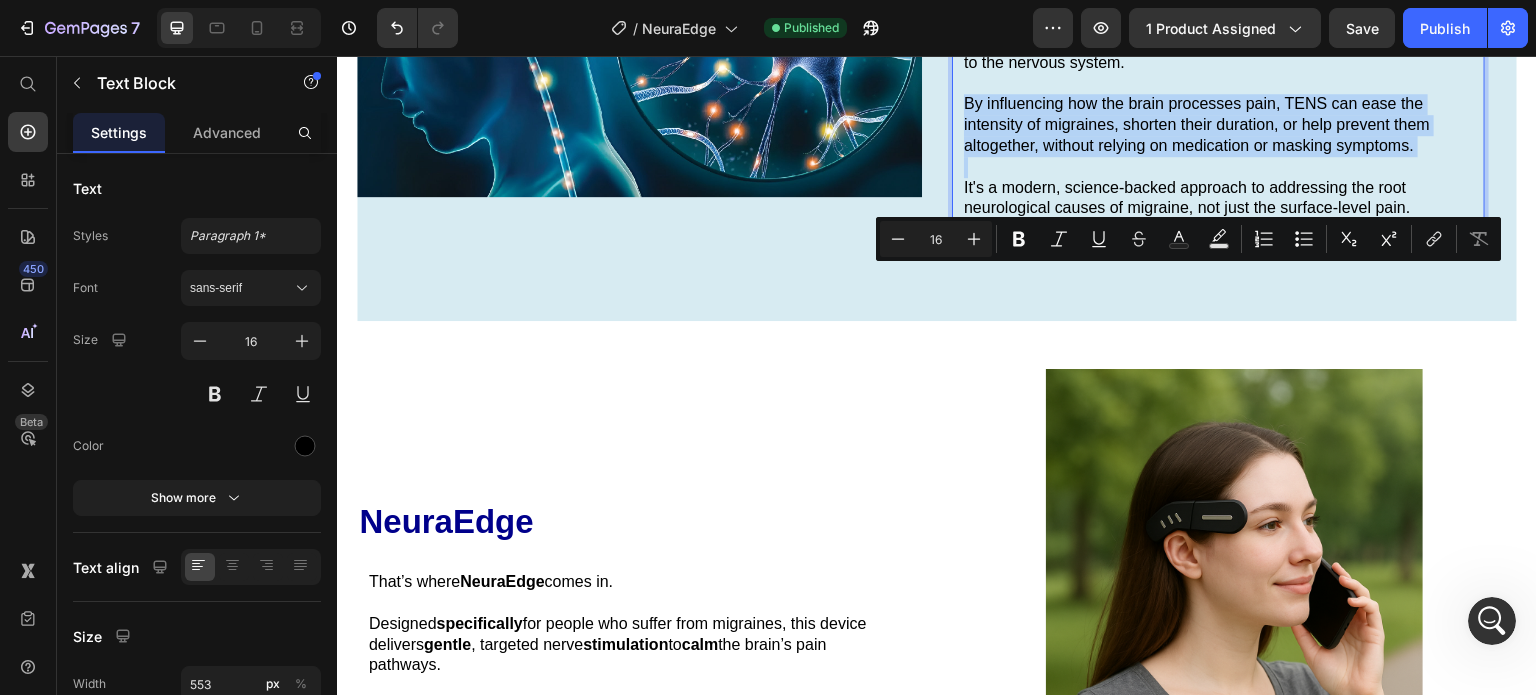 click on "By influencing how the brain processes pain, TENS can ease the intensity of migraines, shorten their duration, or help prevent them altogether, without relying on medication or masking symptoms." at bounding box center [1223, 125] 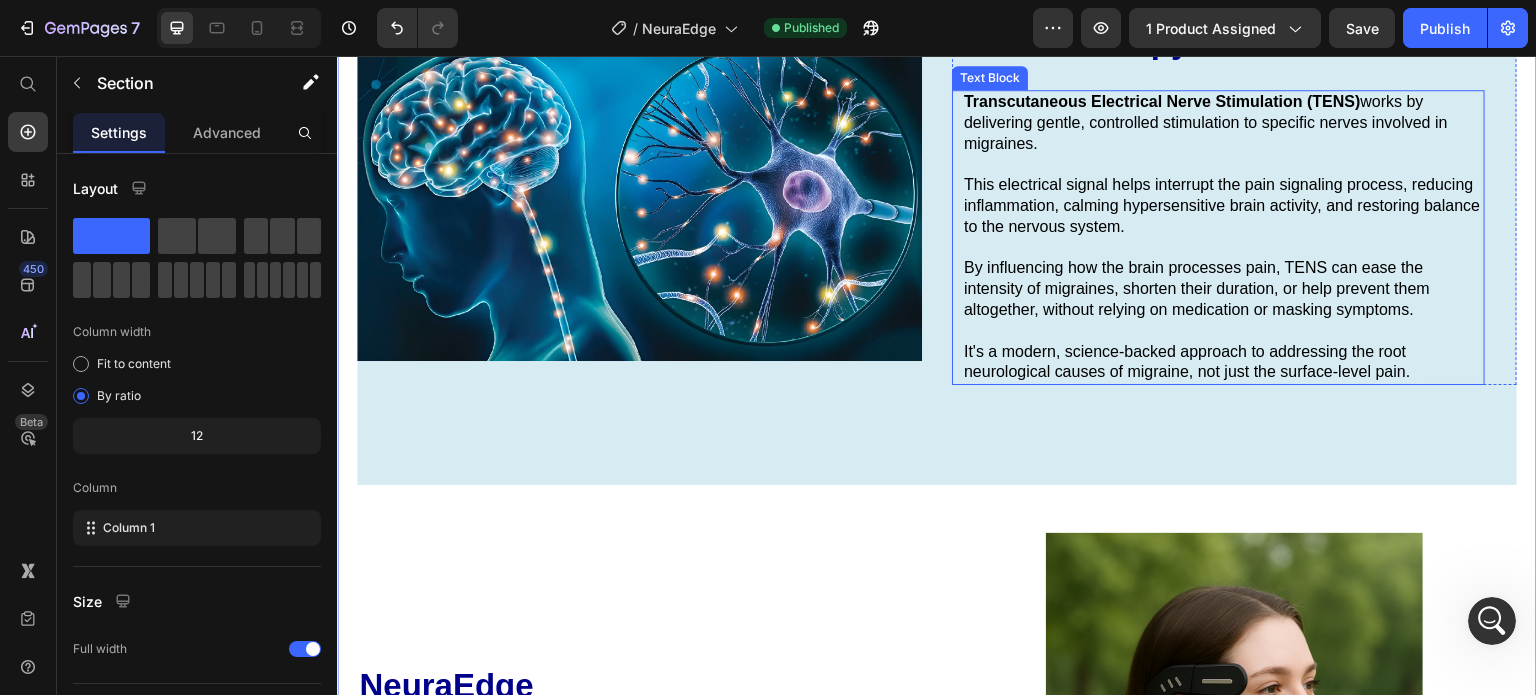 scroll, scrollTop: 1612, scrollLeft: 0, axis: vertical 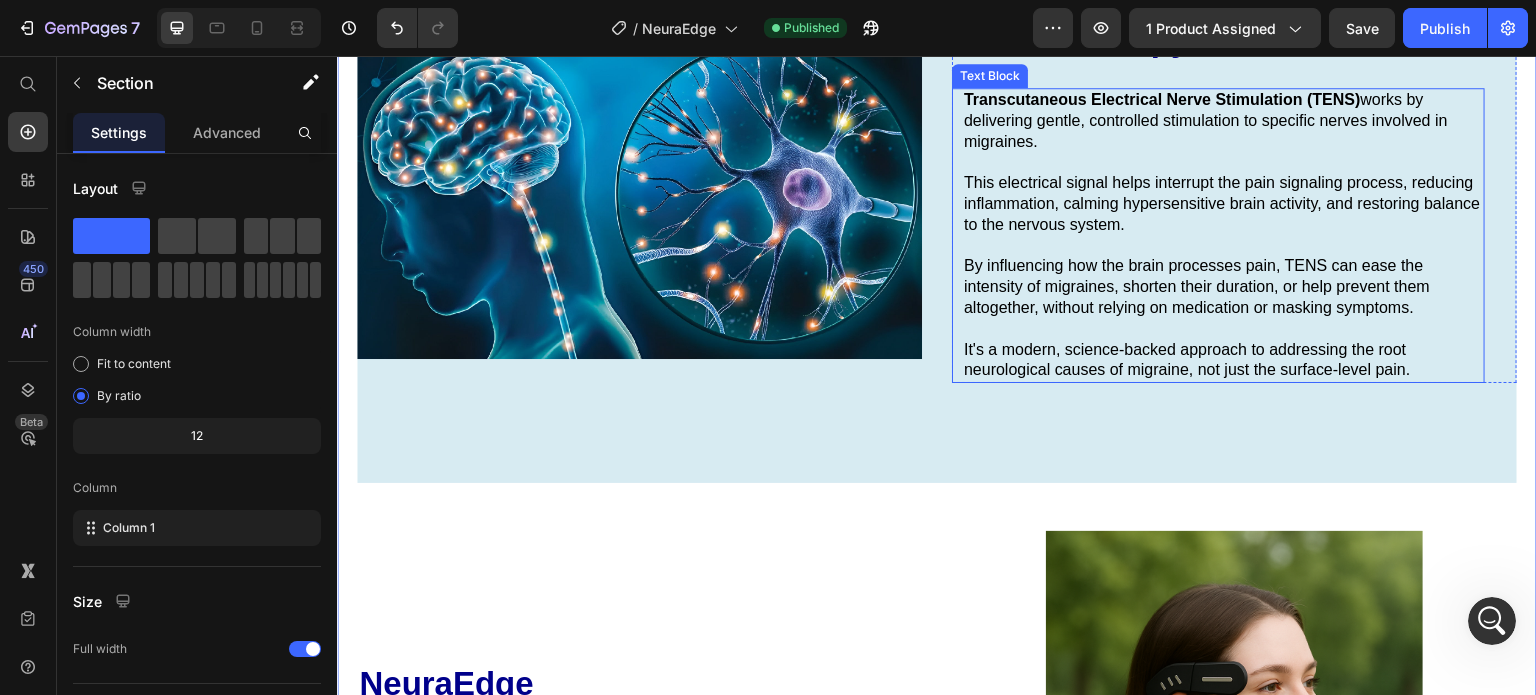 click on "By influencing how the brain processes pain, TENS can ease the intensity of migraines, shorten their duration, or help prevent them altogether, without relying on medication or masking symptoms." at bounding box center (1223, 287) 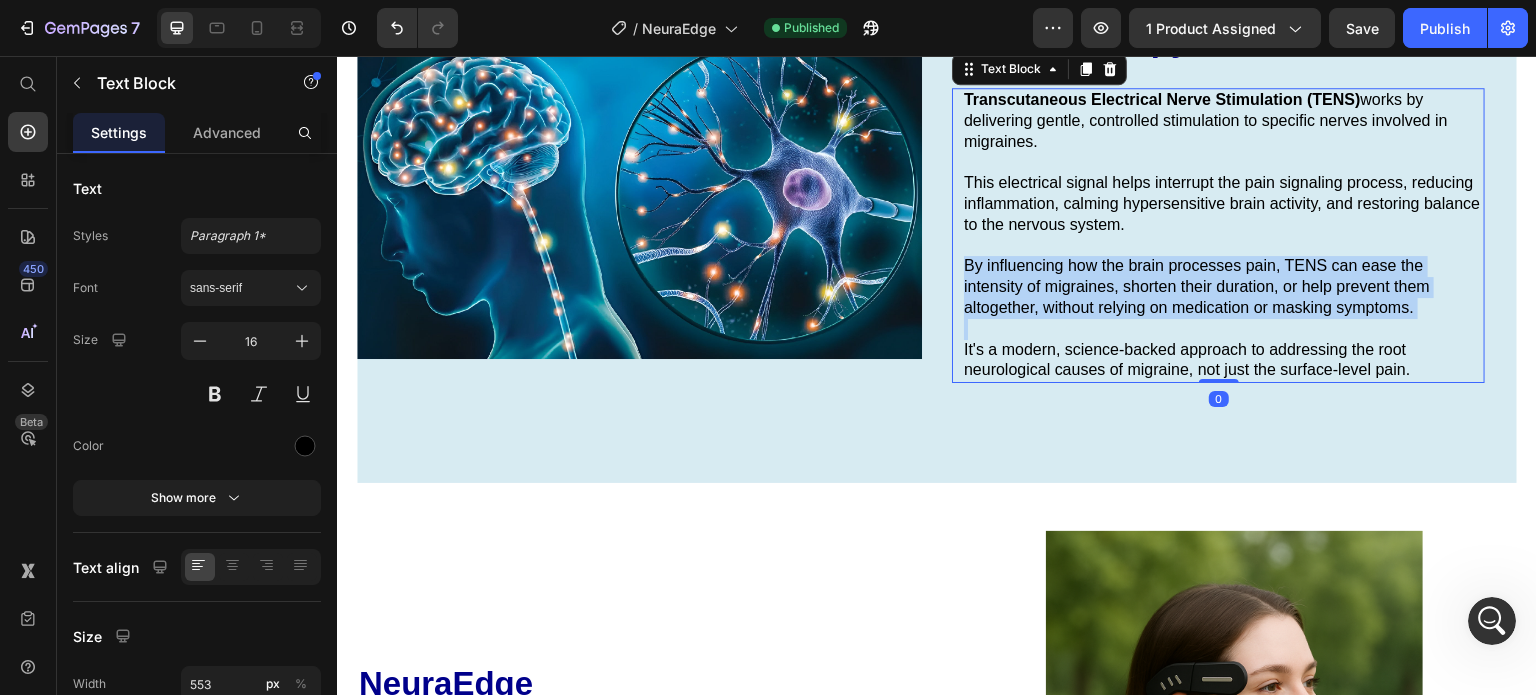 click on "By influencing how the brain processes pain, TENS can ease the intensity of migraines, shorten their duration, or help prevent them altogether, without relying on medication or masking symptoms." at bounding box center [1223, 287] 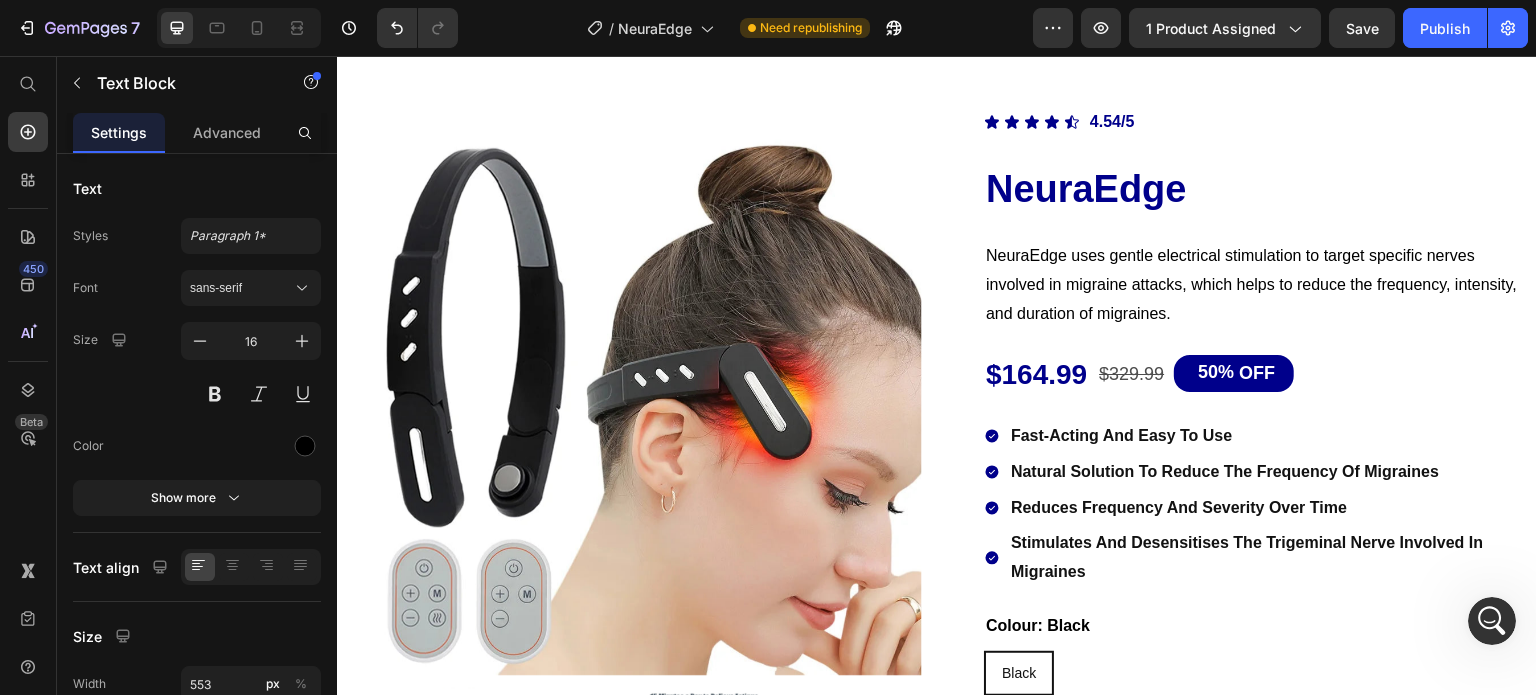scroll, scrollTop: 0, scrollLeft: 0, axis: both 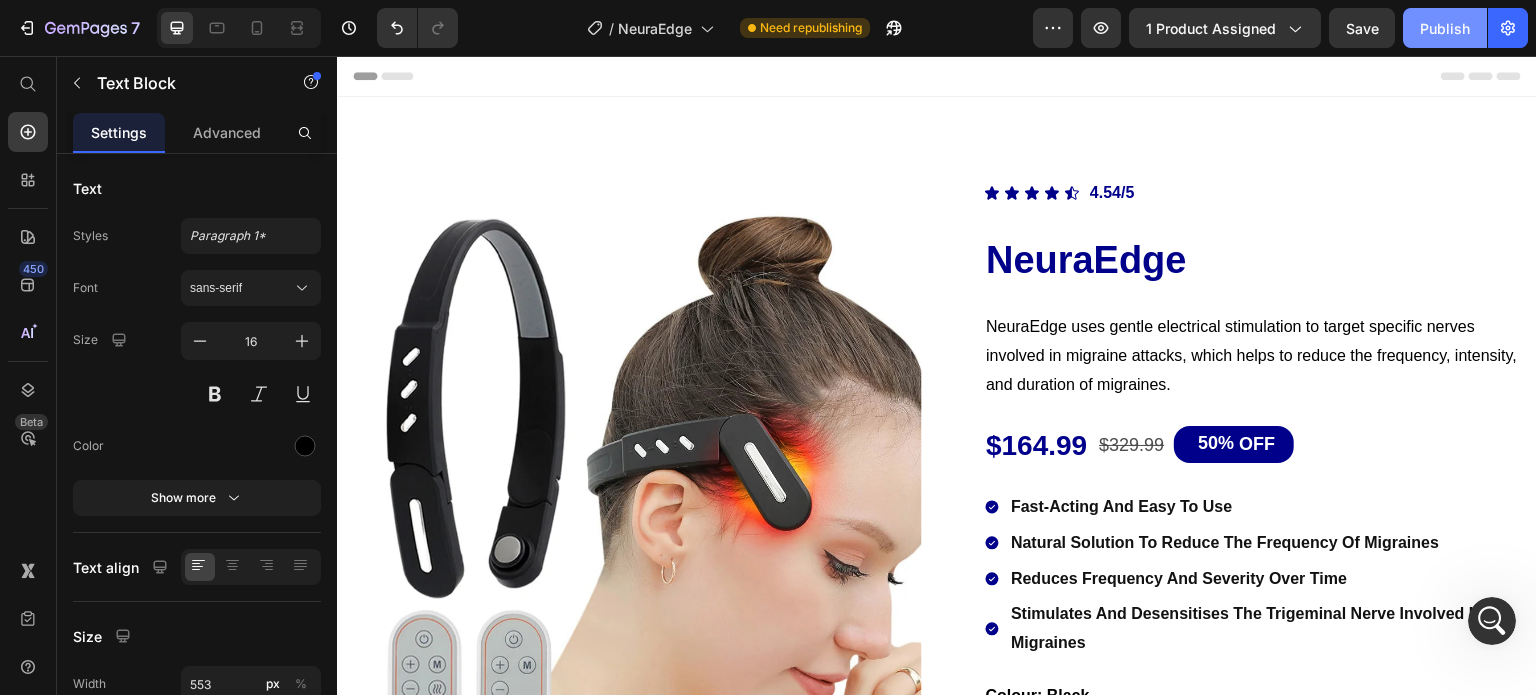 click on "Publish" at bounding box center [1445, 28] 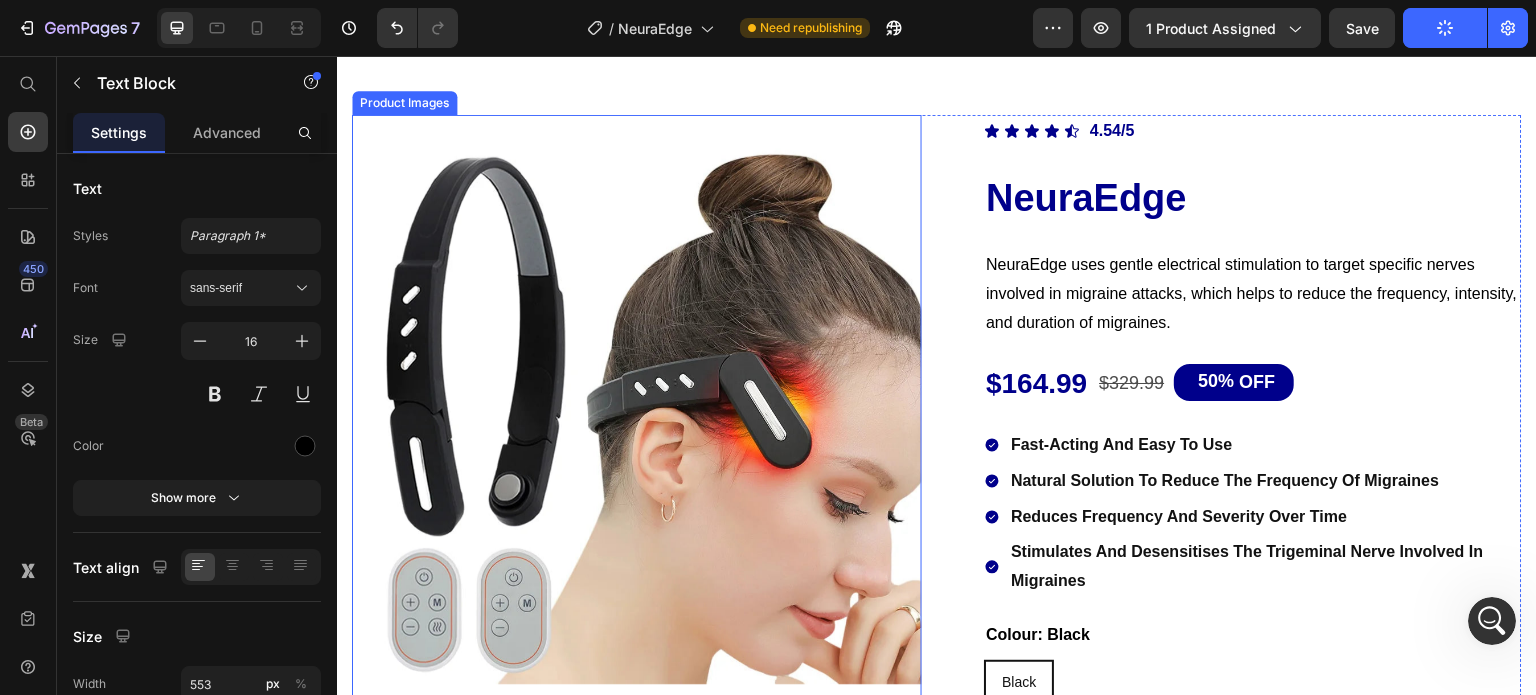 scroll, scrollTop: 0, scrollLeft: 0, axis: both 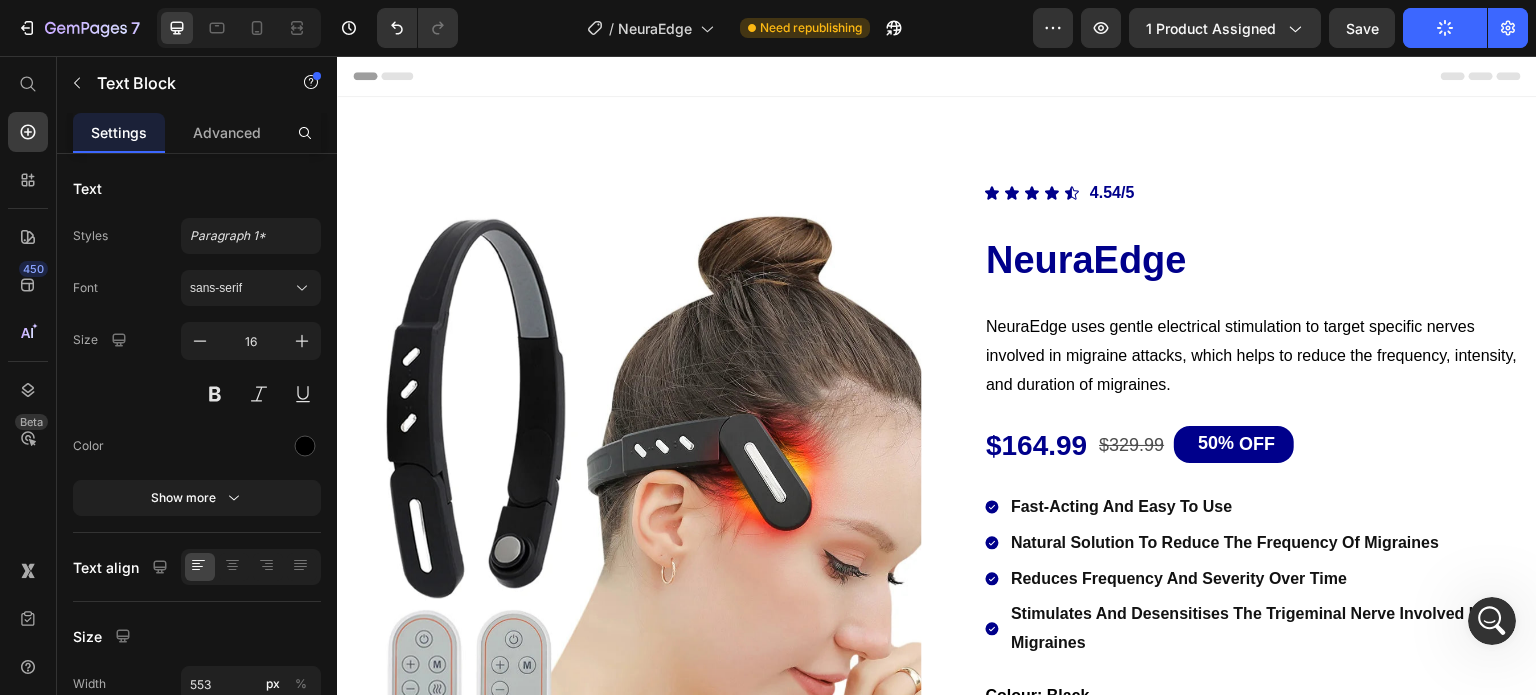 click at bounding box center [239, 28] 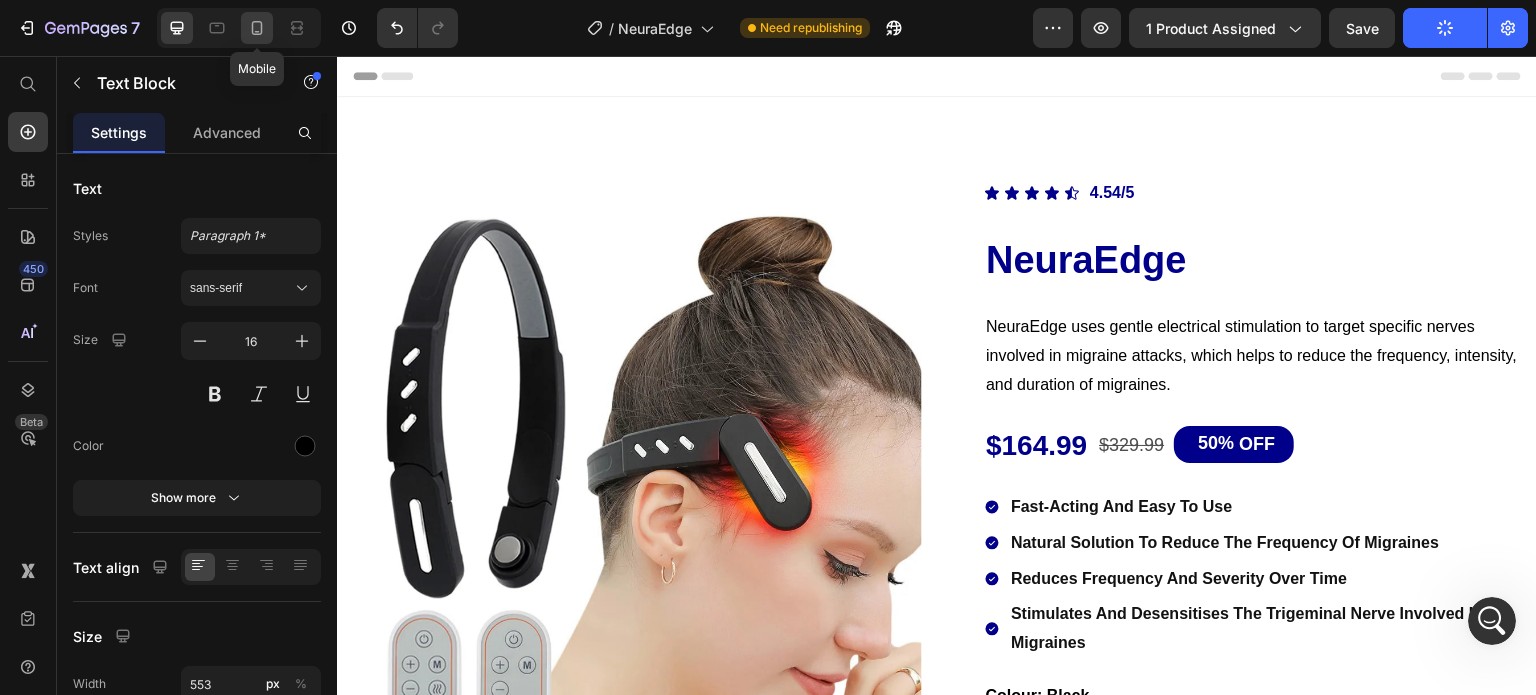click 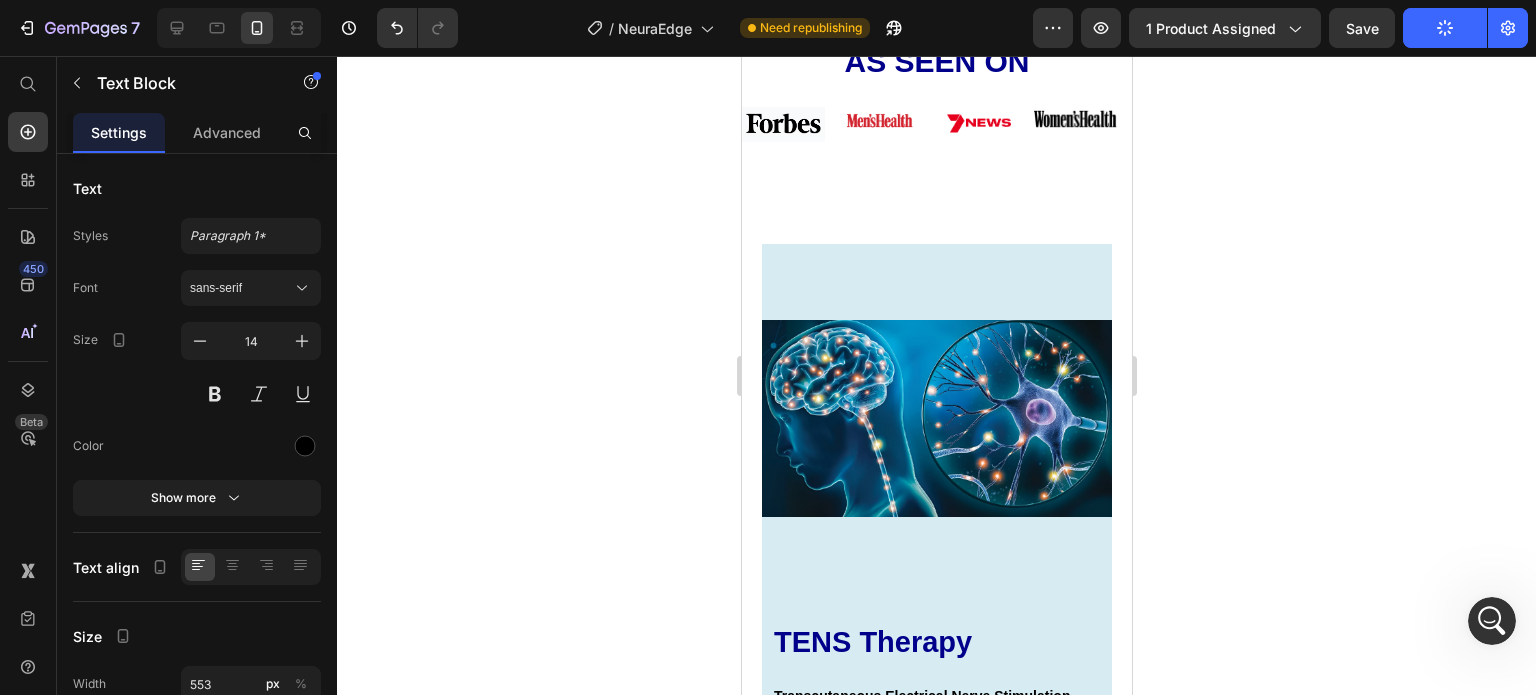 scroll, scrollTop: 2222, scrollLeft: 0, axis: vertical 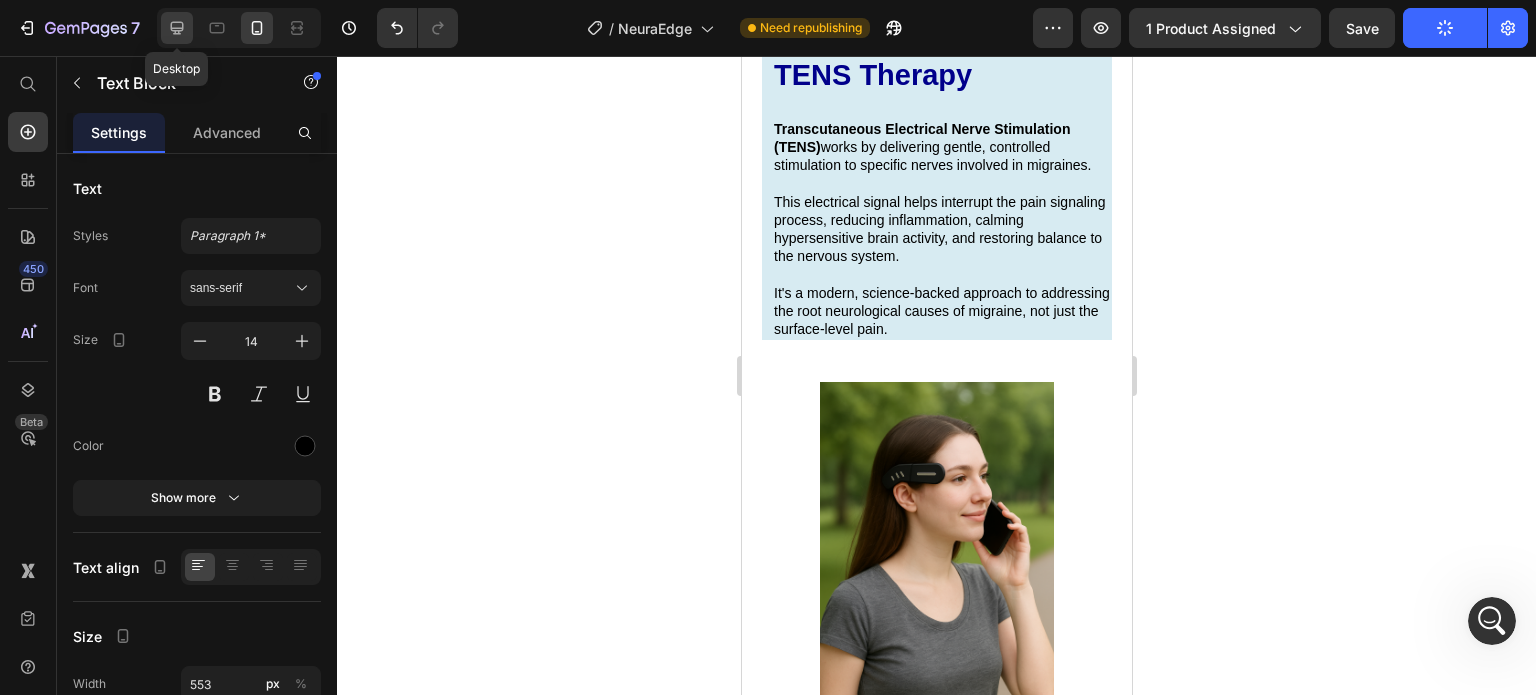 click 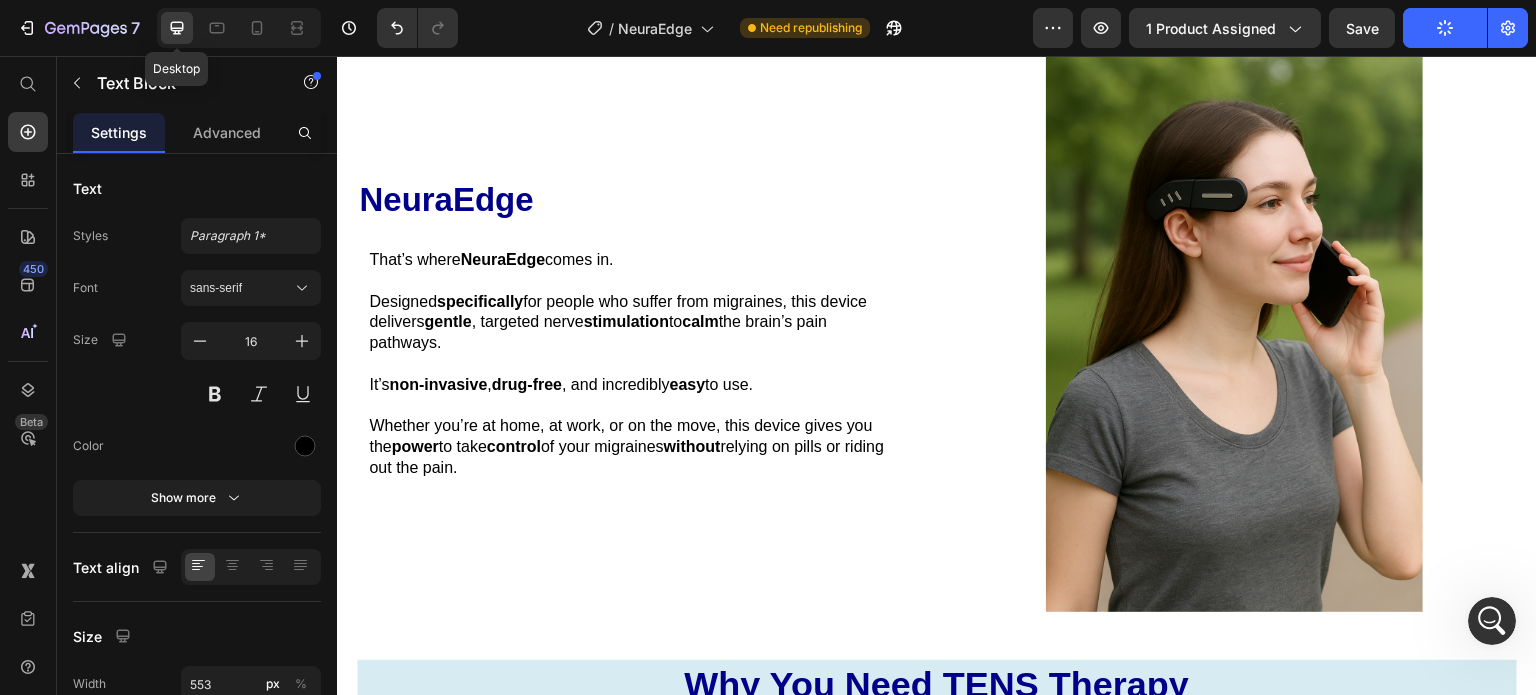 scroll, scrollTop: 2125, scrollLeft: 0, axis: vertical 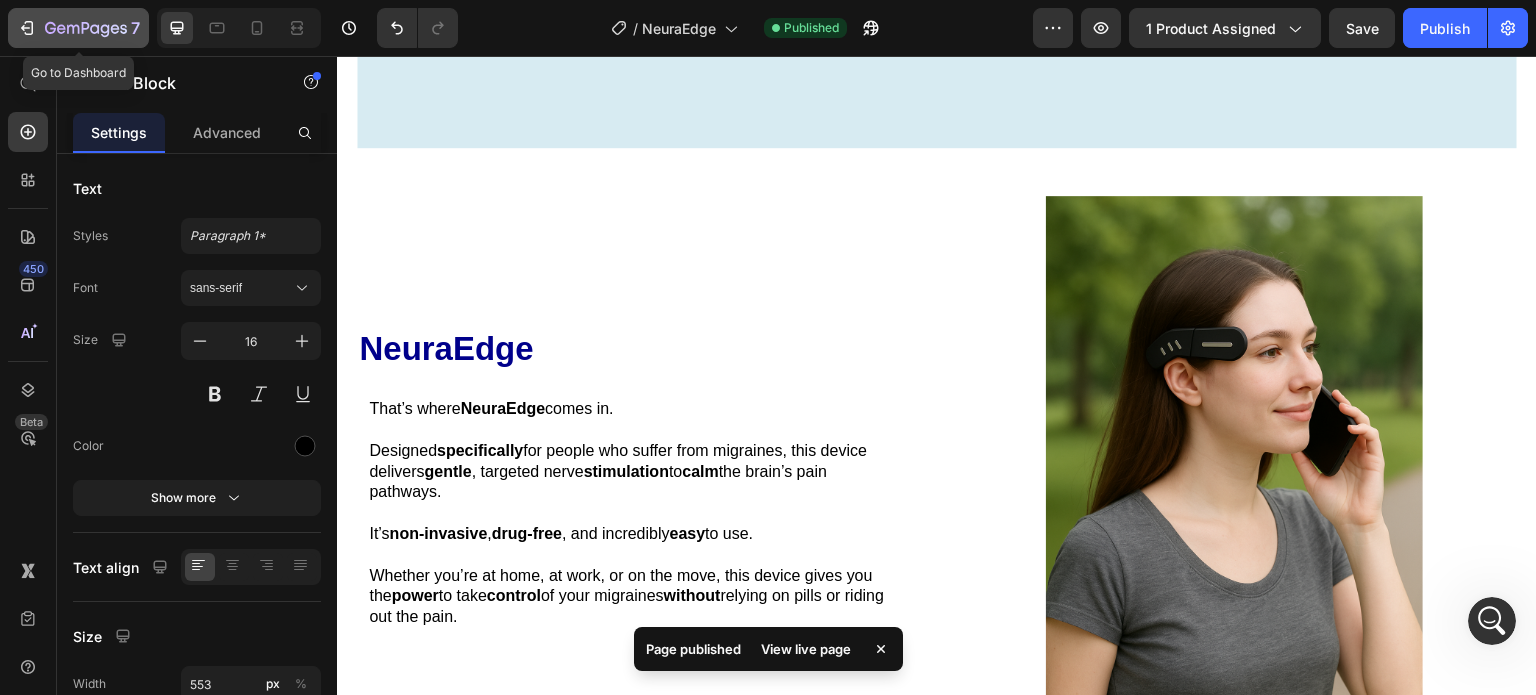 click on "7" 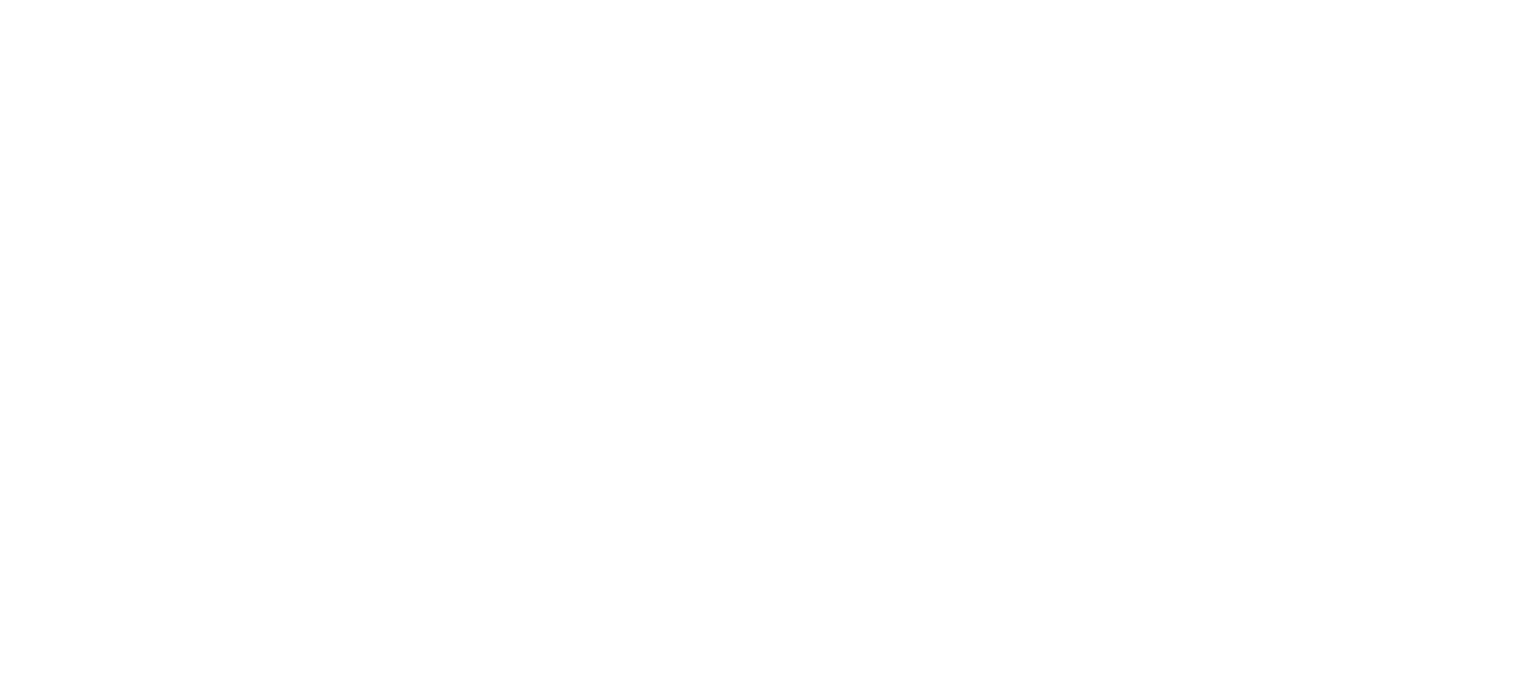scroll, scrollTop: 0, scrollLeft: 0, axis: both 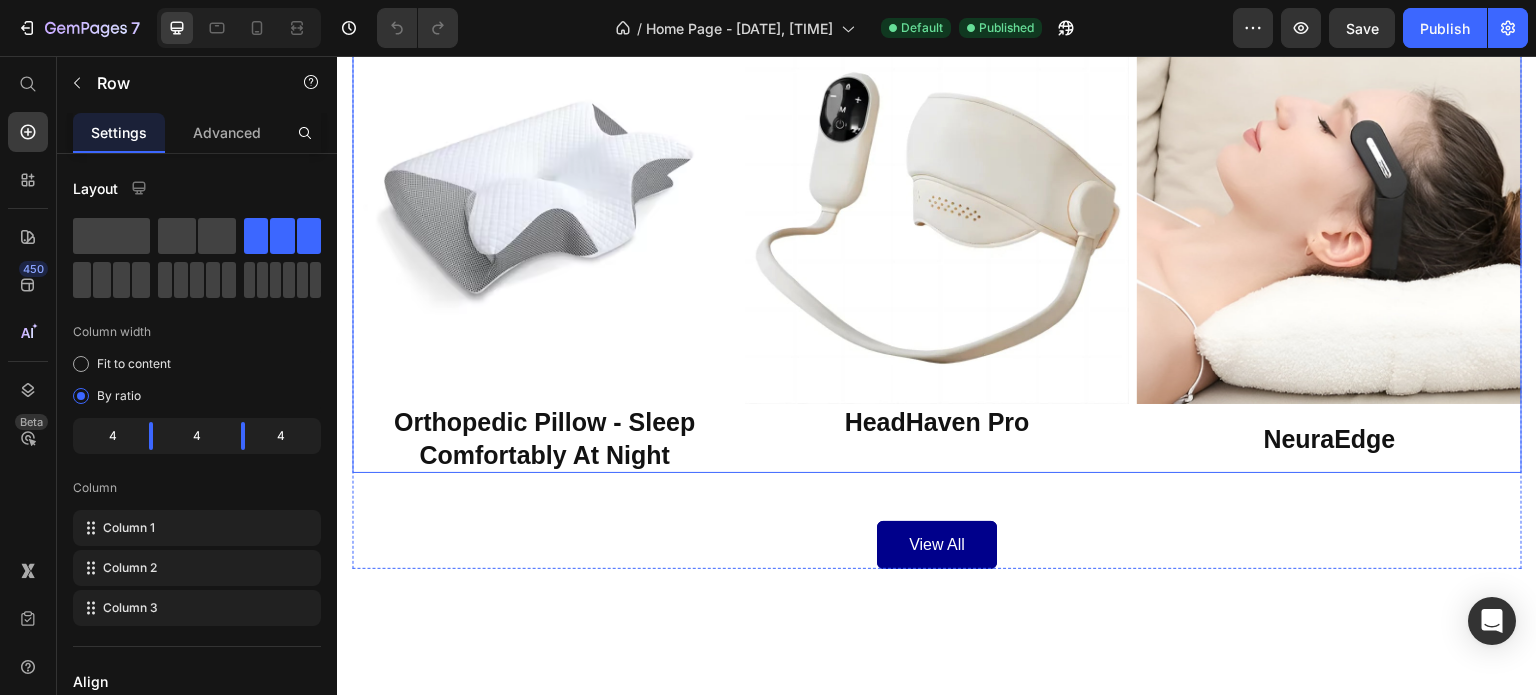click on "Image Orthopedic Pillow - Sleep Comfortably At Night Heading Image HeadHaven Pro Heading Image NeuraEdge Heading Row" at bounding box center [937, 246] 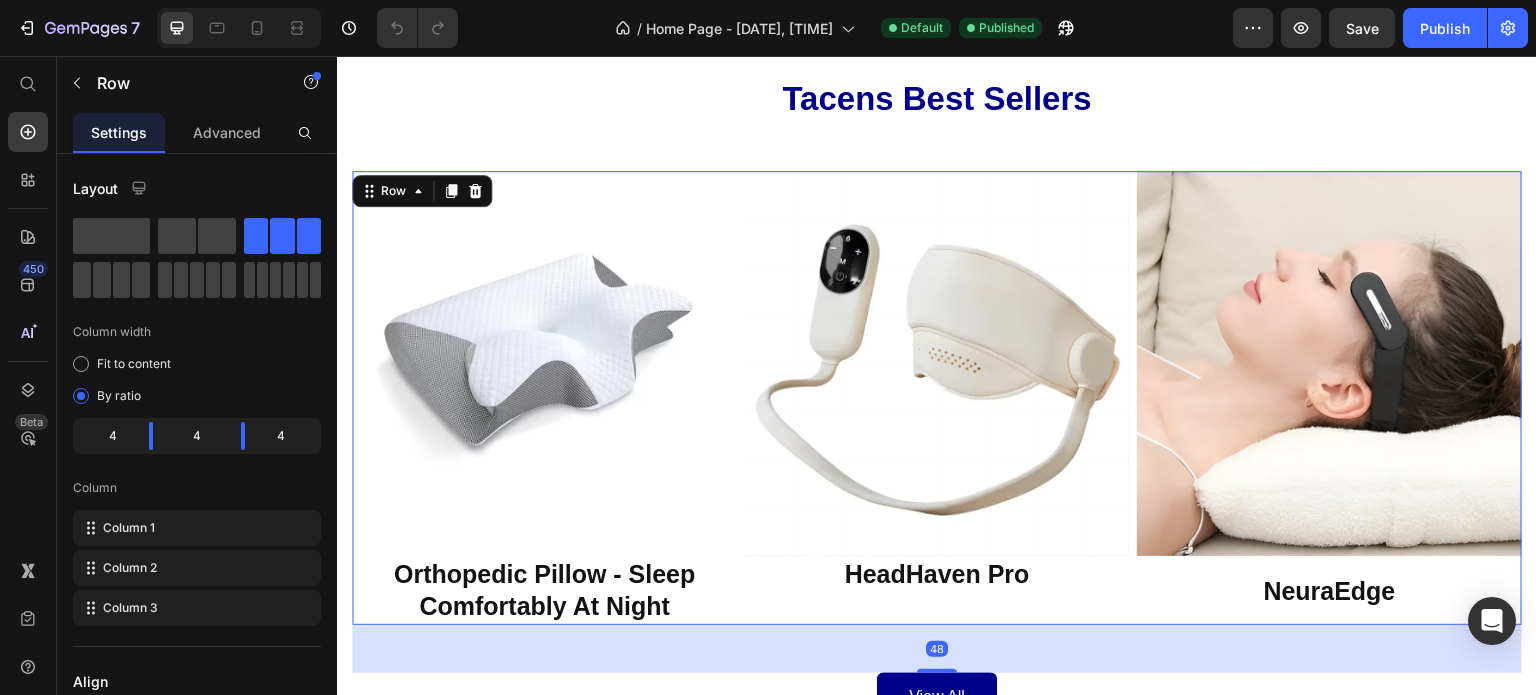 scroll, scrollTop: 1126, scrollLeft: 0, axis: vertical 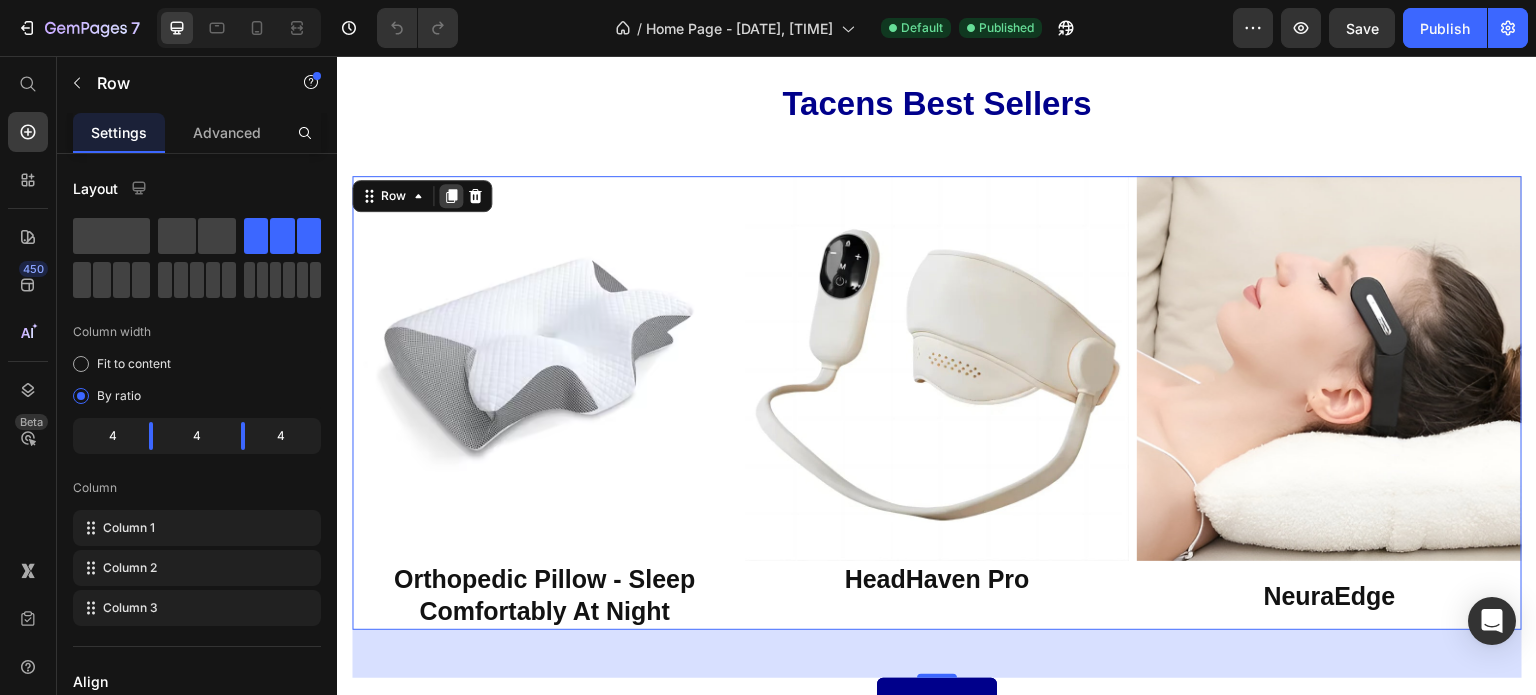 click 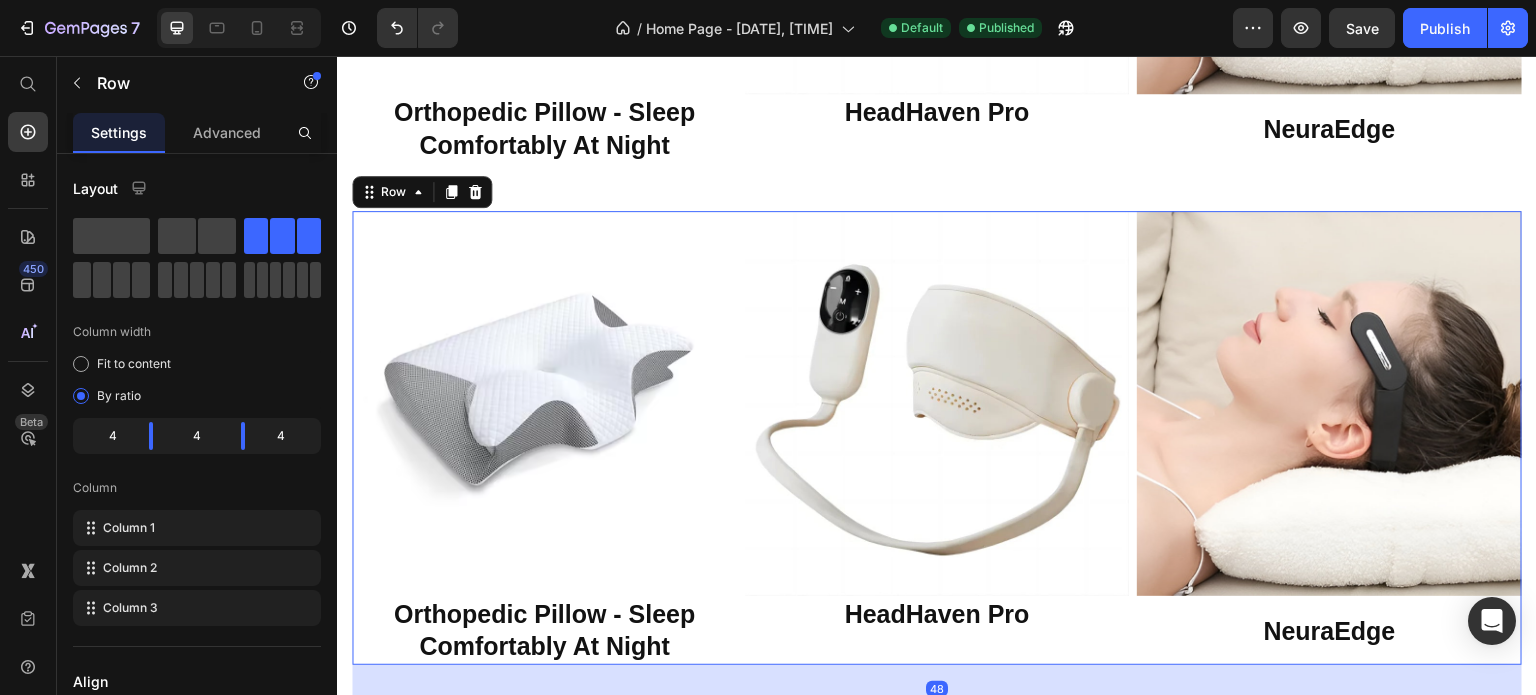 scroll, scrollTop: 1664, scrollLeft: 0, axis: vertical 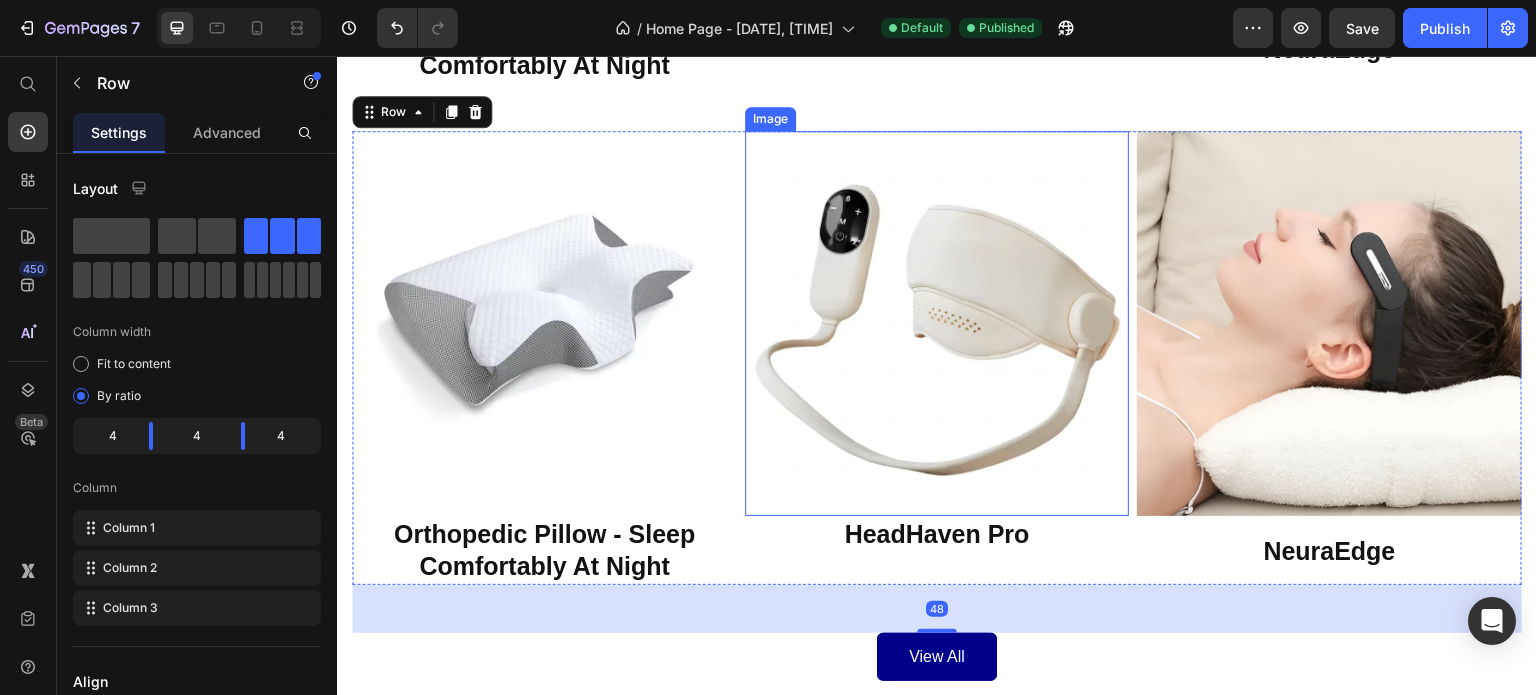 click at bounding box center (937, 323) 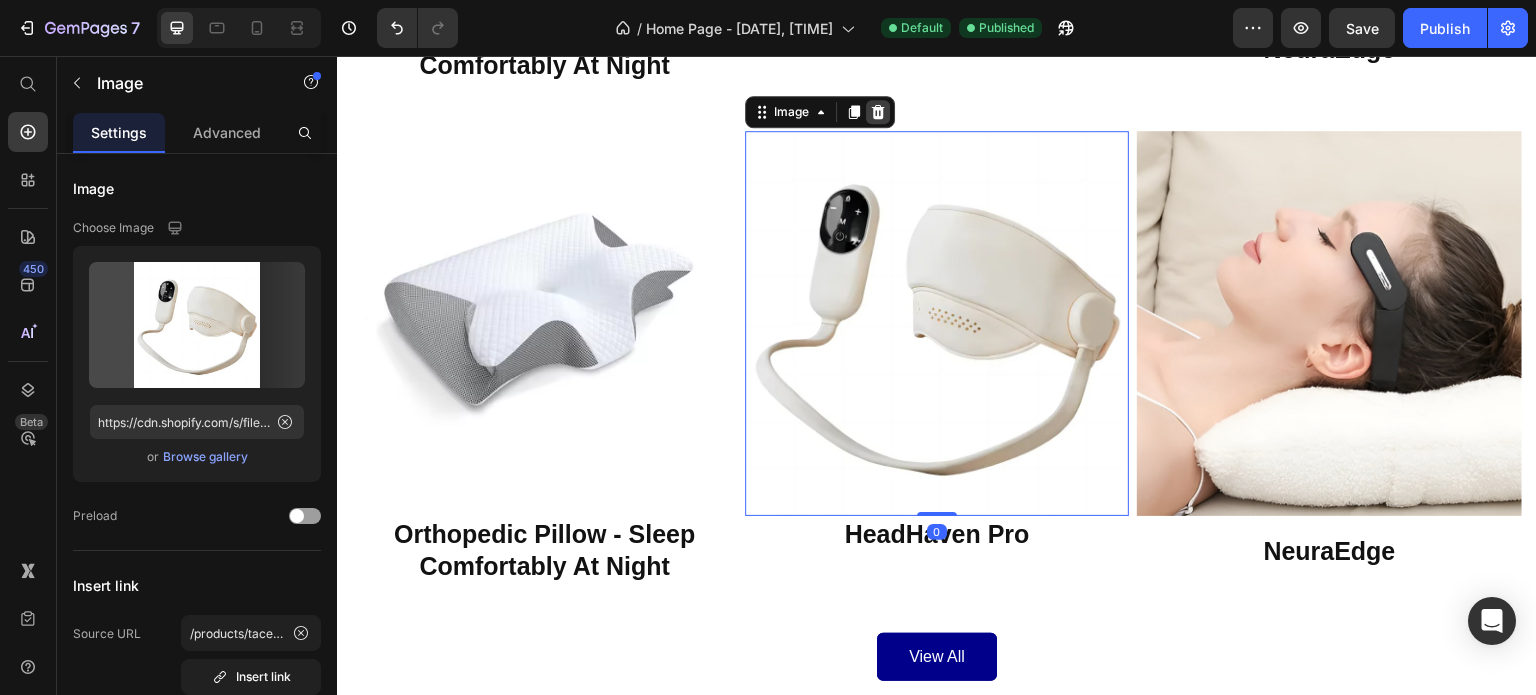 click 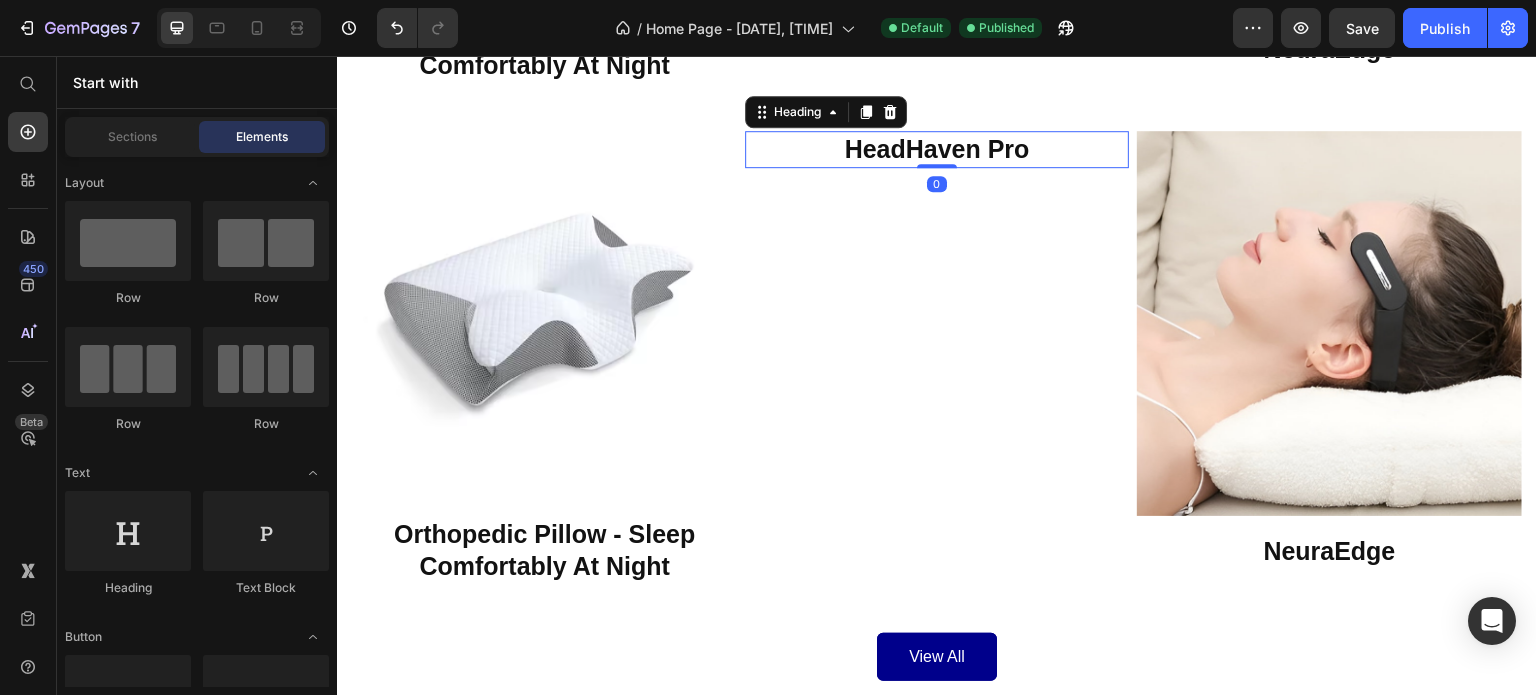 click on "HeadHaven Pro" at bounding box center [937, 149] 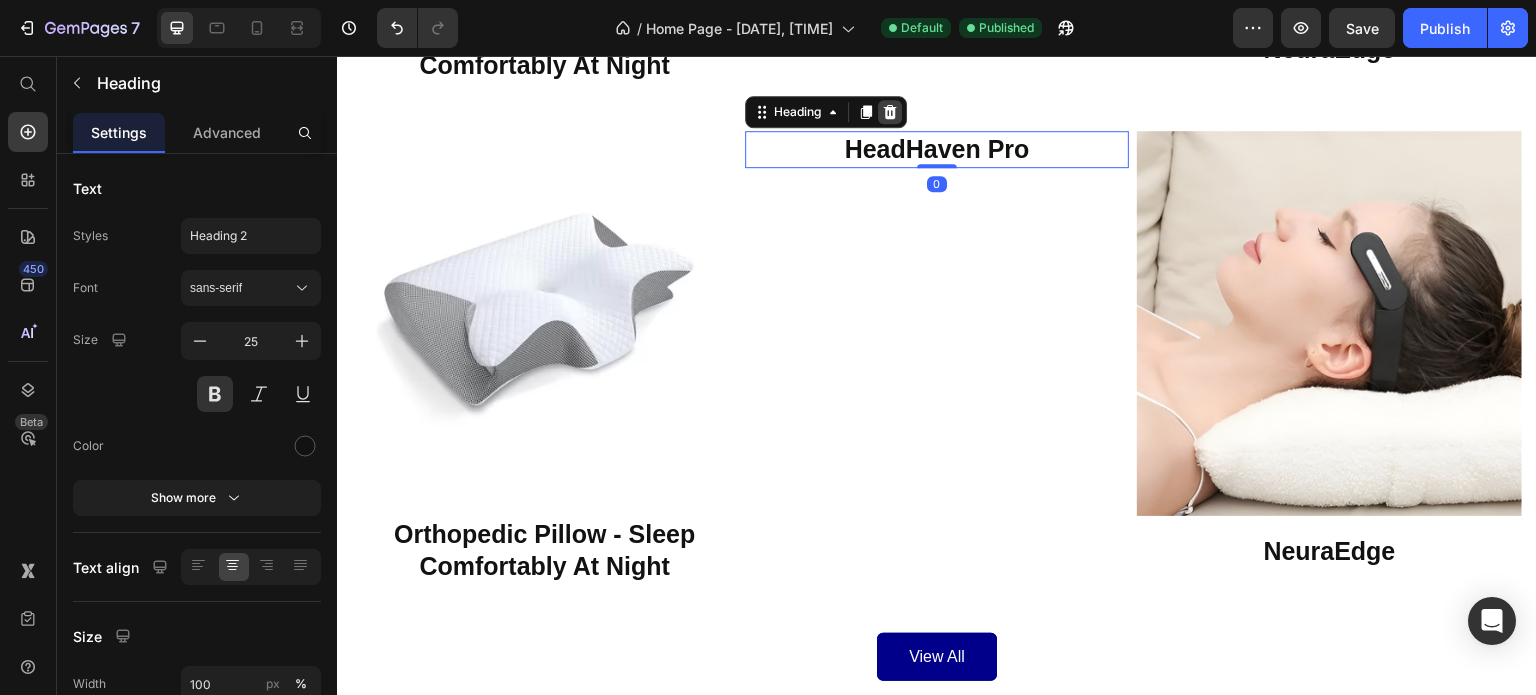 click 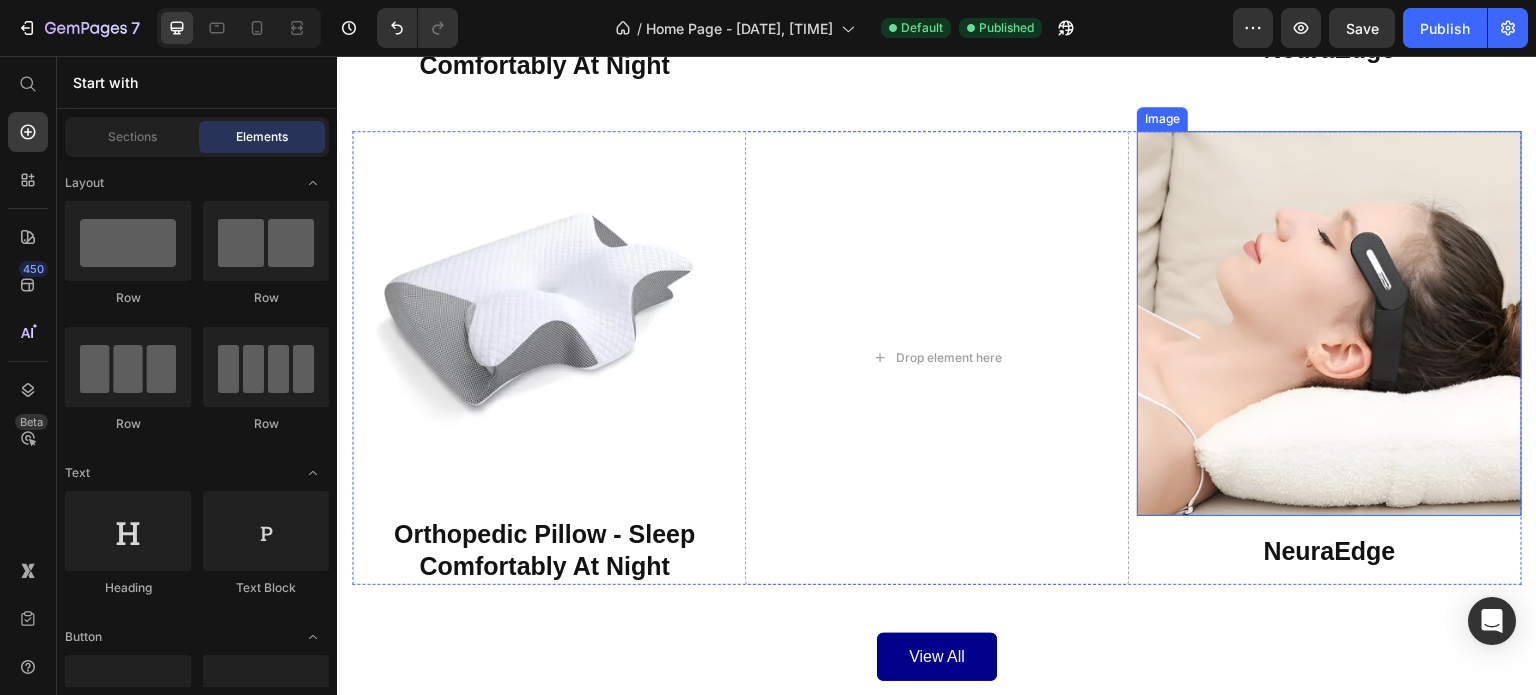 click at bounding box center (1329, 323) 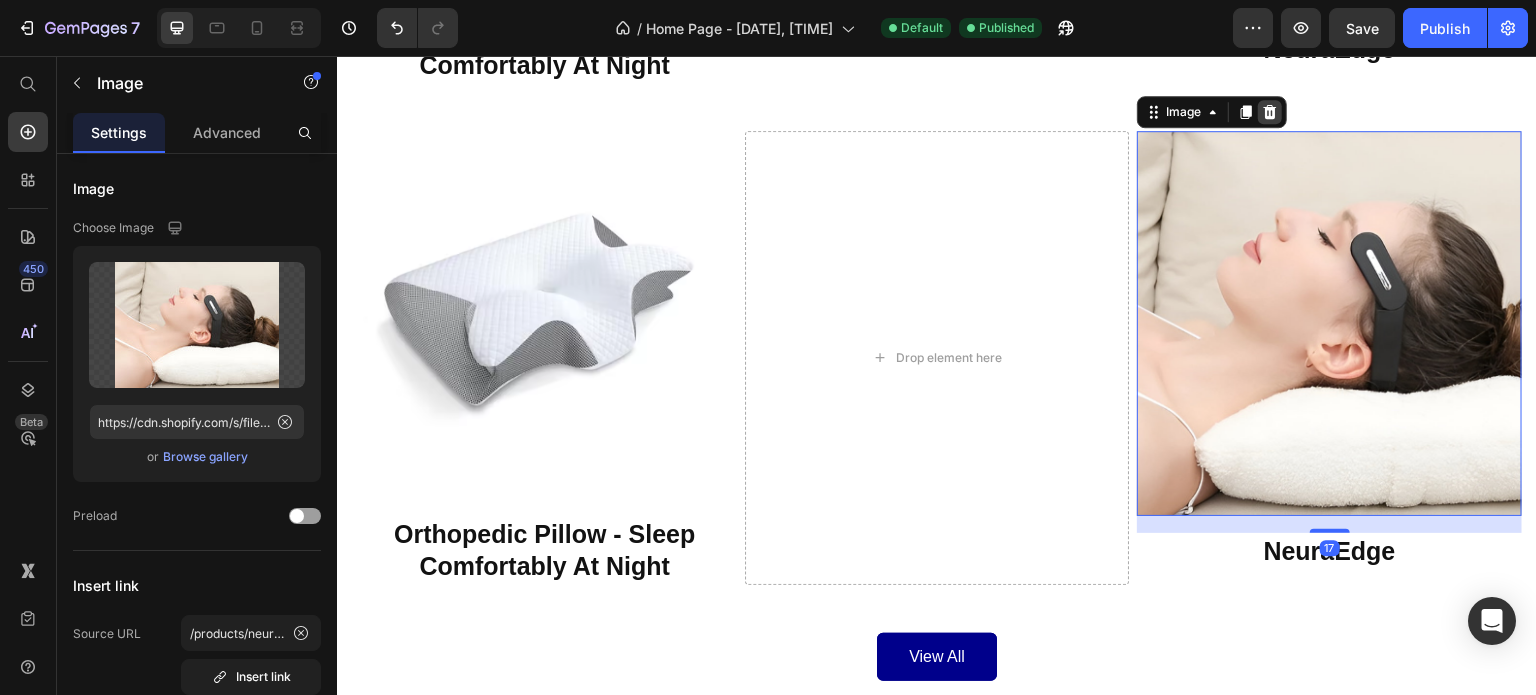 click 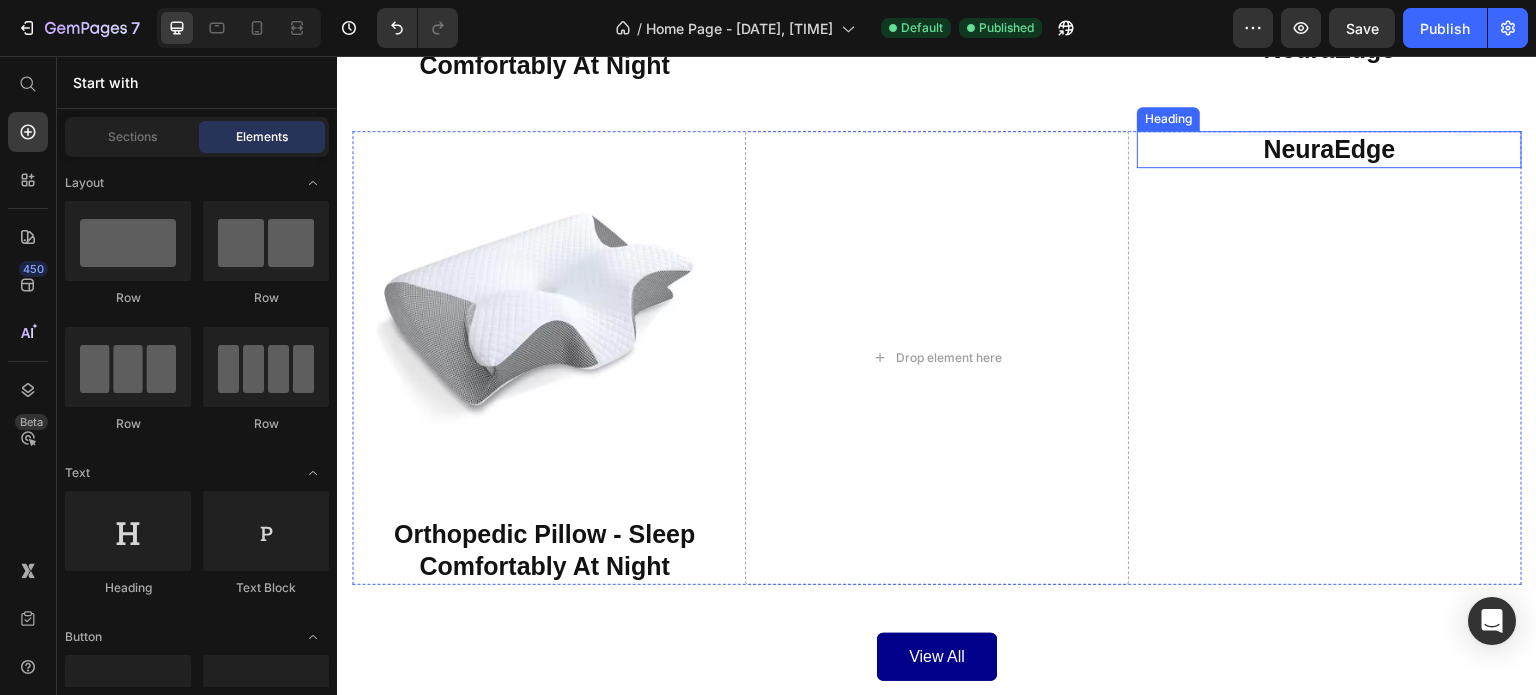 click on "NeuraEdge" at bounding box center [1329, 149] 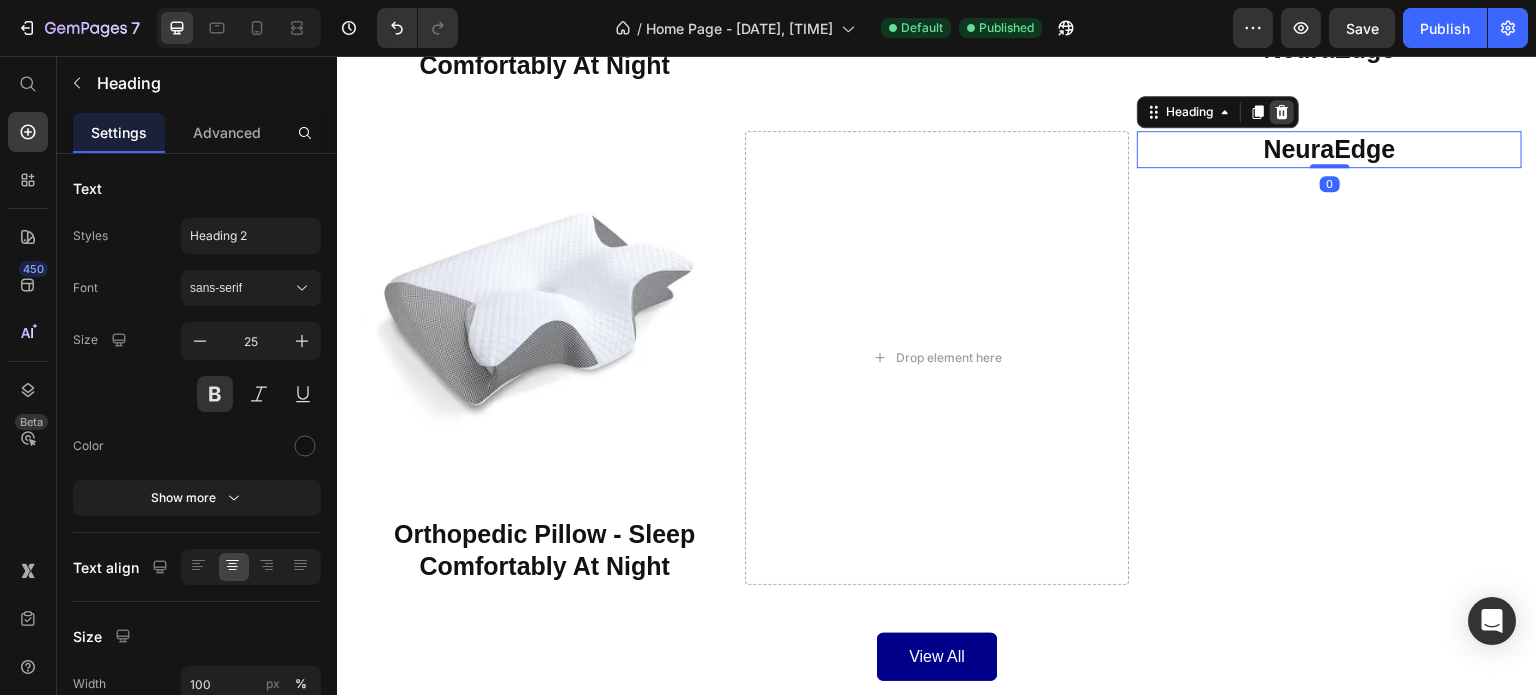 click 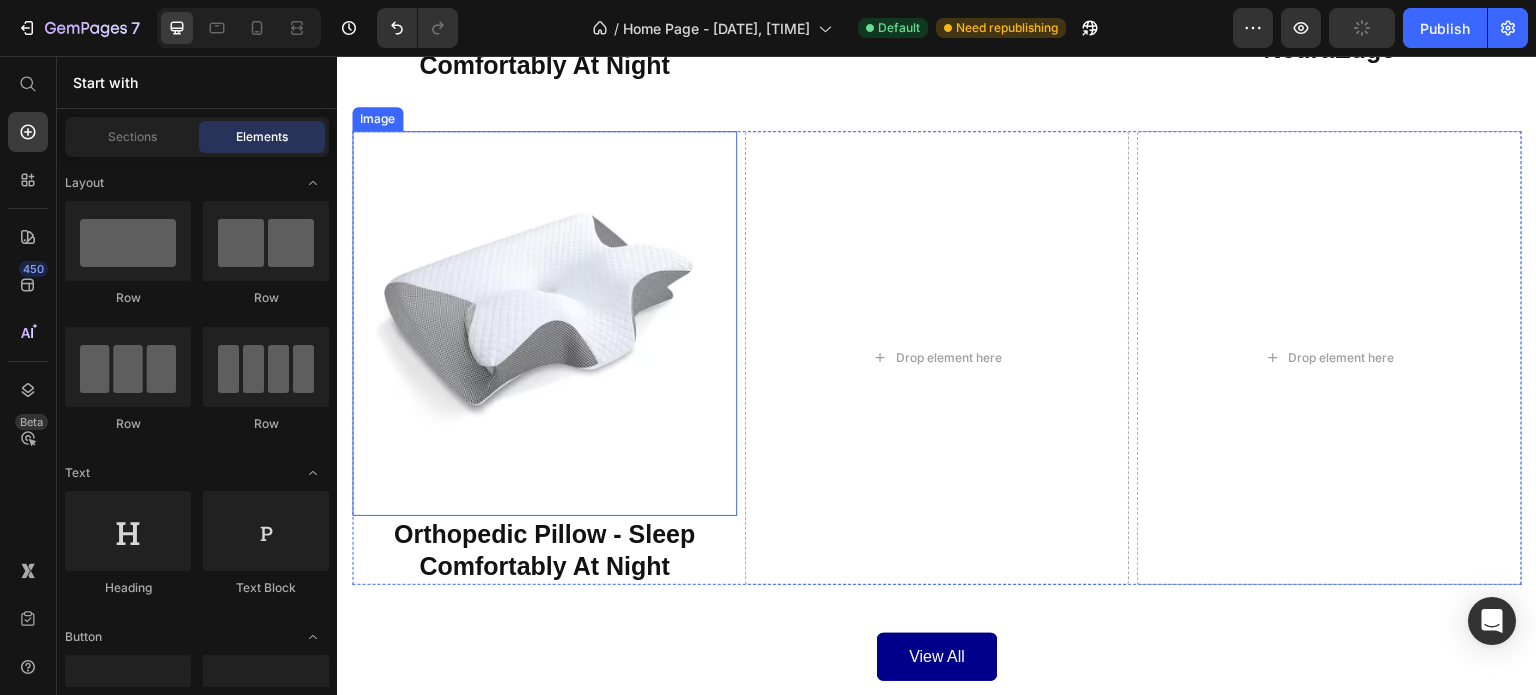 click at bounding box center [544, 323] 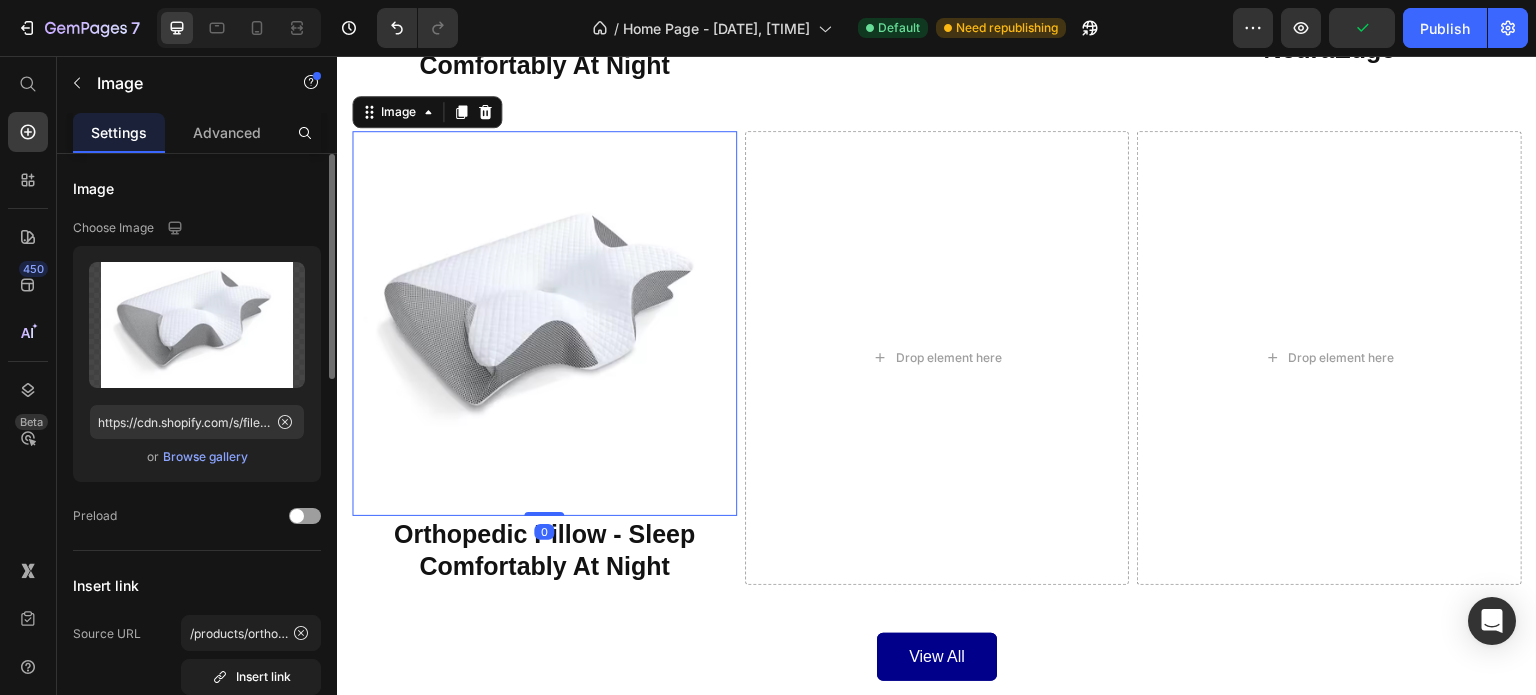 click on "Browse gallery" at bounding box center (205, 457) 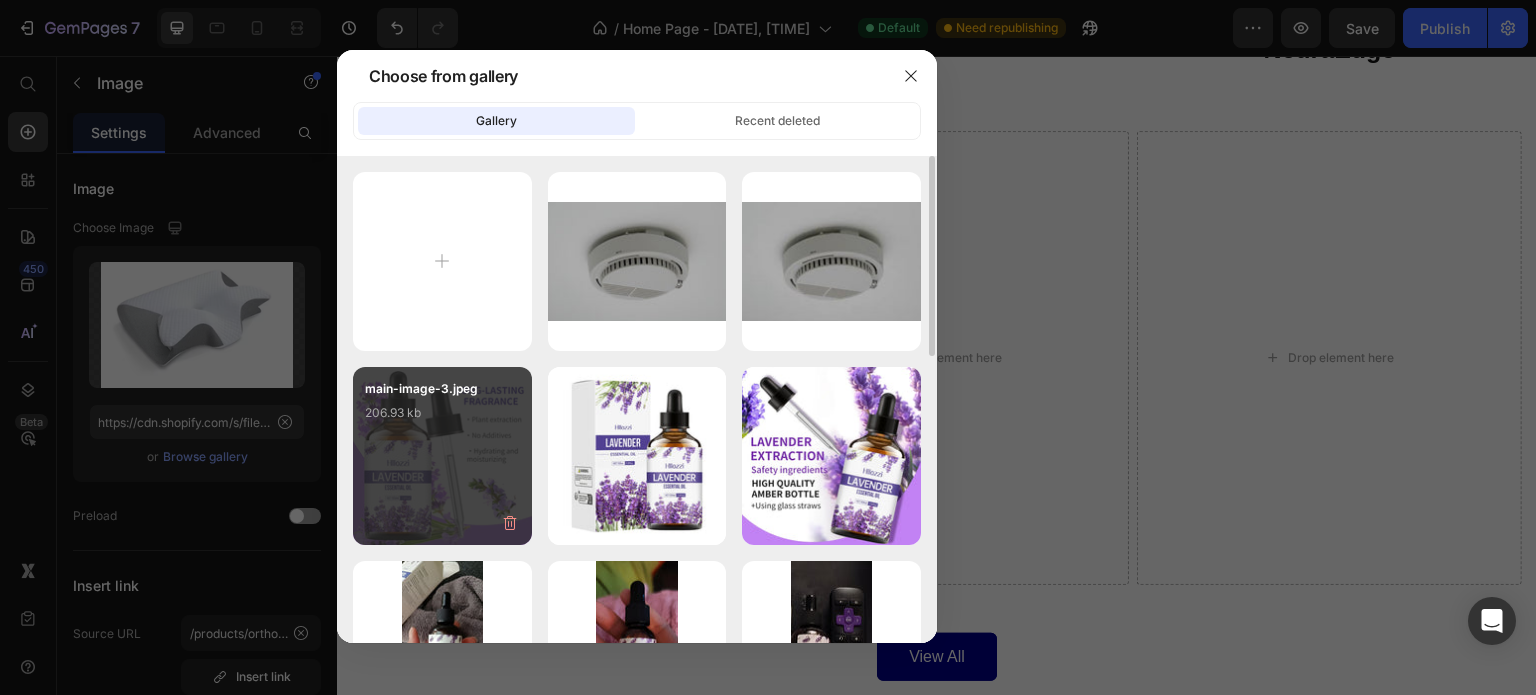 click on "main-image-3.jpeg 206.93 kb" at bounding box center (442, 419) 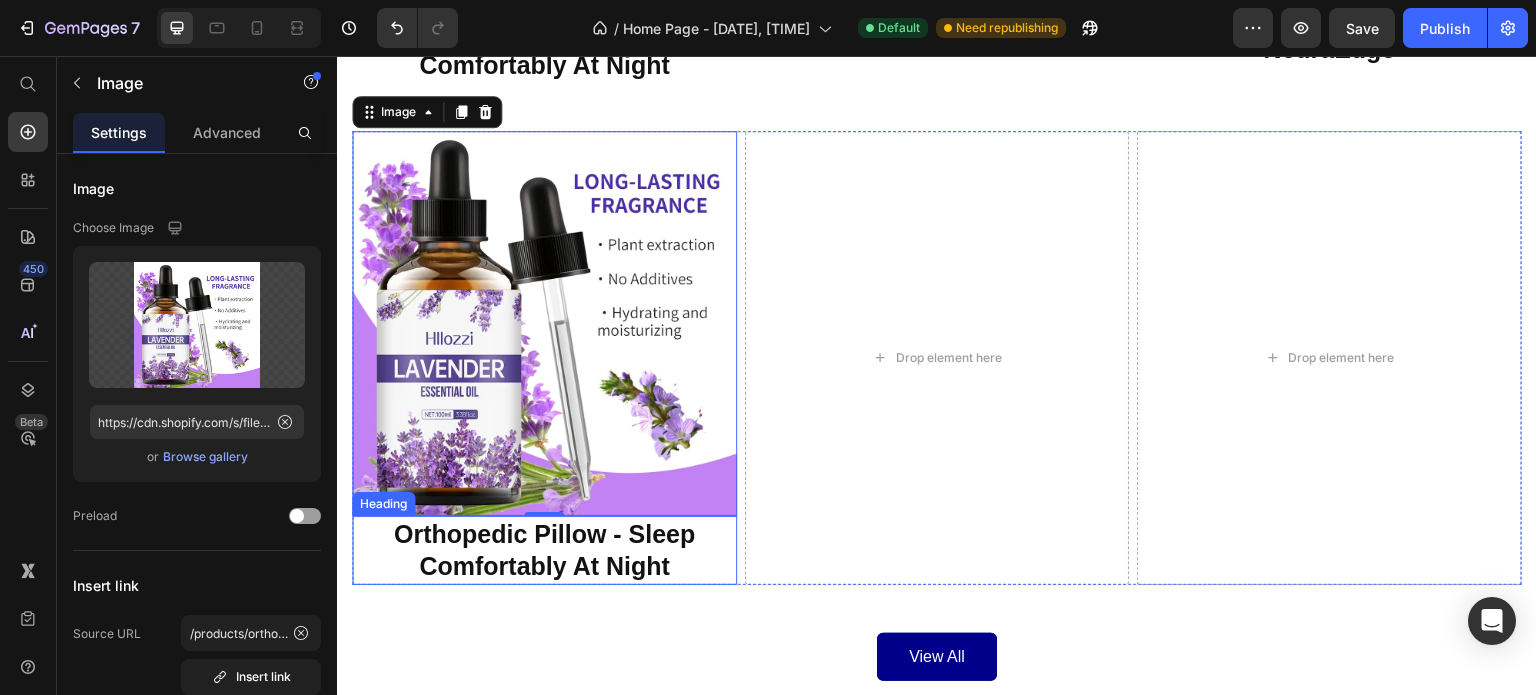 click on "Orthopedic Pillow - Sleep Comfortably At Night" at bounding box center (544, 550) 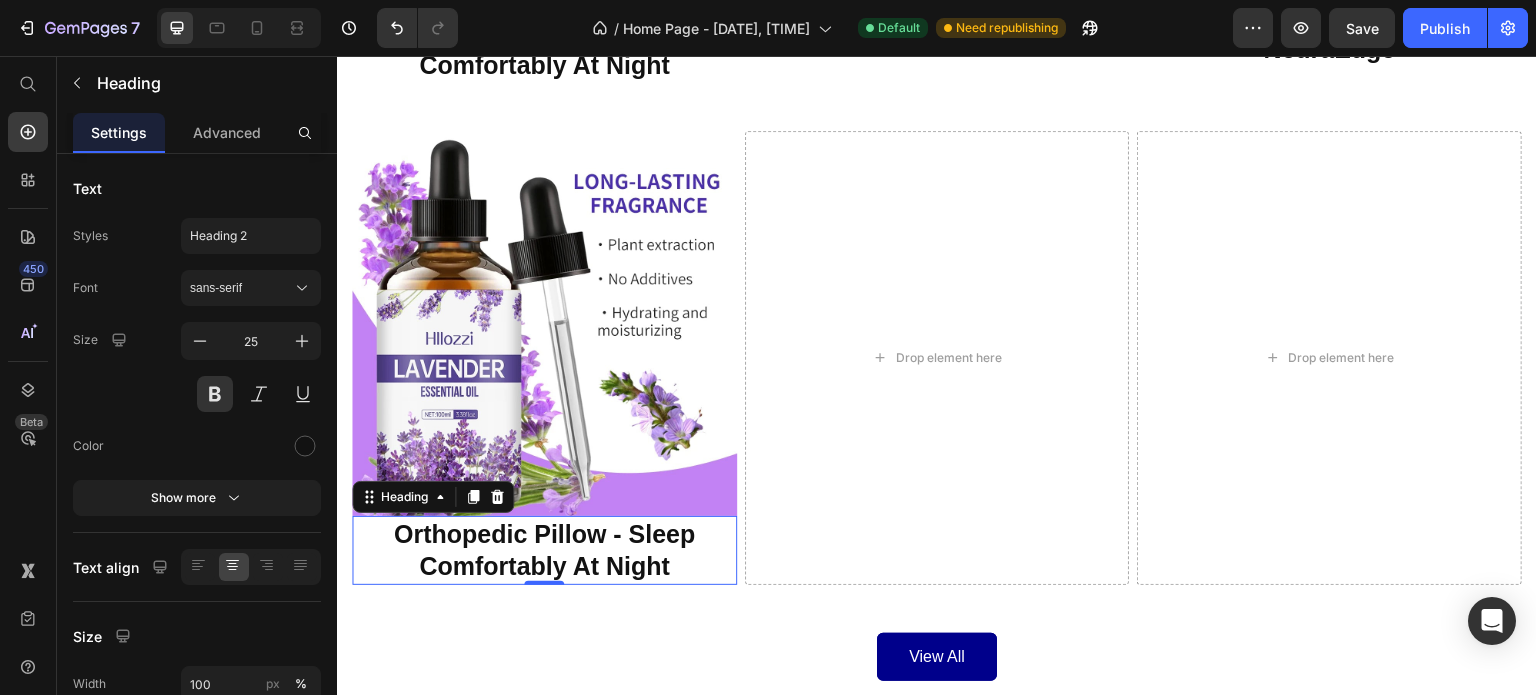 click on "/  Home Page - Mar 3, 12:50:52 Default Need republishing" 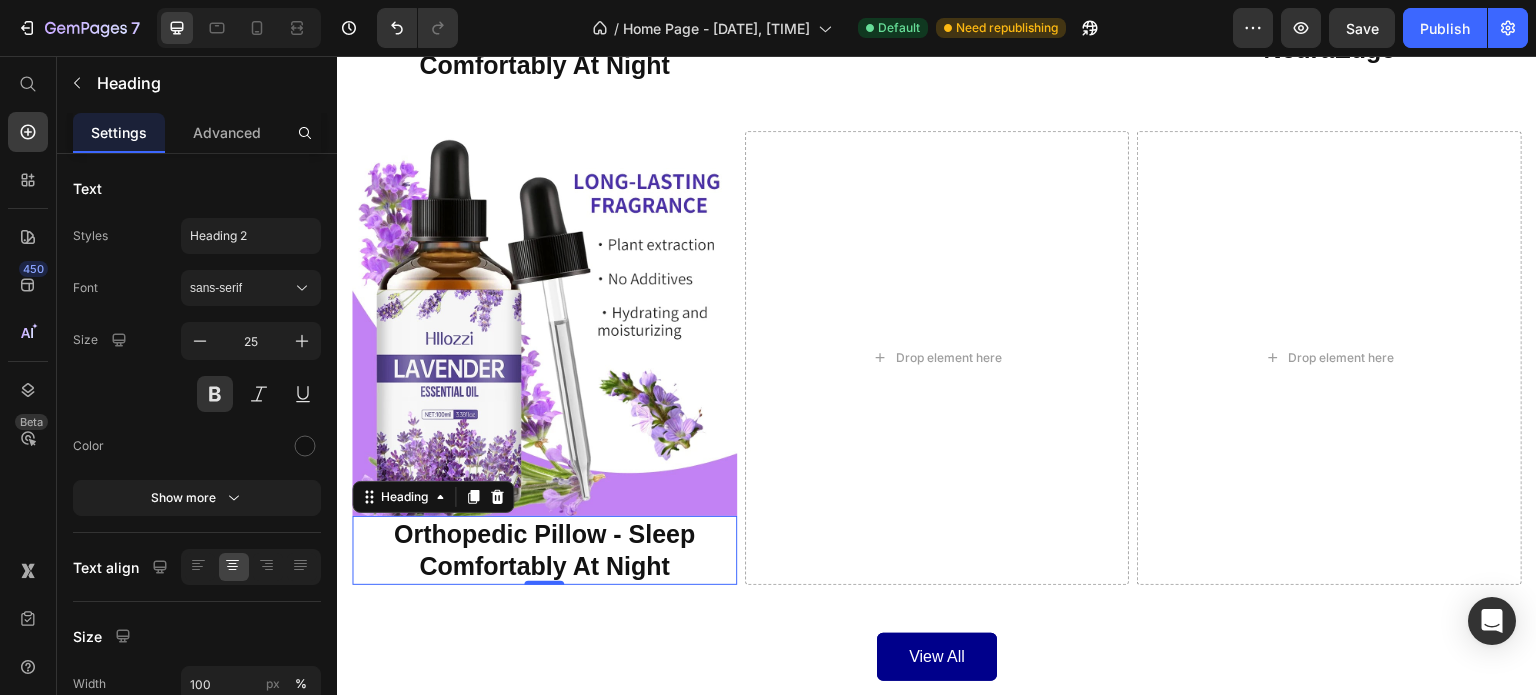 click on "Orthopedic Pillow - Sleep Comfortably At Night" at bounding box center [544, 550] 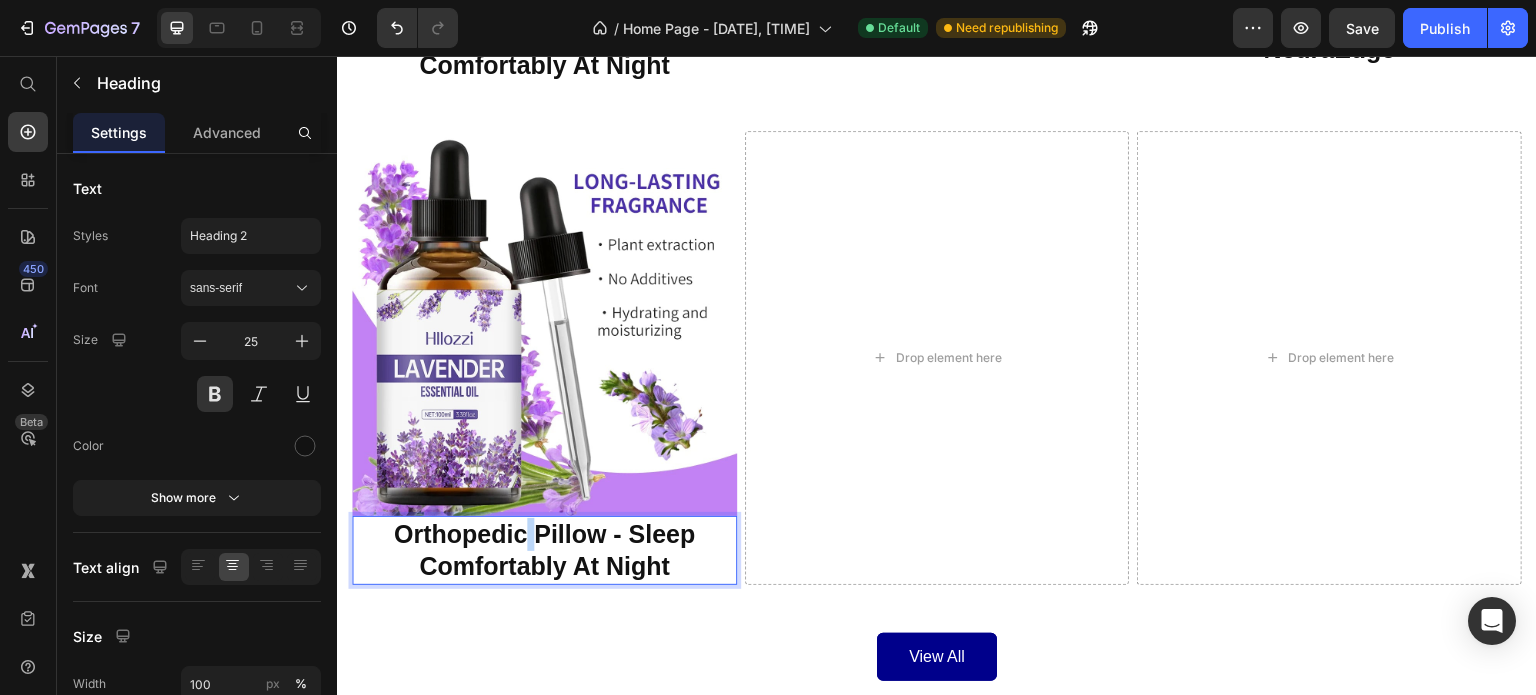click on "Orthopedic Pillow - Sleep Comfortably At Night" at bounding box center [544, 550] 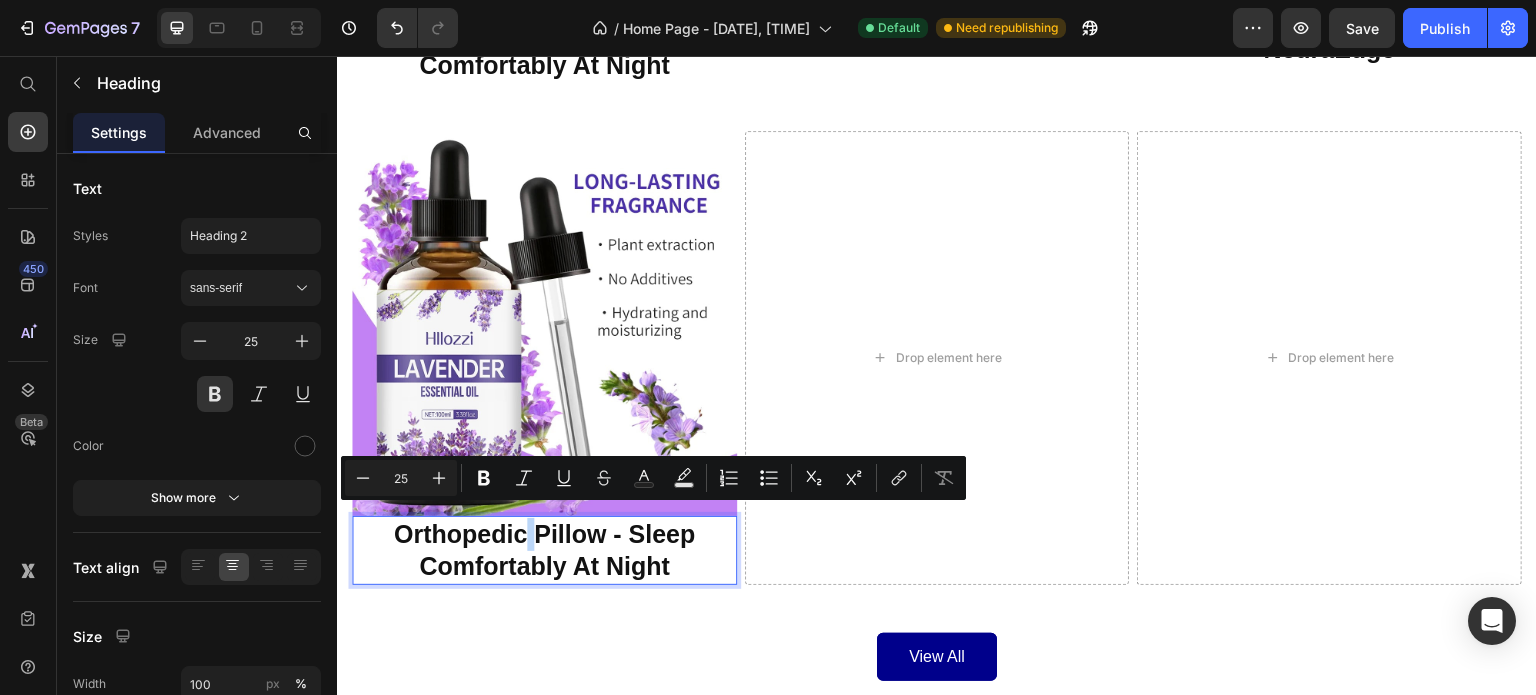 click on "Orthopedic Pillow - Sleep Comfortably At Night" at bounding box center (544, 550) 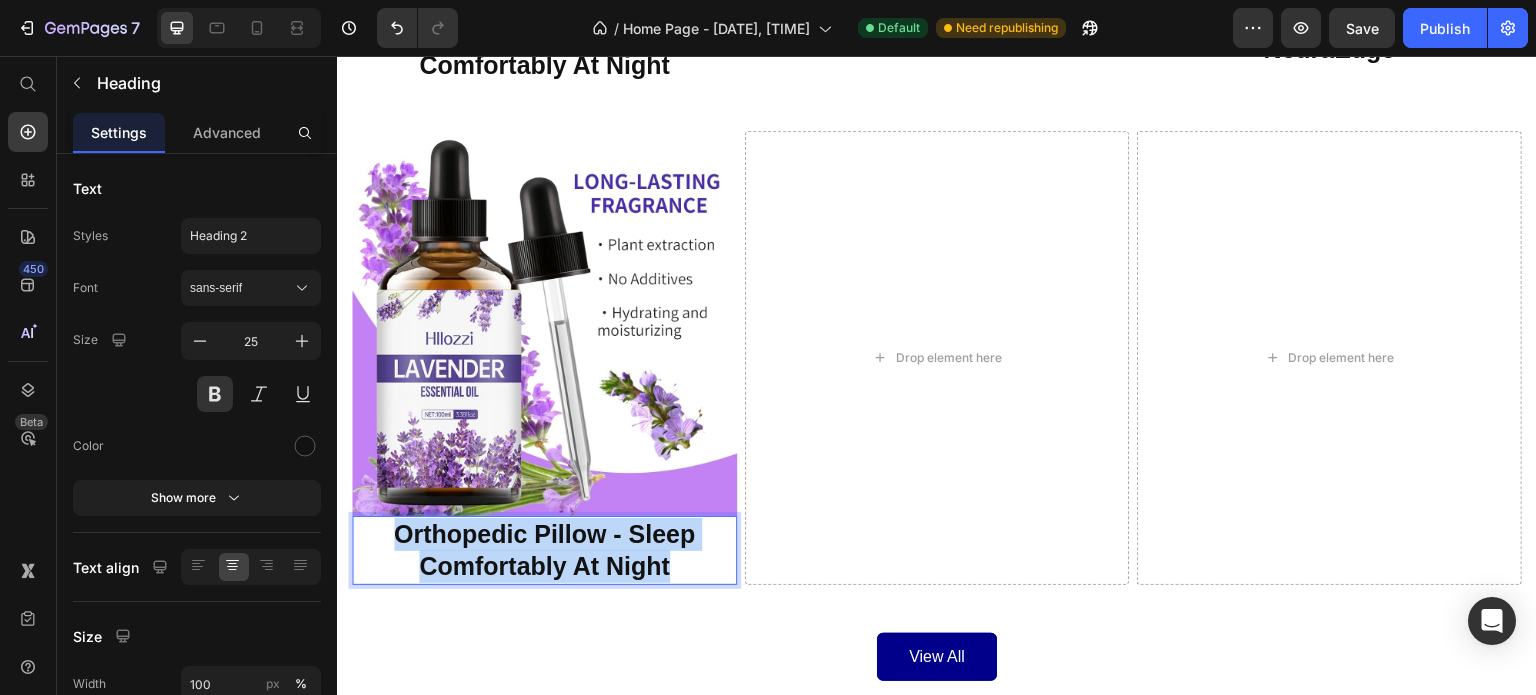 click on "Orthopedic Pillow - Sleep Comfortably At Night" at bounding box center [544, 550] 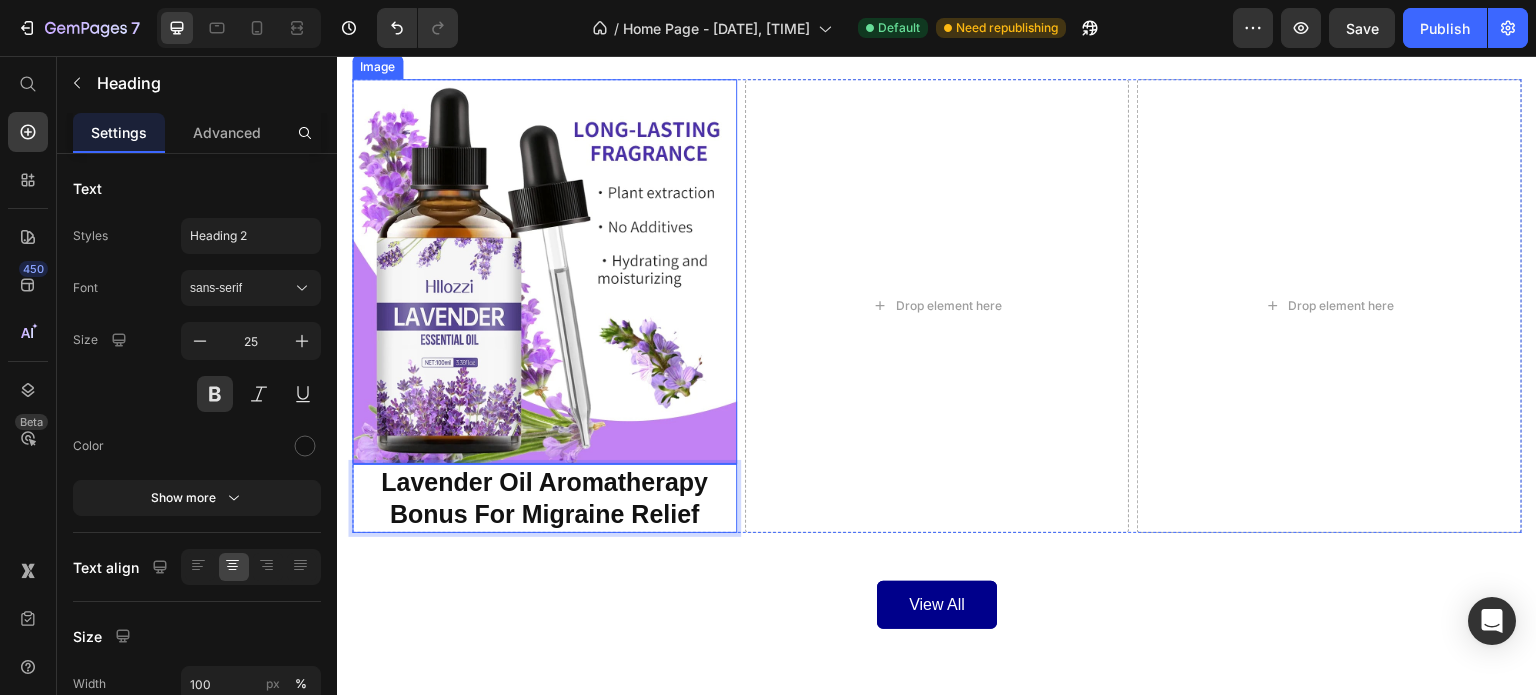 scroll, scrollTop: 1716, scrollLeft: 0, axis: vertical 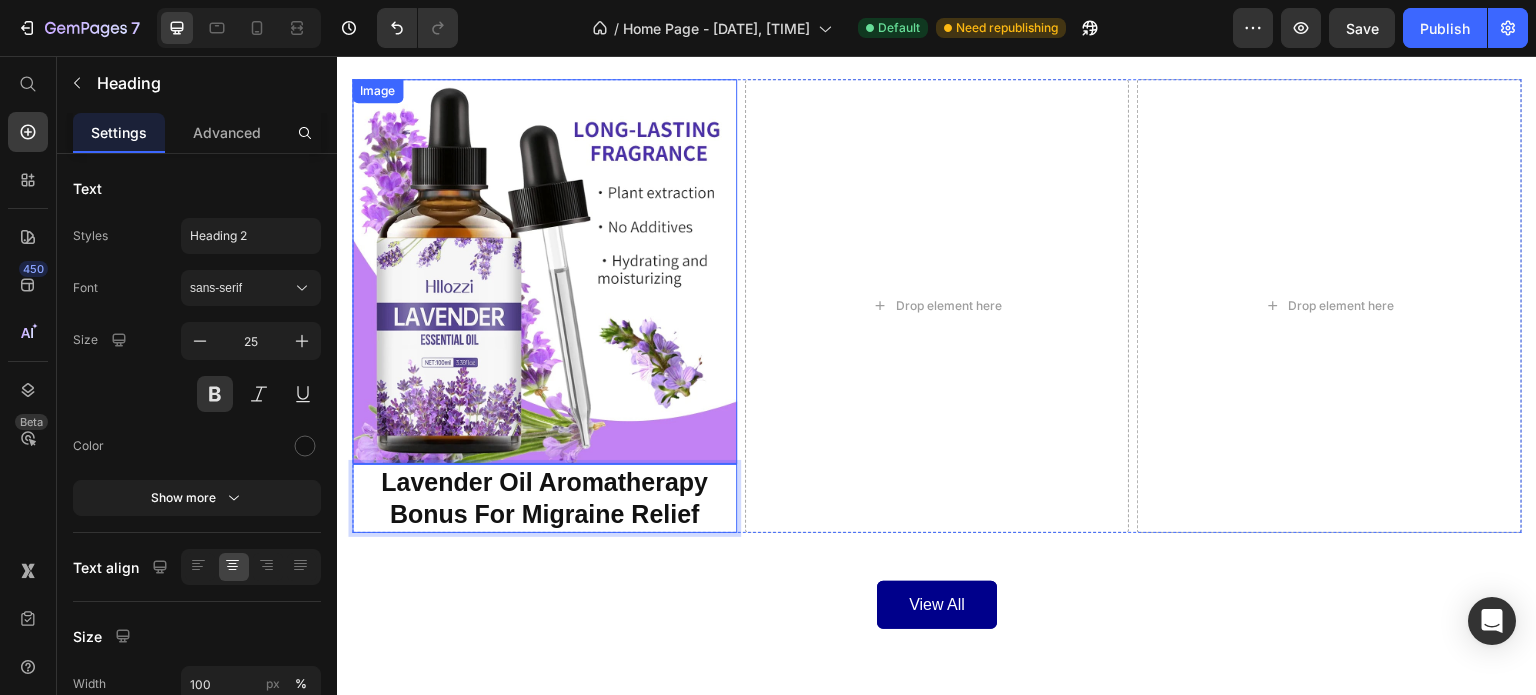 click at bounding box center [544, 271] 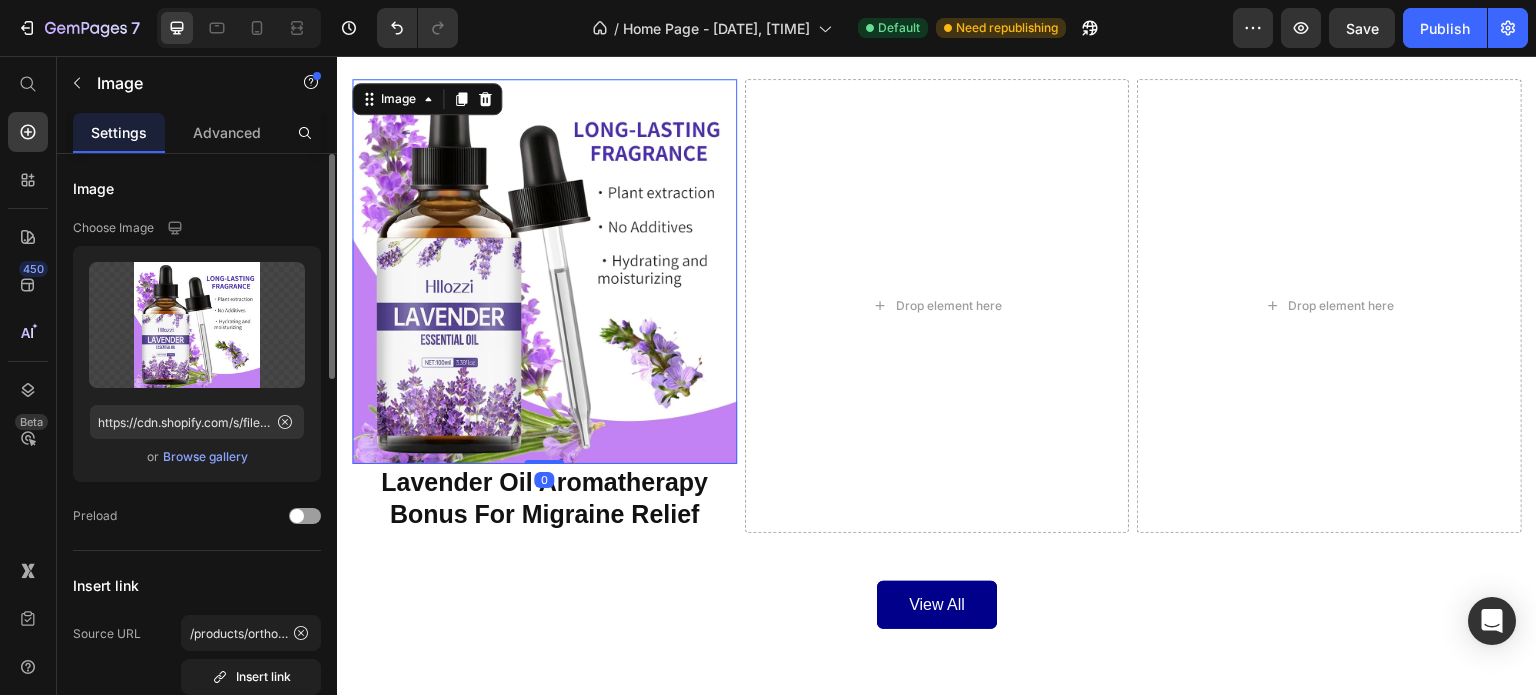 click on "Browse gallery" at bounding box center (205, 457) 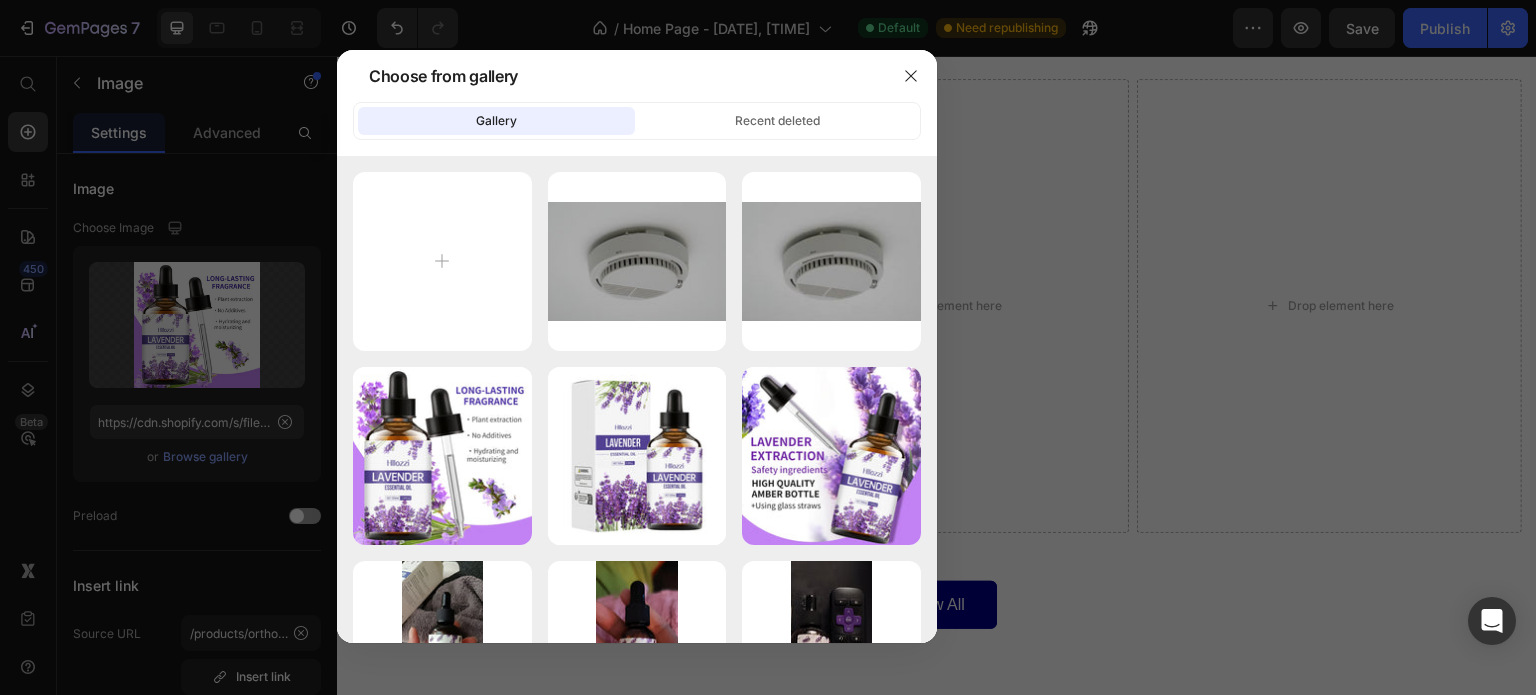 click at bounding box center [768, 347] 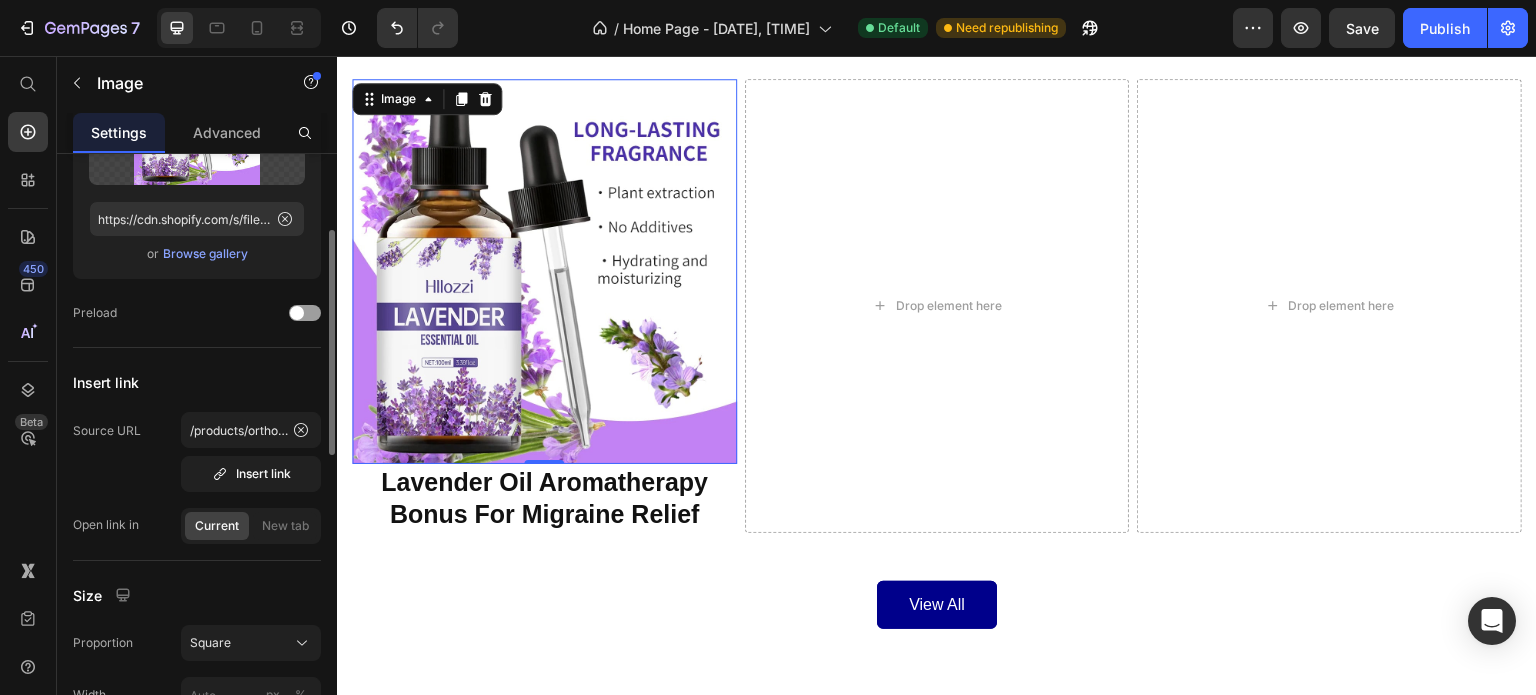 scroll, scrollTop: 236, scrollLeft: 0, axis: vertical 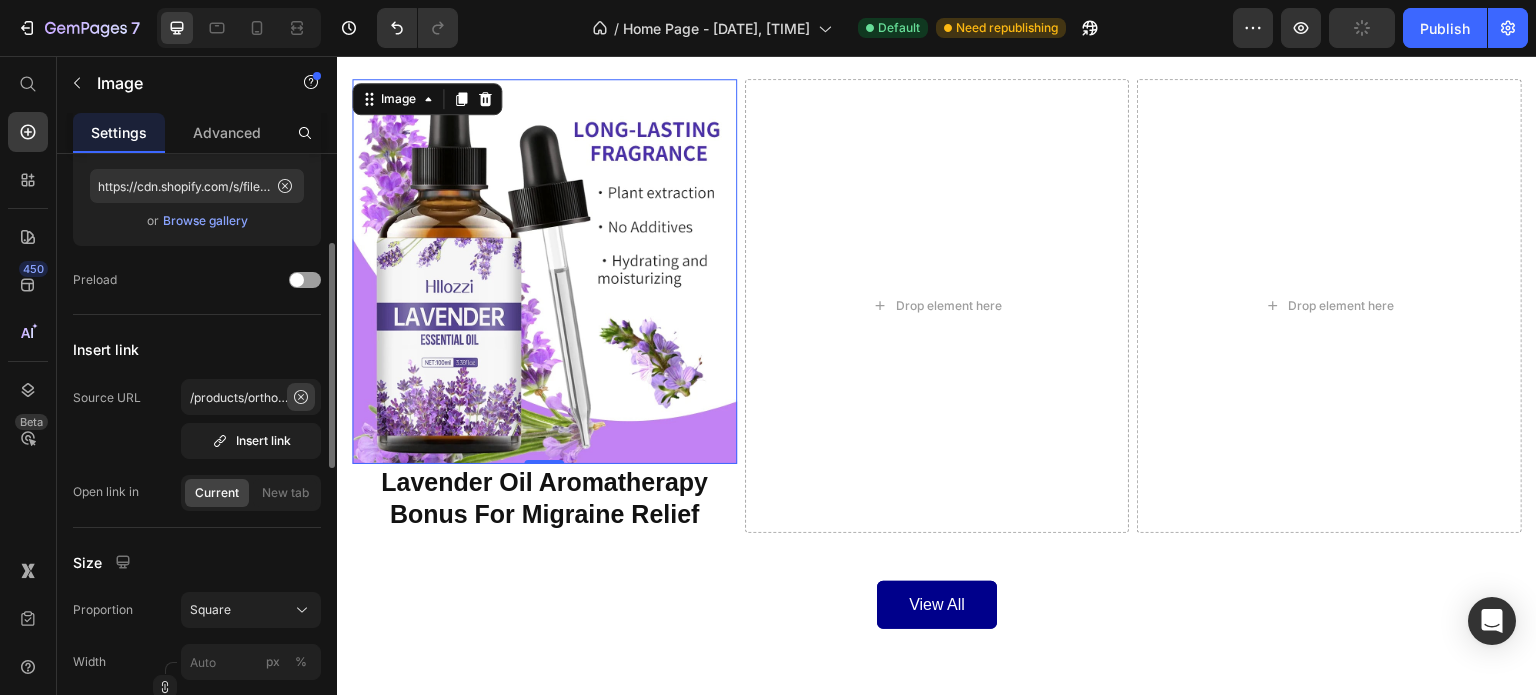 click 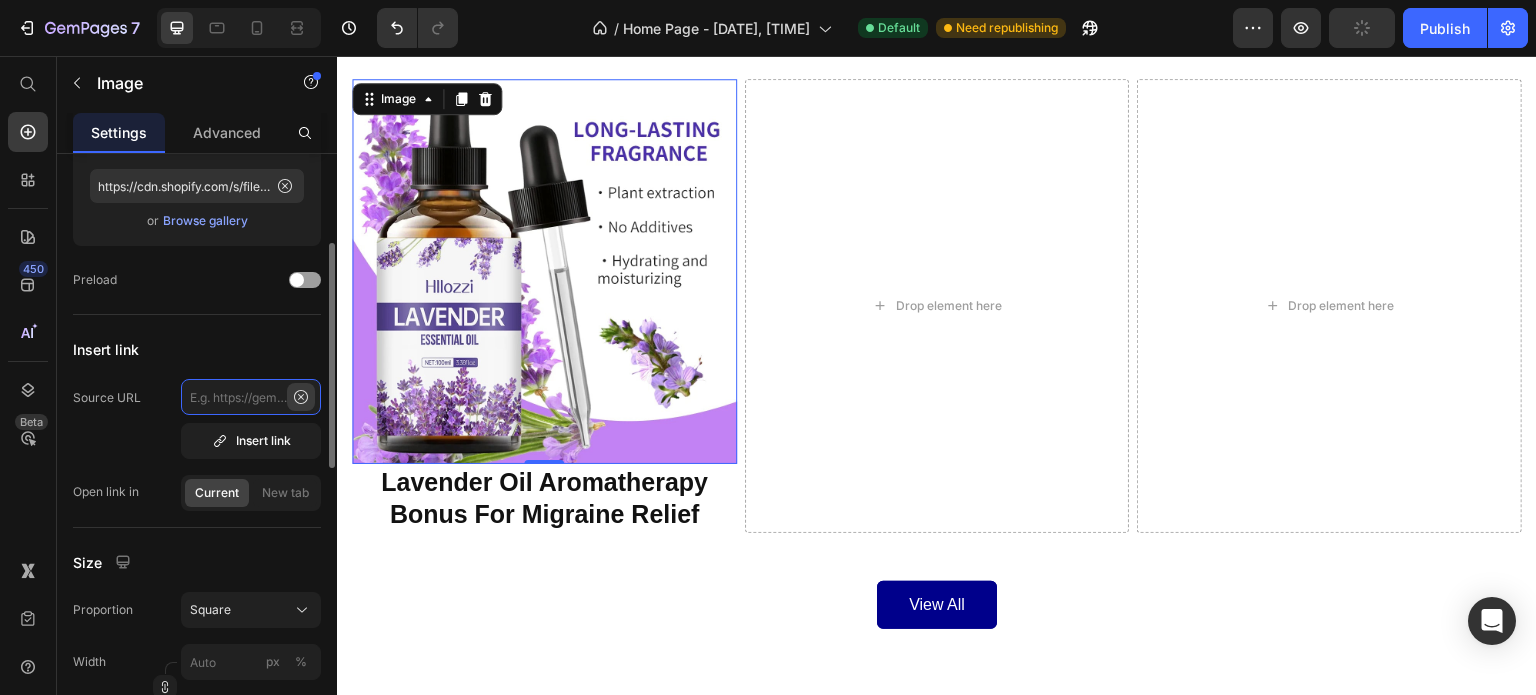 scroll, scrollTop: 0, scrollLeft: 0, axis: both 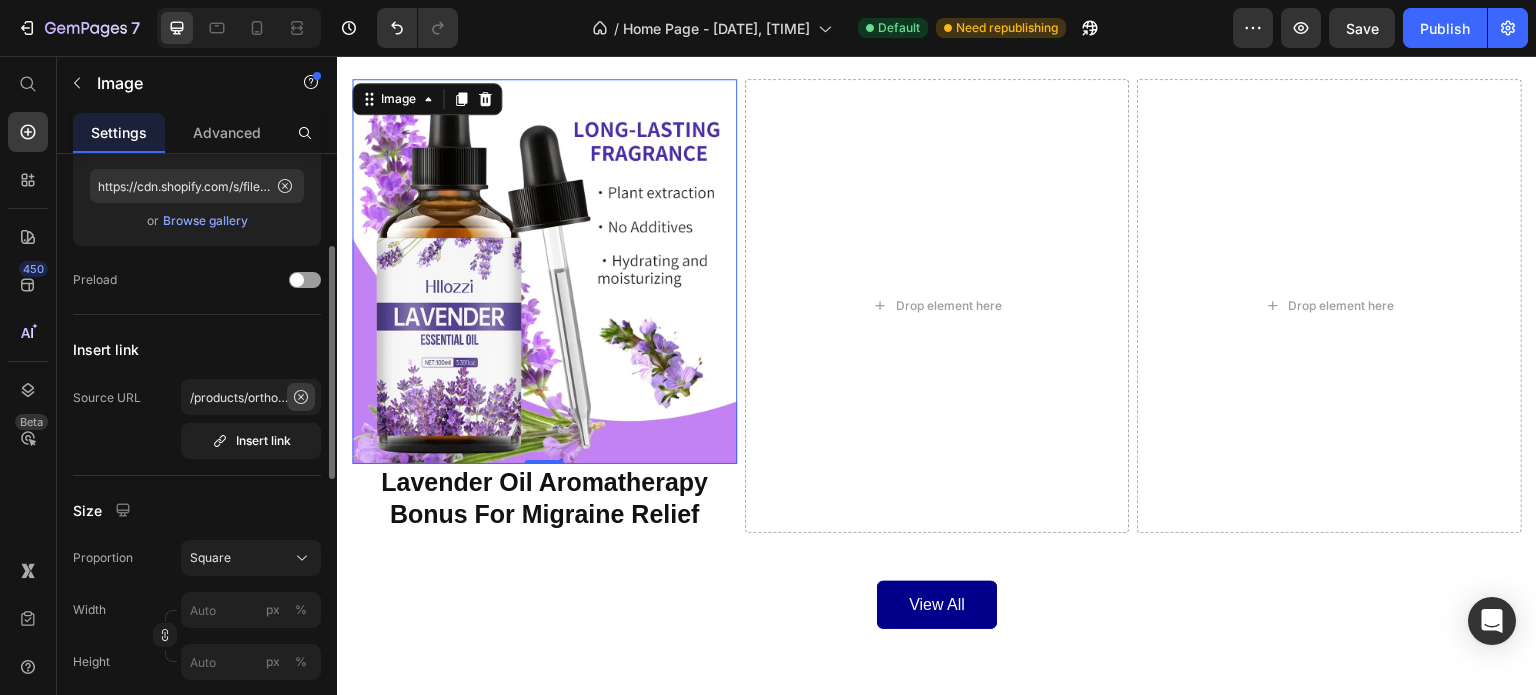 click 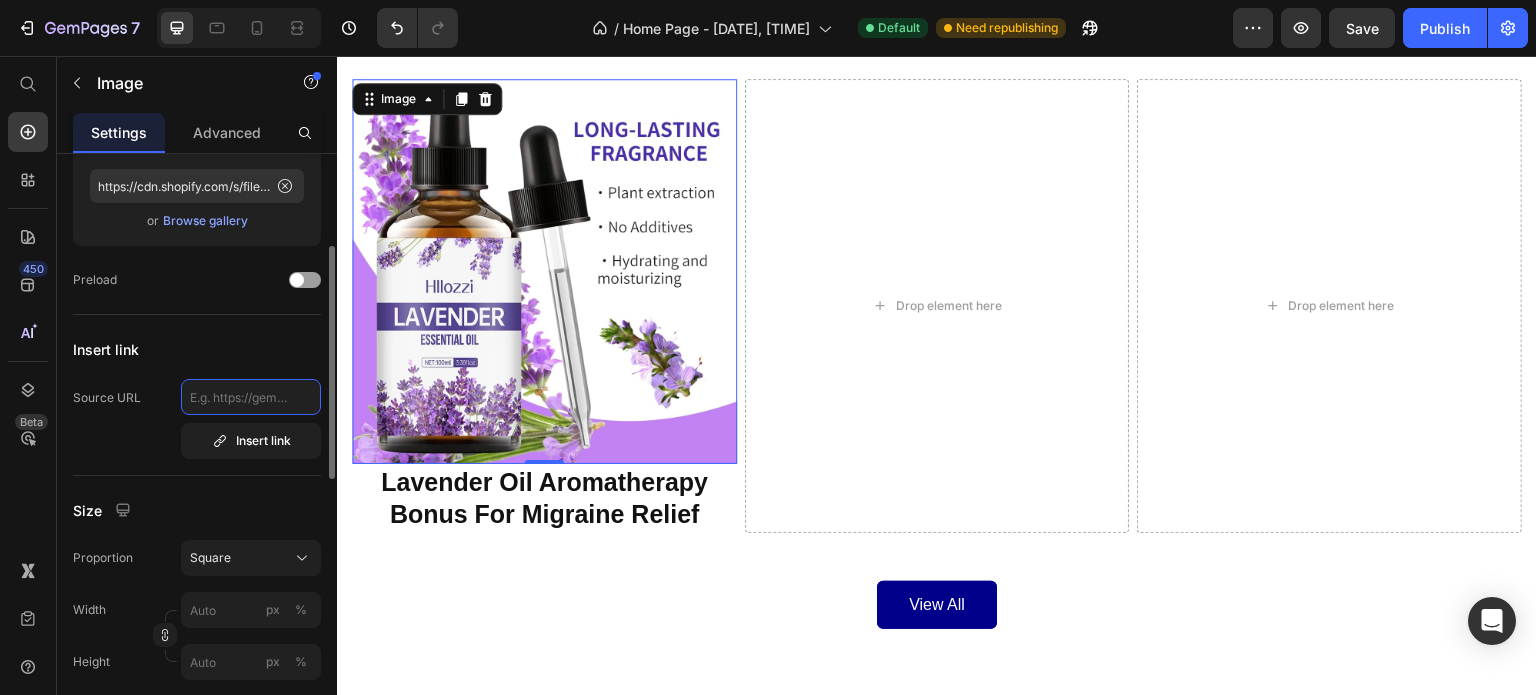 scroll, scrollTop: 0, scrollLeft: 0, axis: both 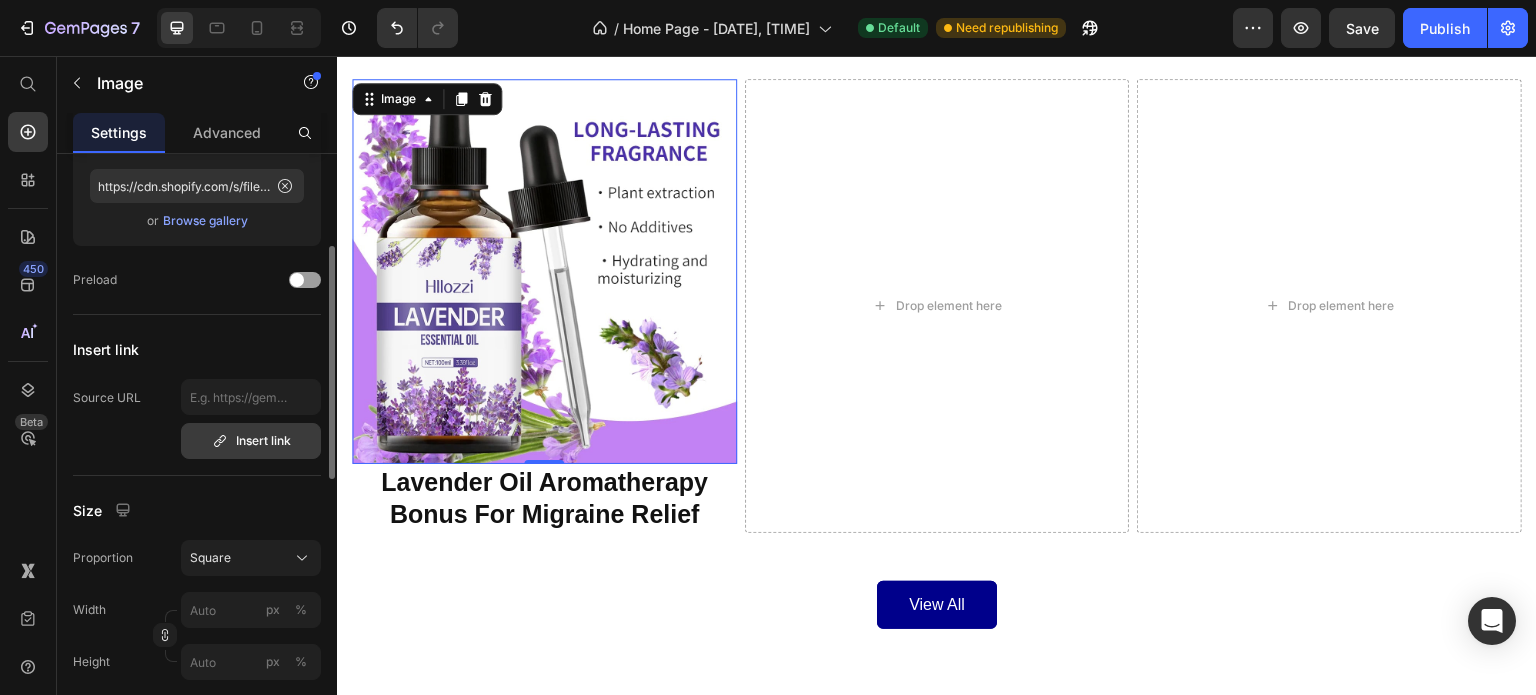 click on "Insert link" at bounding box center (251, 441) 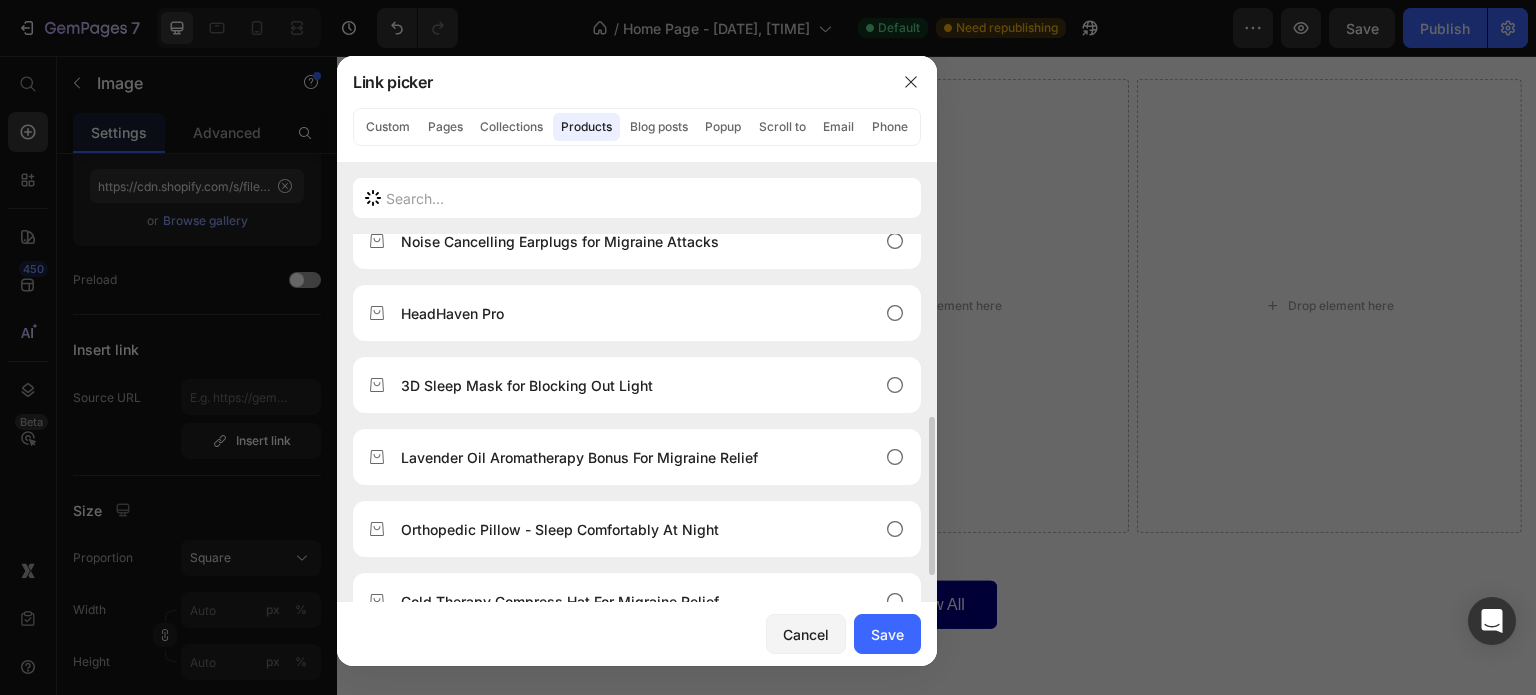 scroll, scrollTop: 300, scrollLeft: 0, axis: vertical 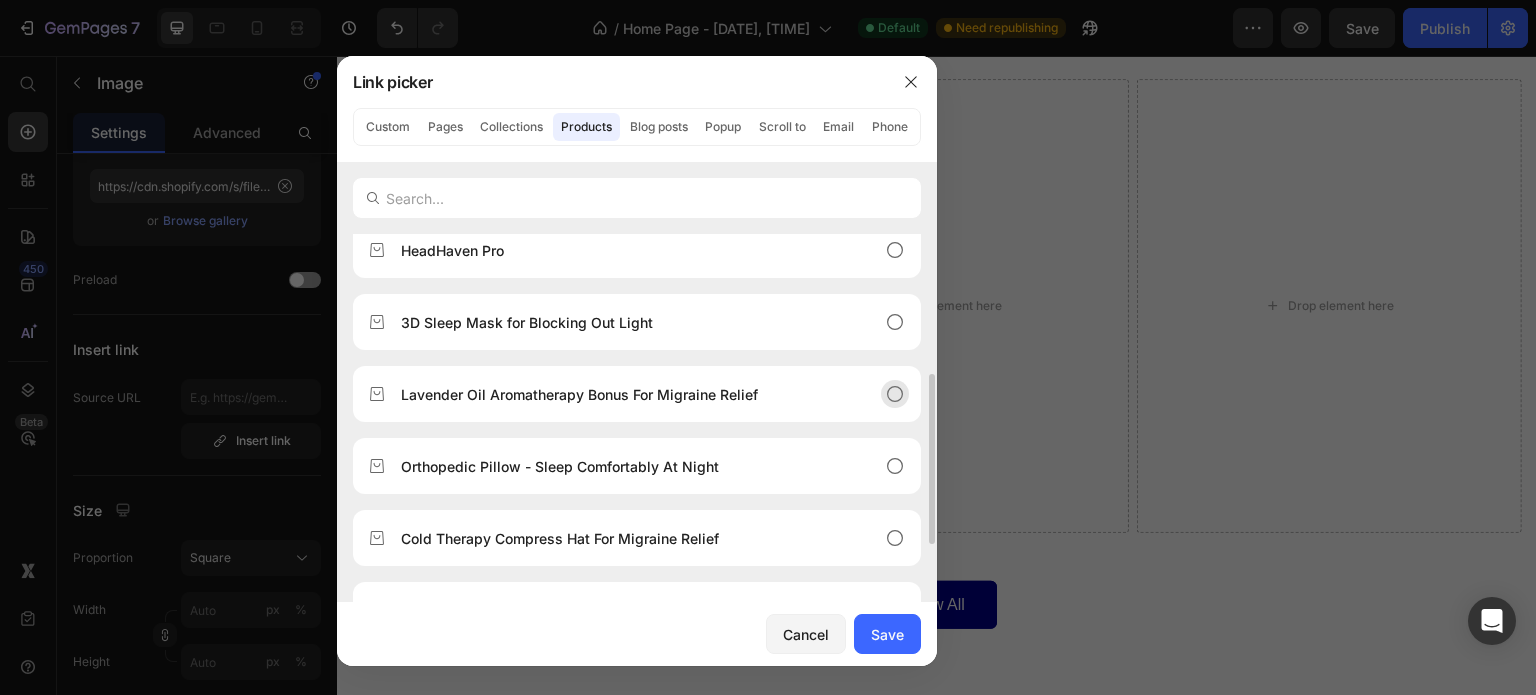 click on "Lavender Oil Aromatherapy Bonus For Migraine Relief" 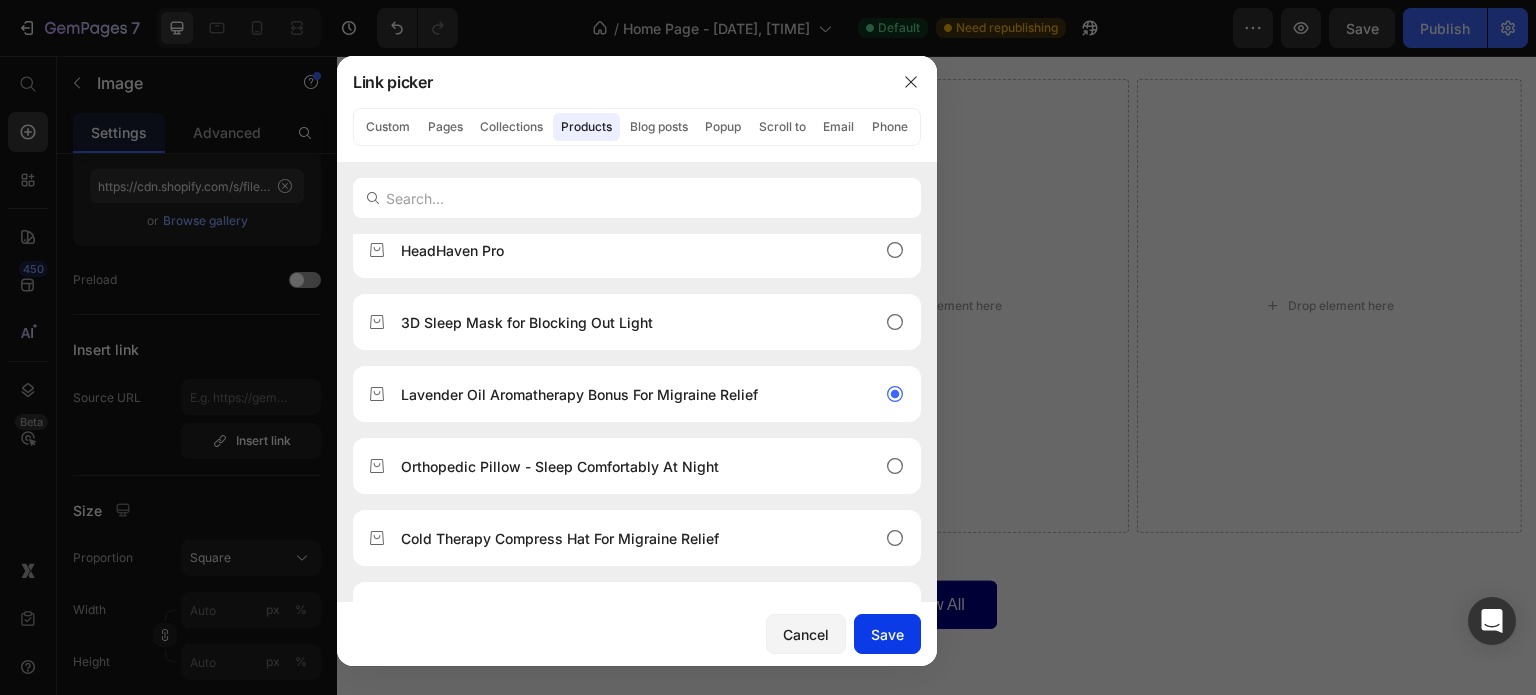 click on "Save" 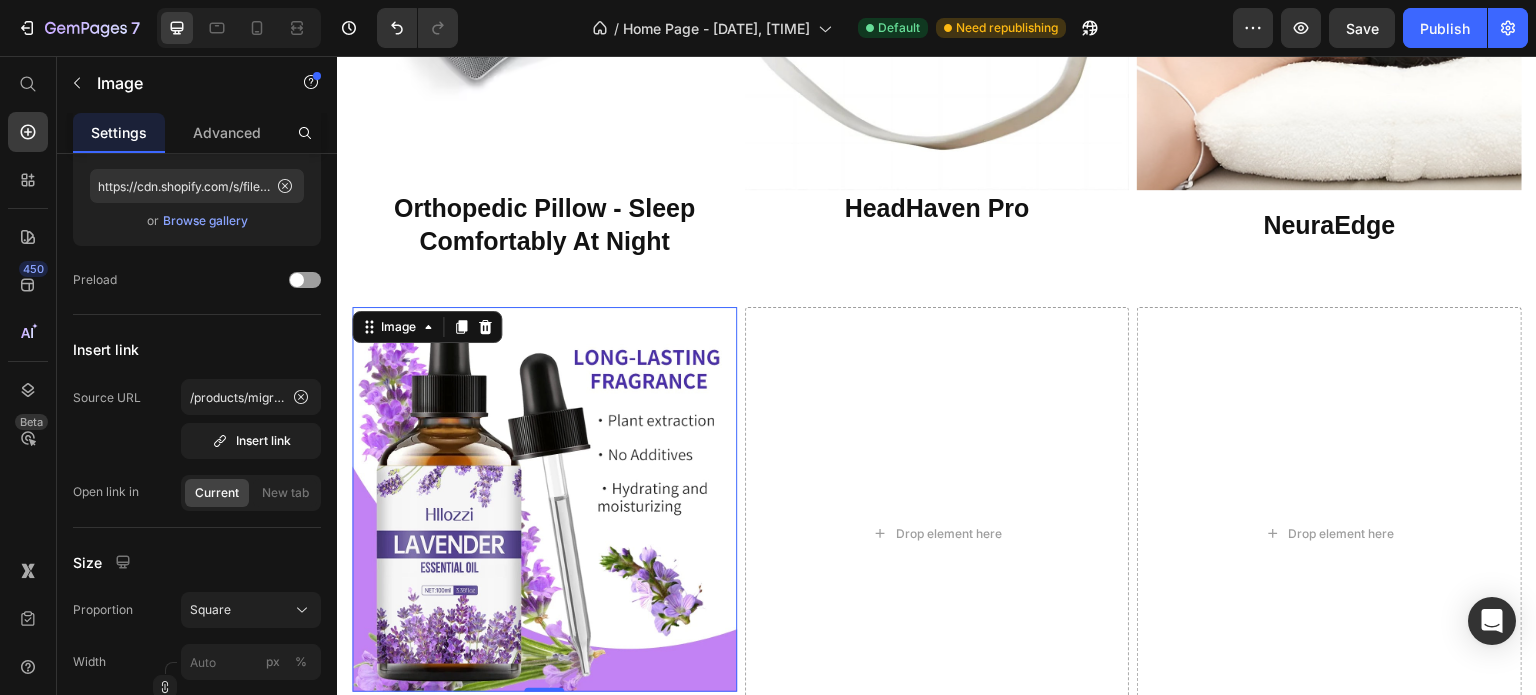 scroll, scrollTop: 1482, scrollLeft: 0, axis: vertical 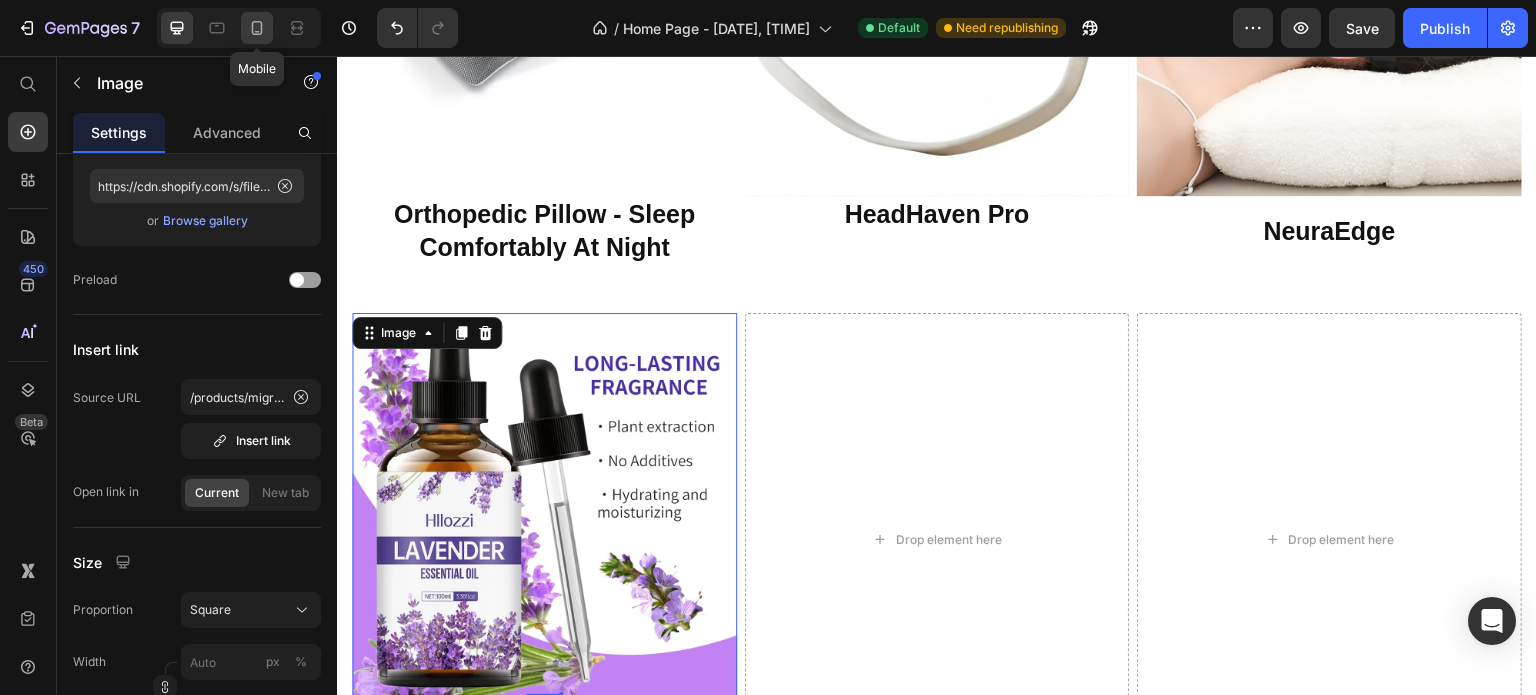 click 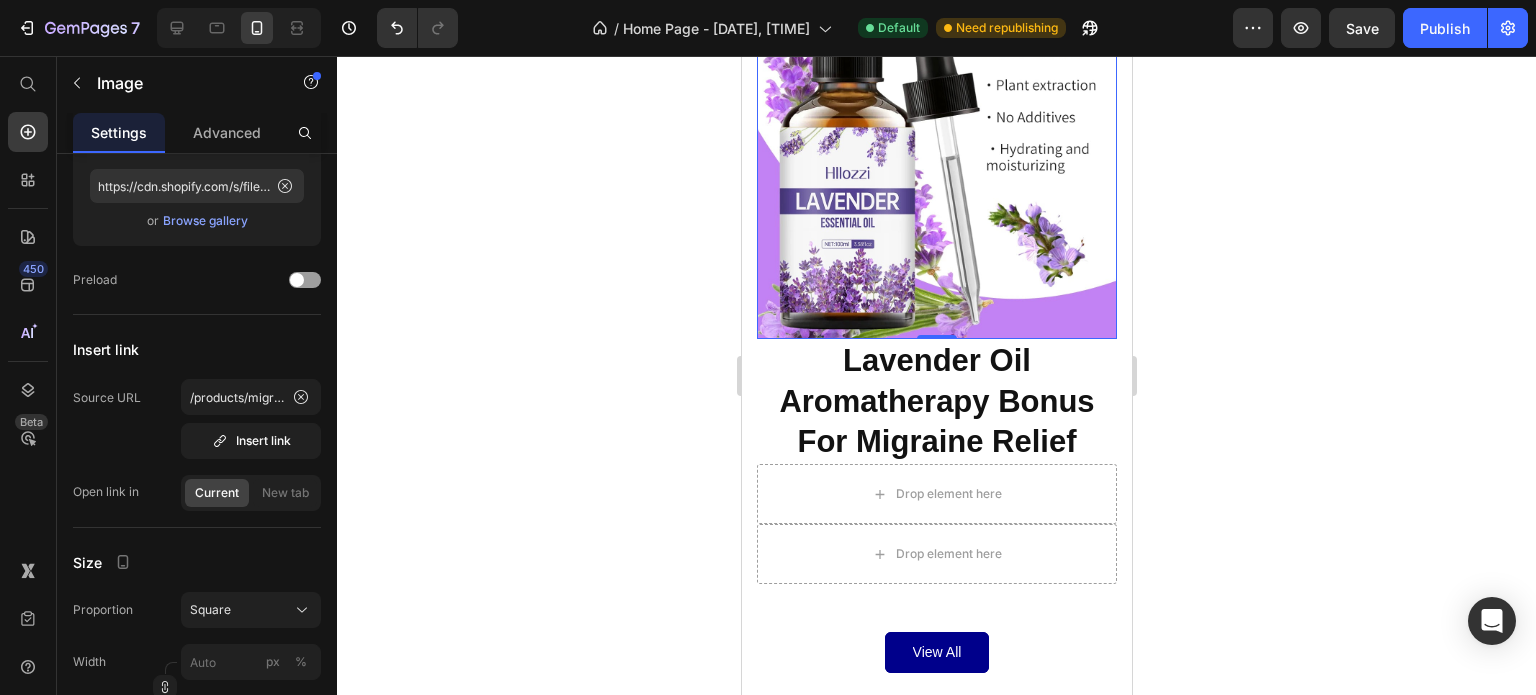 scroll, scrollTop: 2900, scrollLeft: 0, axis: vertical 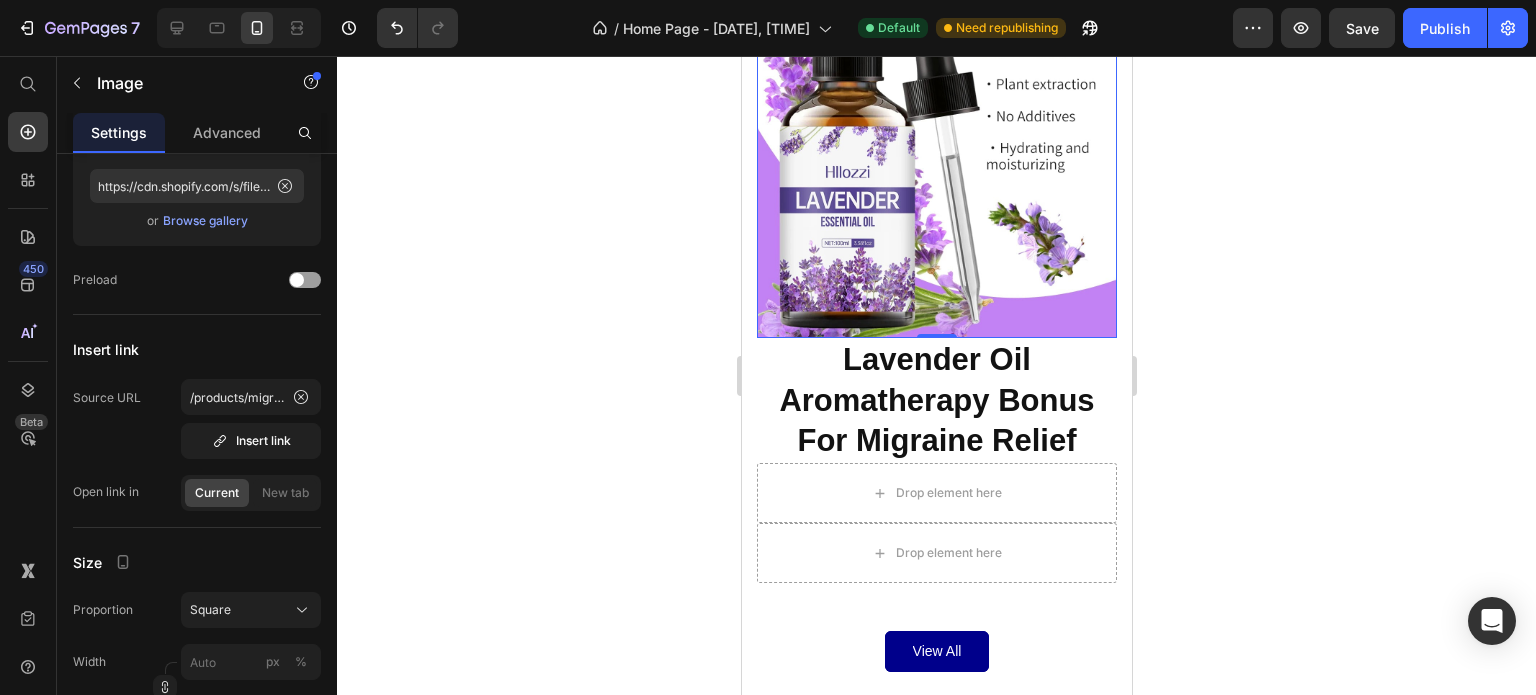 click at bounding box center (936, 158) 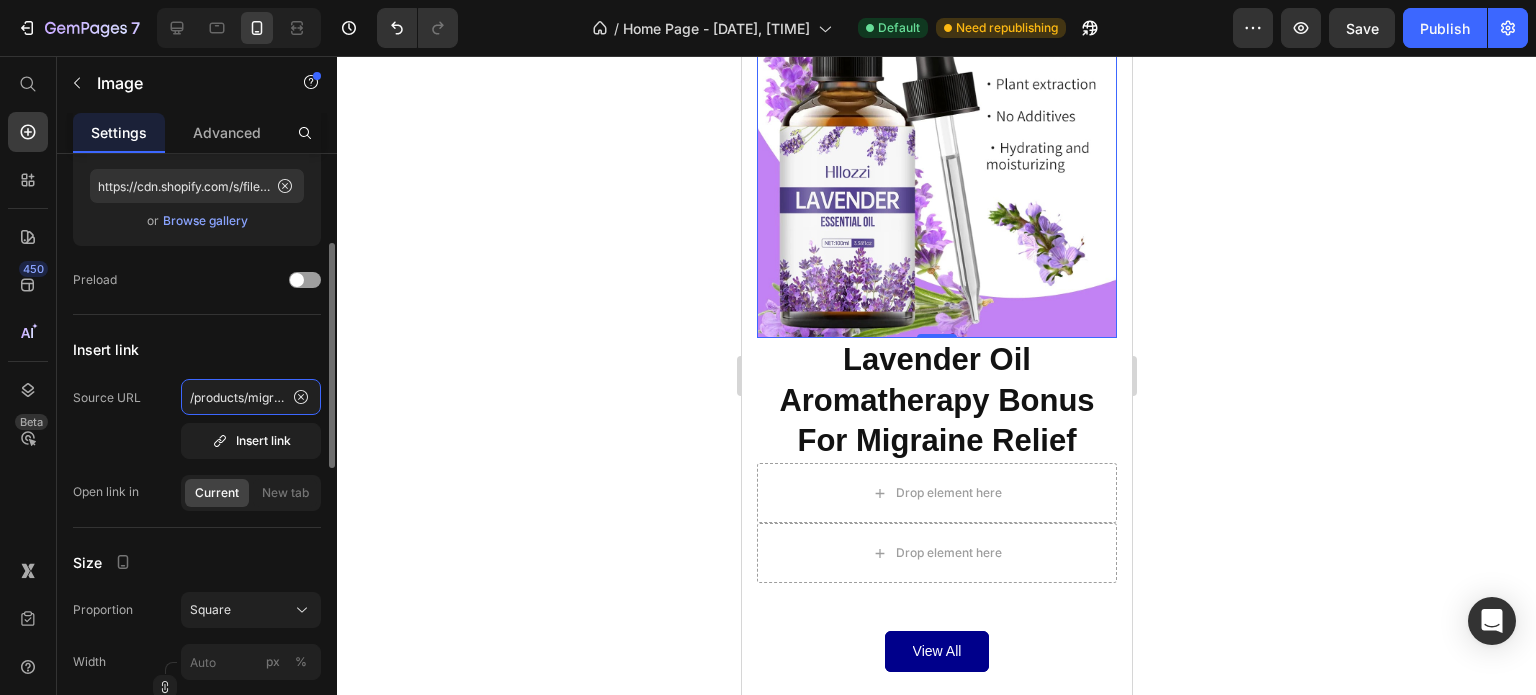 click on "/products/migraine-calm-aromatherapy-bonus" 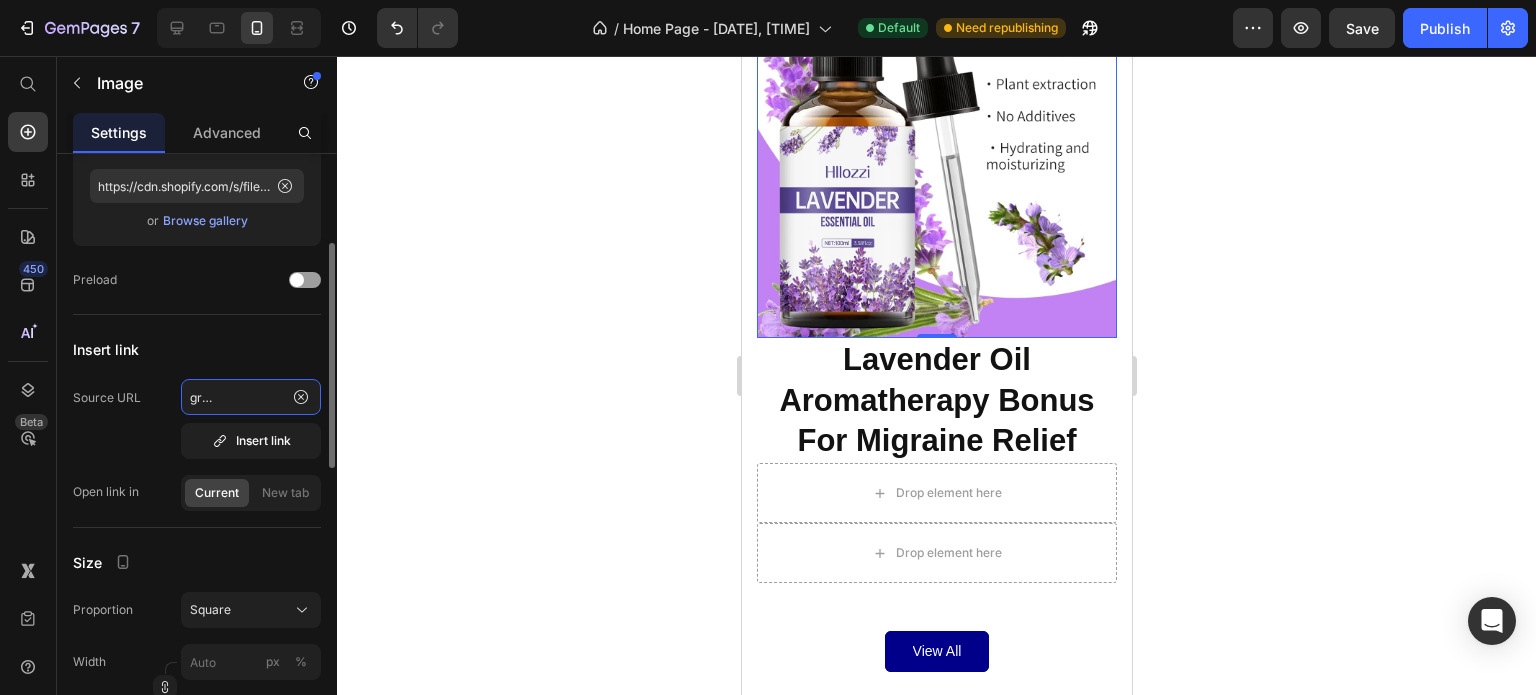 scroll, scrollTop: 0, scrollLeft: 166, axis: horizontal 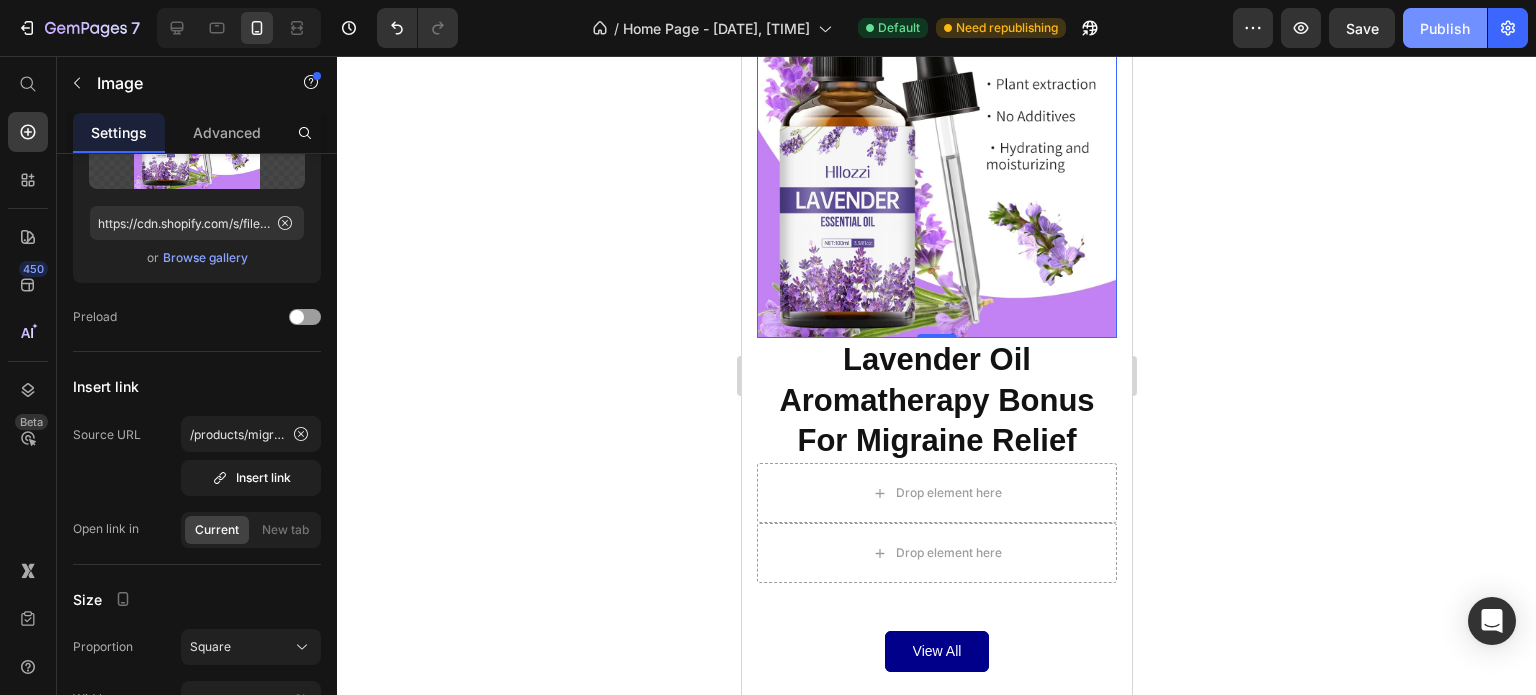 click on "Publish" at bounding box center (1445, 28) 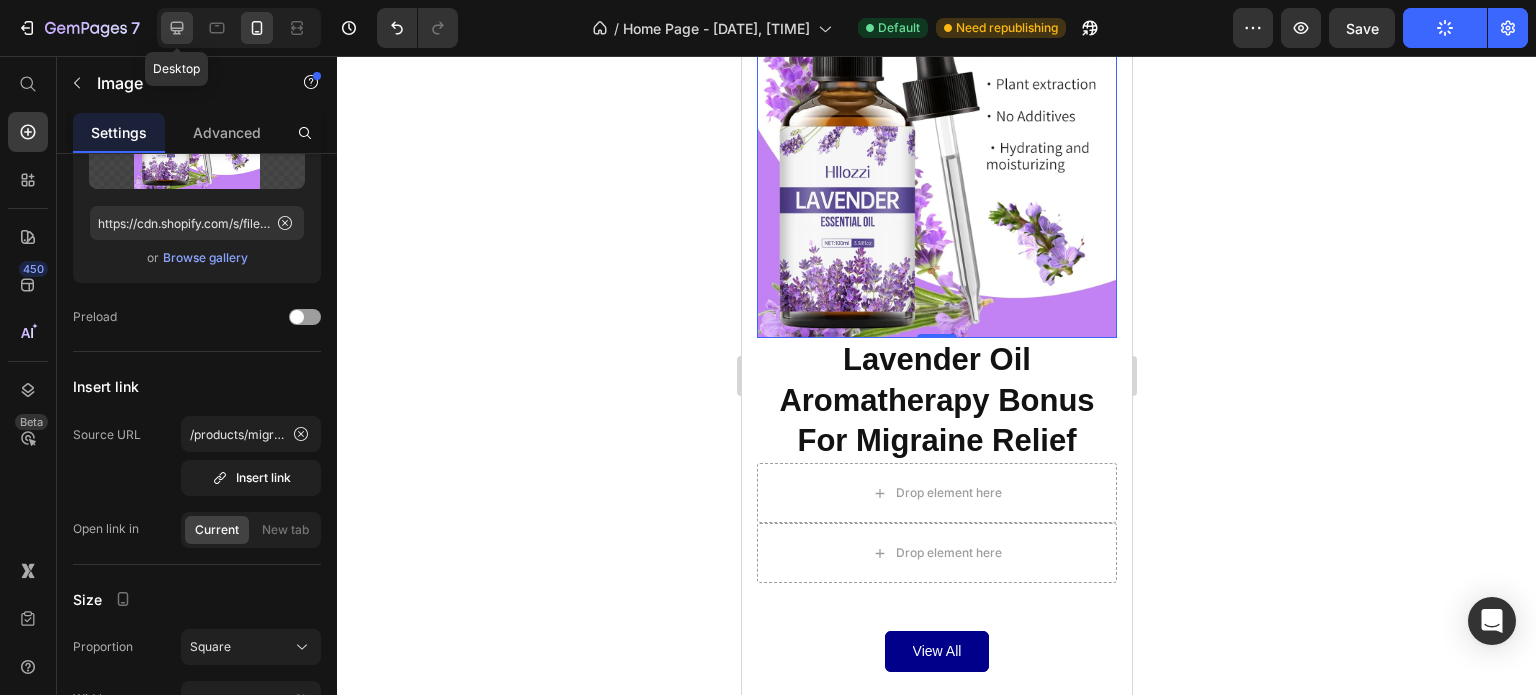 click 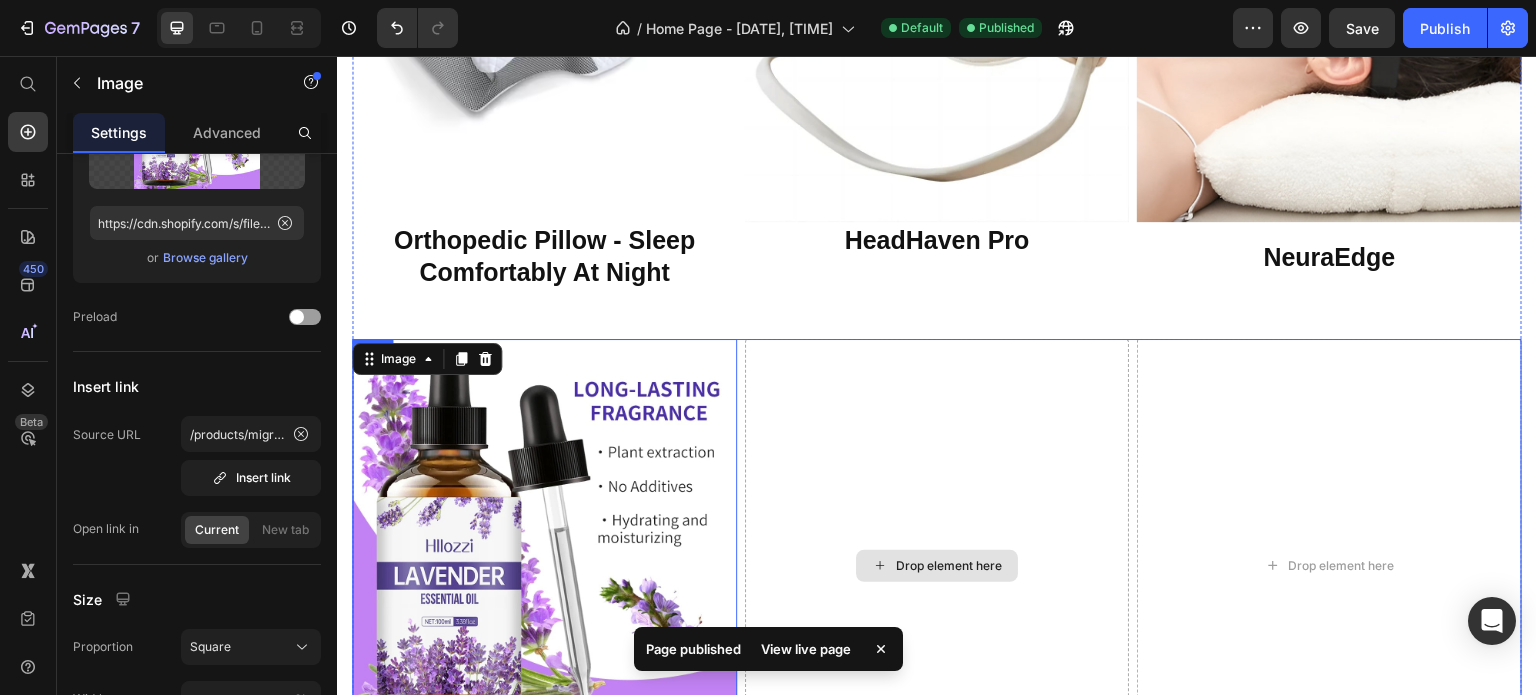 scroll, scrollTop: 1702, scrollLeft: 0, axis: vertical 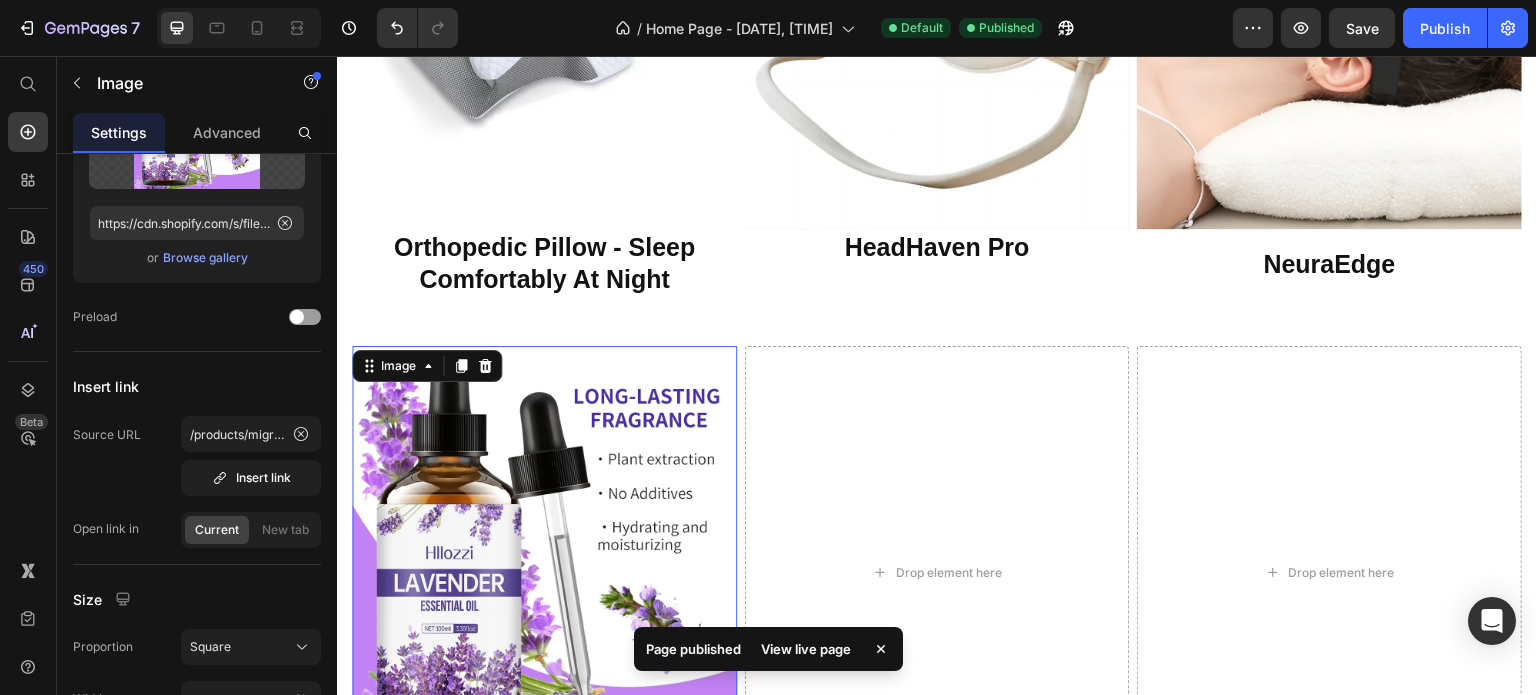 click on "View live page" at bounding box center (806, 649) 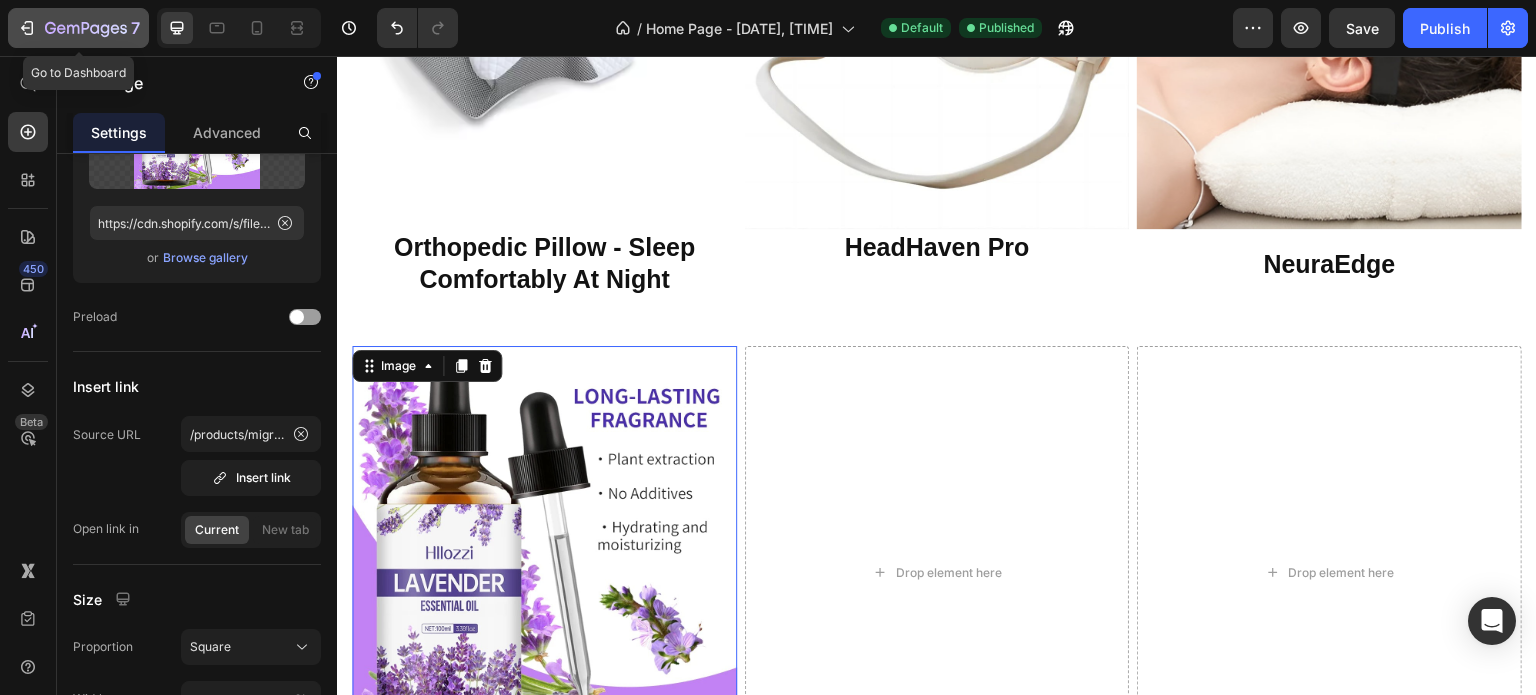 click 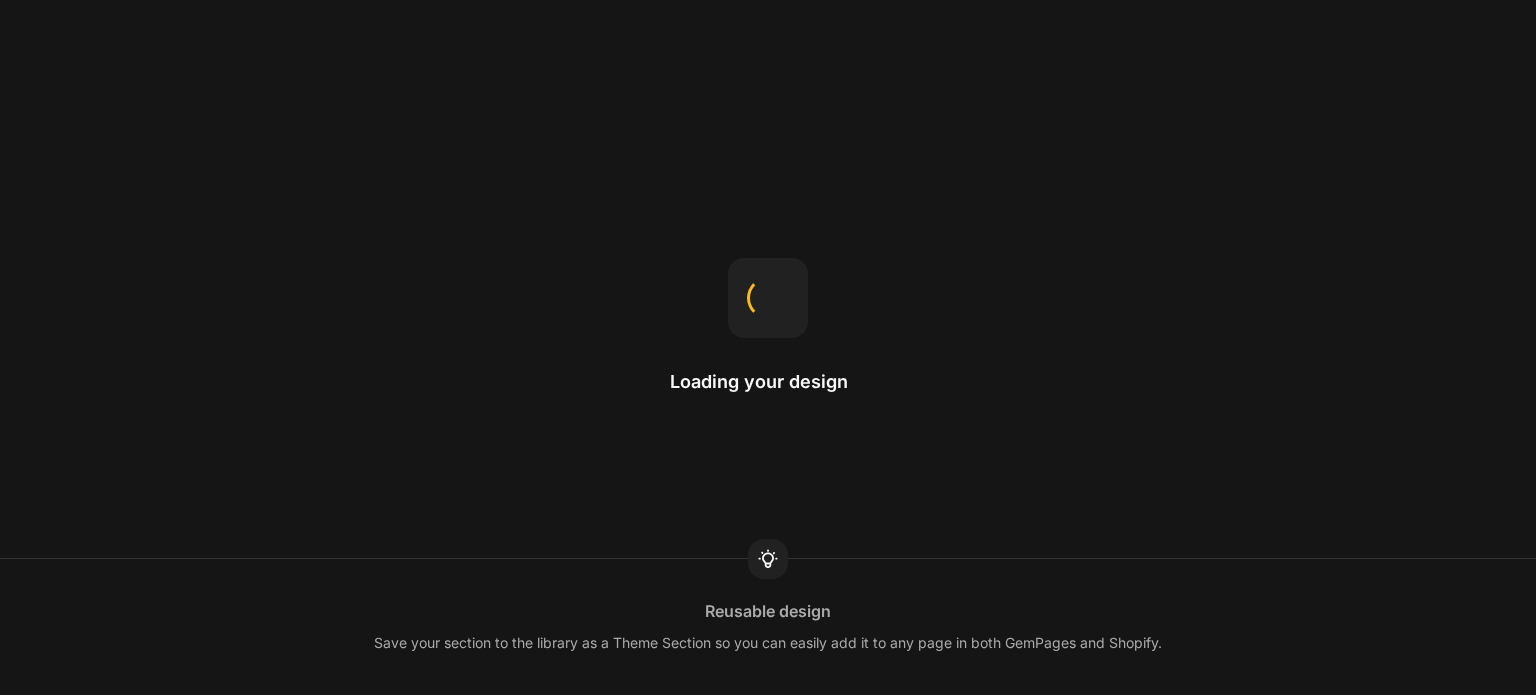 scroll, scrollTop: 0, scrollLeft: 0, axis: both 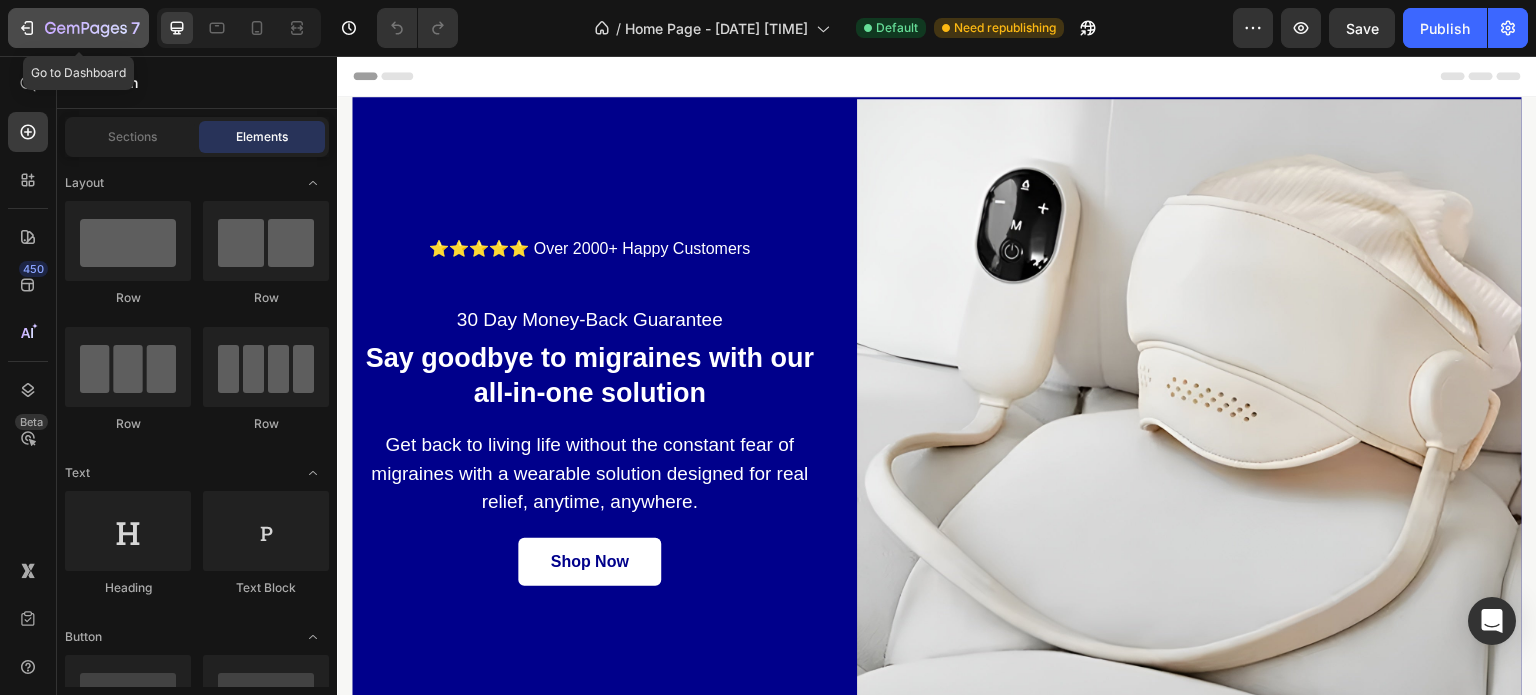 click 